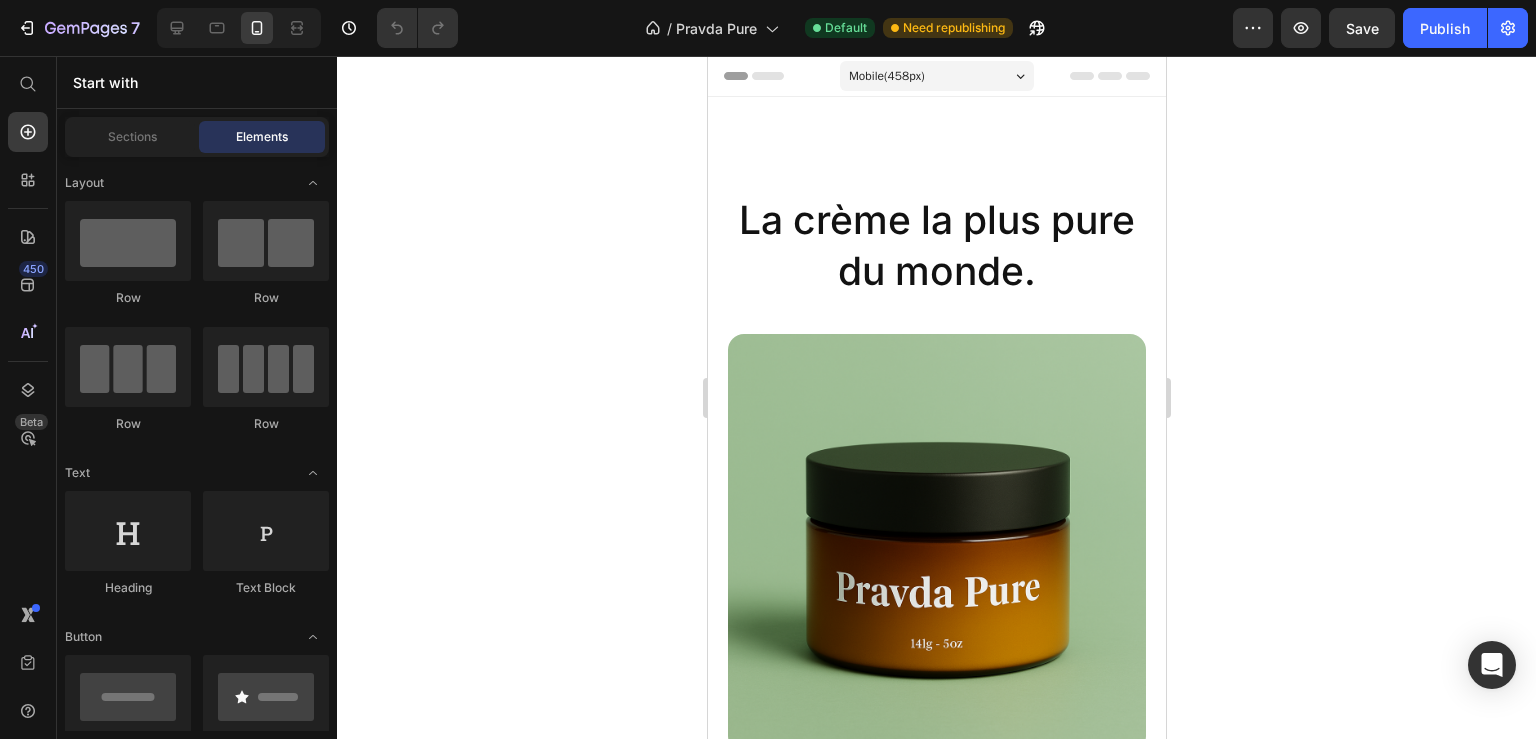 scroll, scrollTop: 739, scrollLeft: 0, axis: vertical 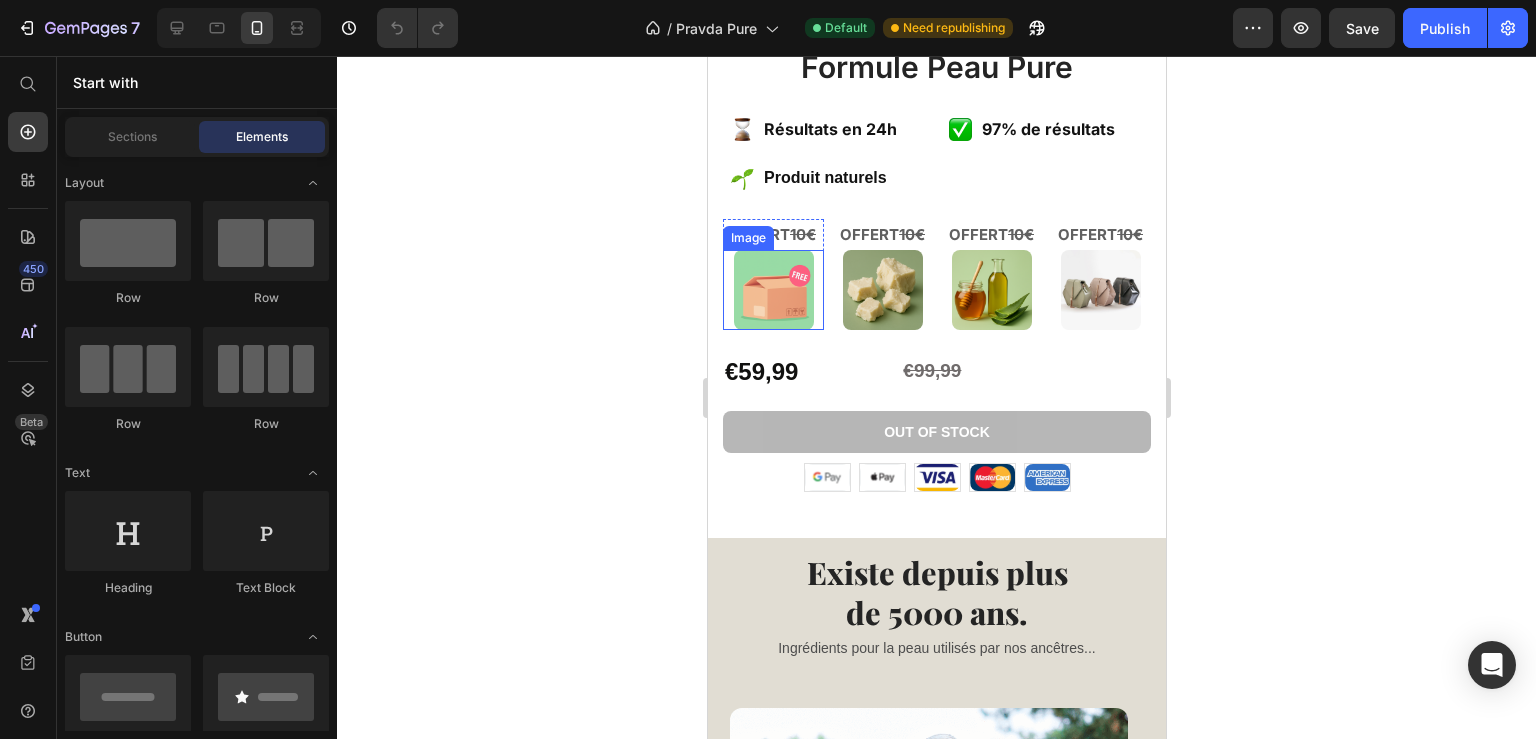 click at bounding box center (772, 290) 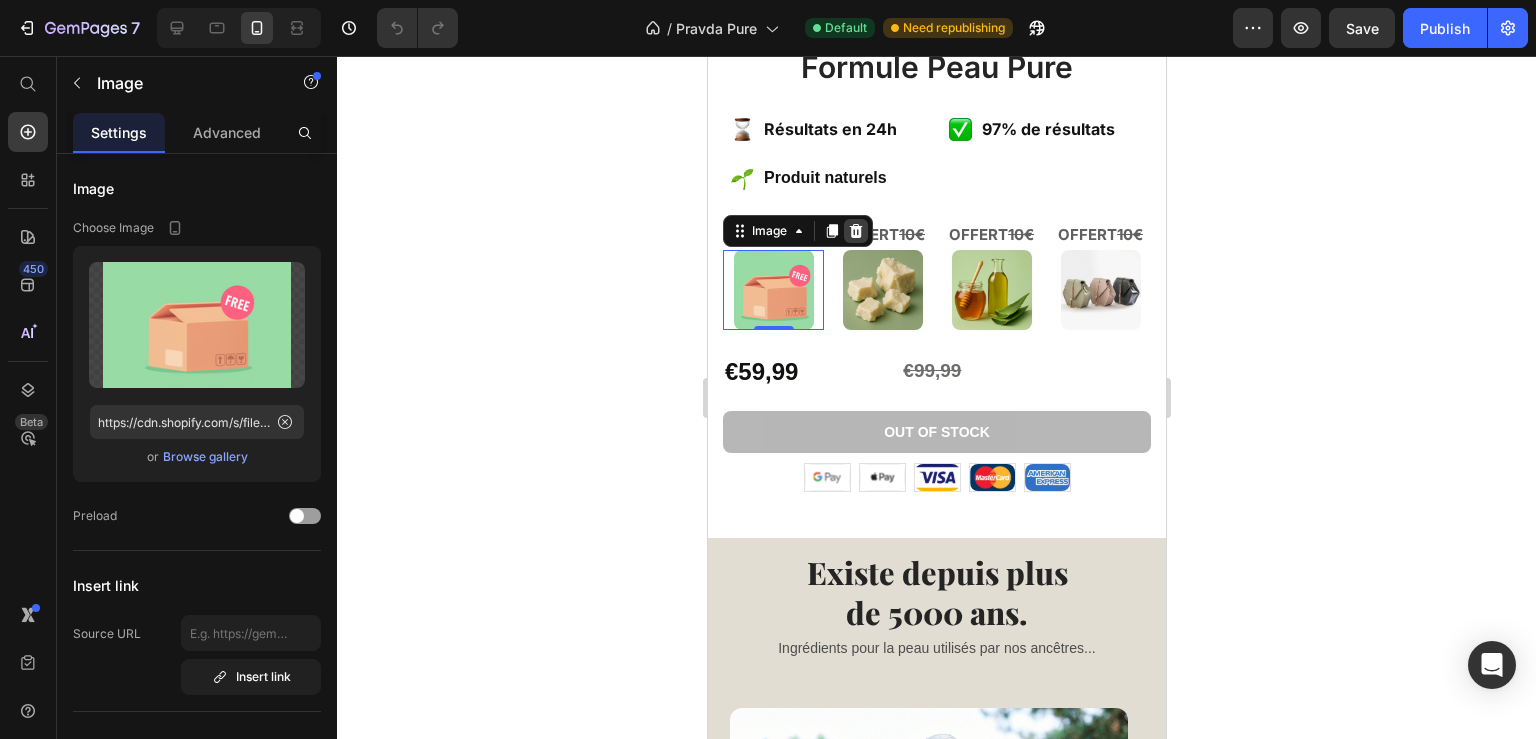 click 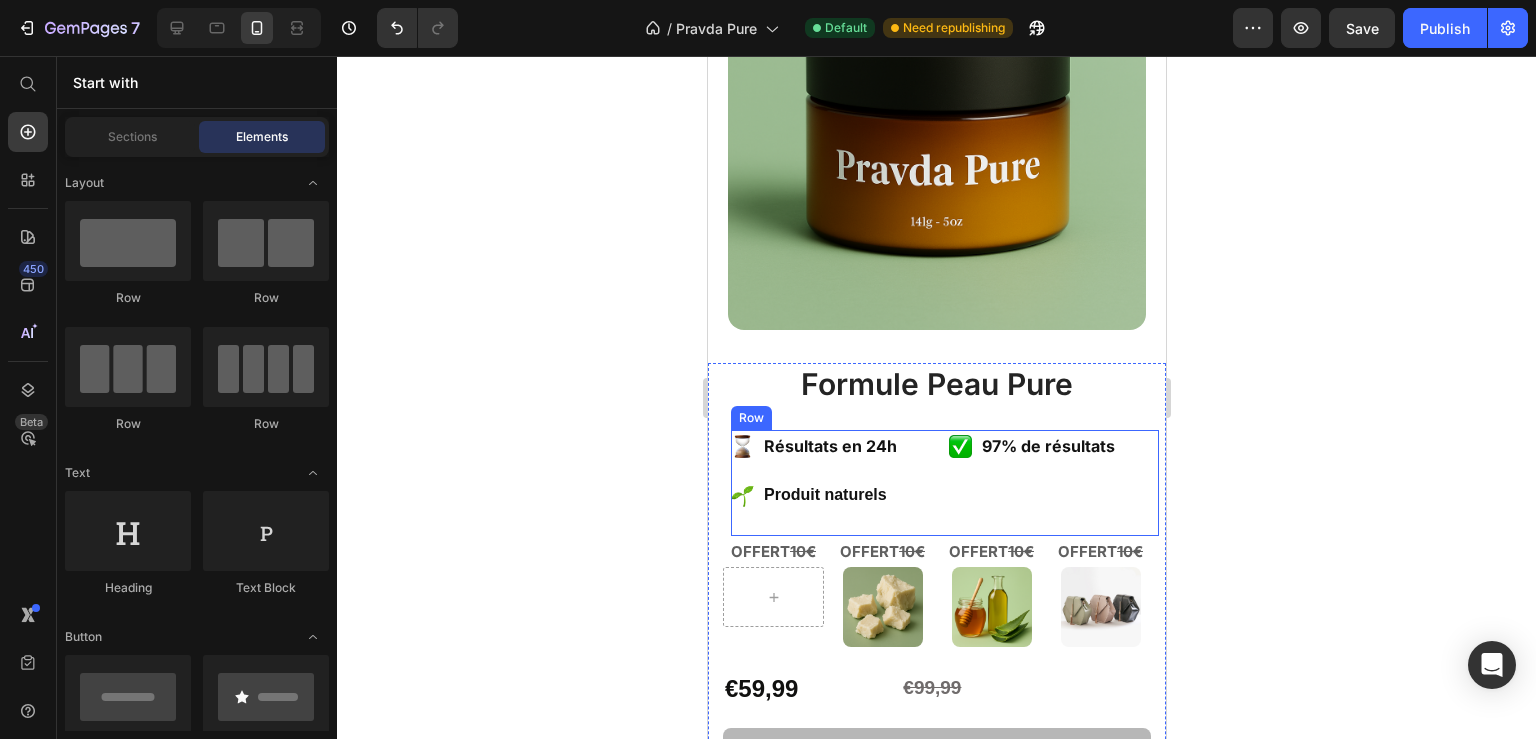 scroll, scrollTop: 105, scrollLeft: 0, axis: vertical 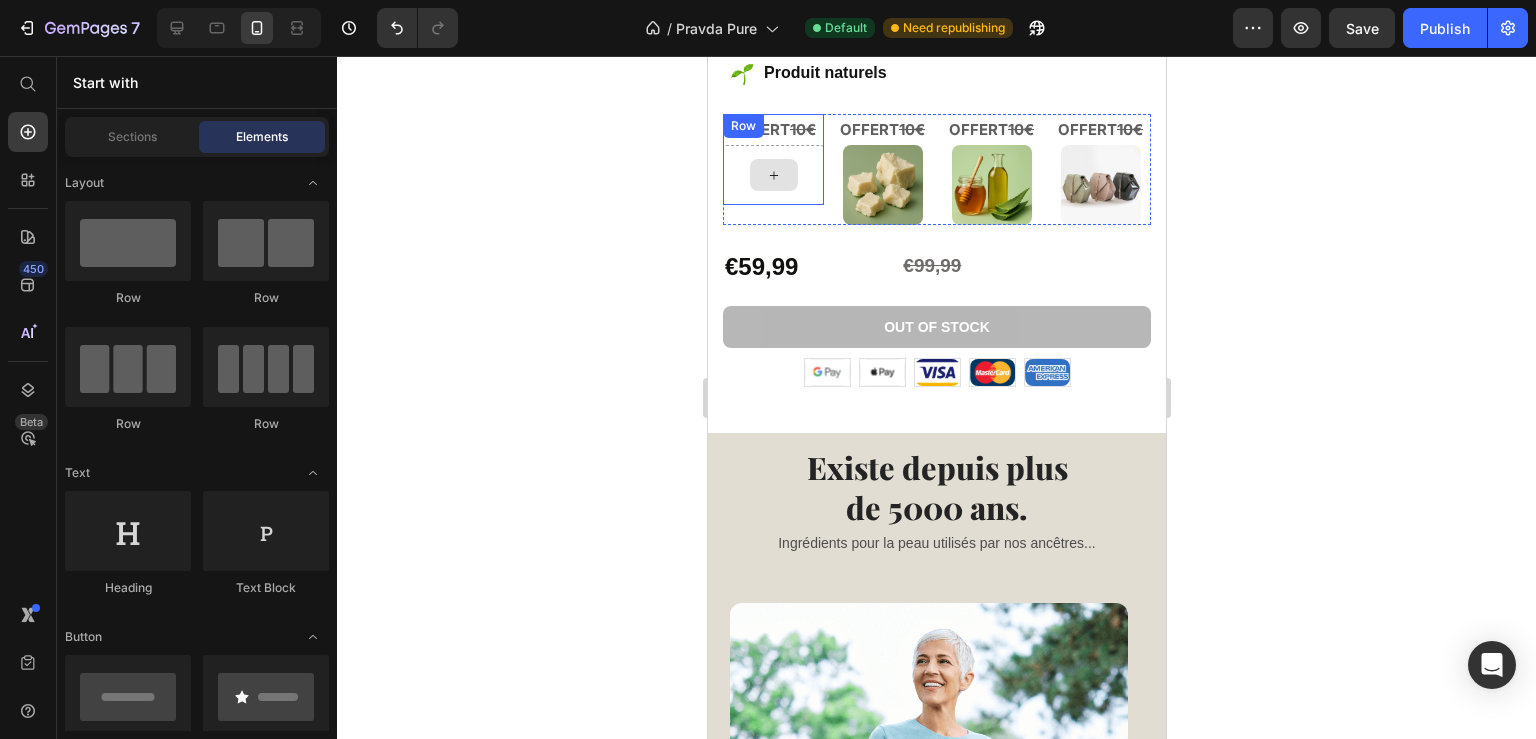 click at bounding box center [773, 175] 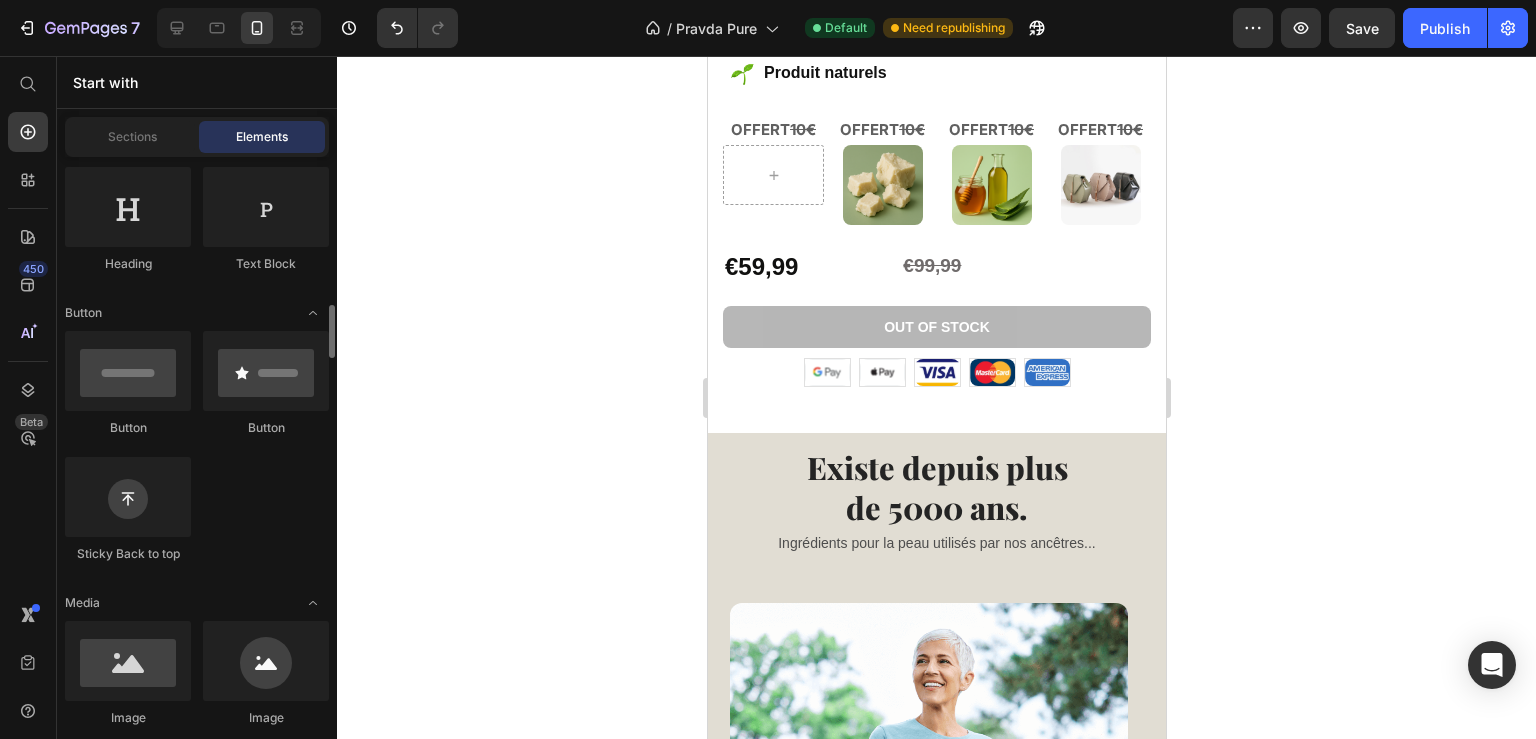 scroll, scrollTop: 432, scrollLeft: 0, axis: vertical 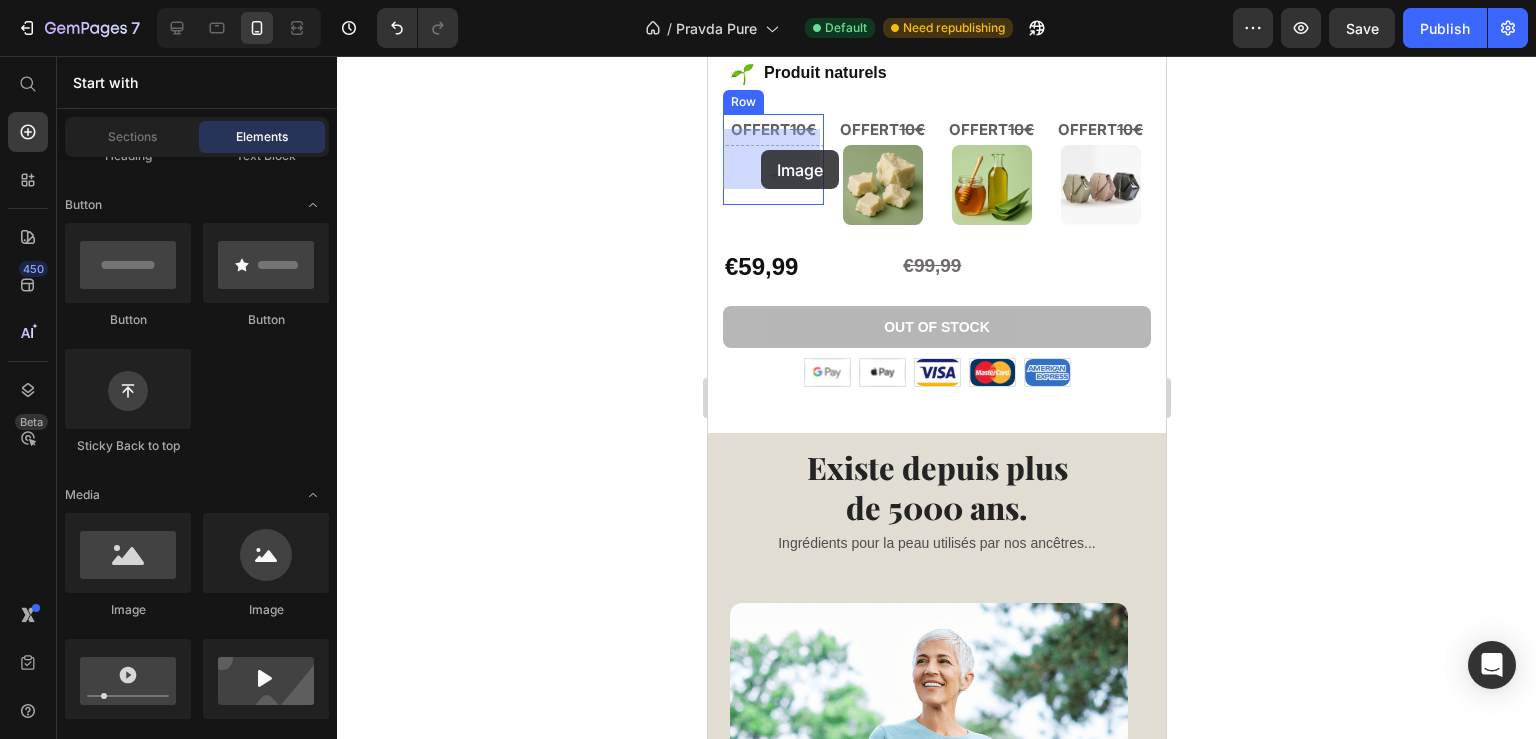 drag, startPoint x: 862, startPoint y: 619, endPoint x: 760, endPoint y: 150, distance: 479.96353 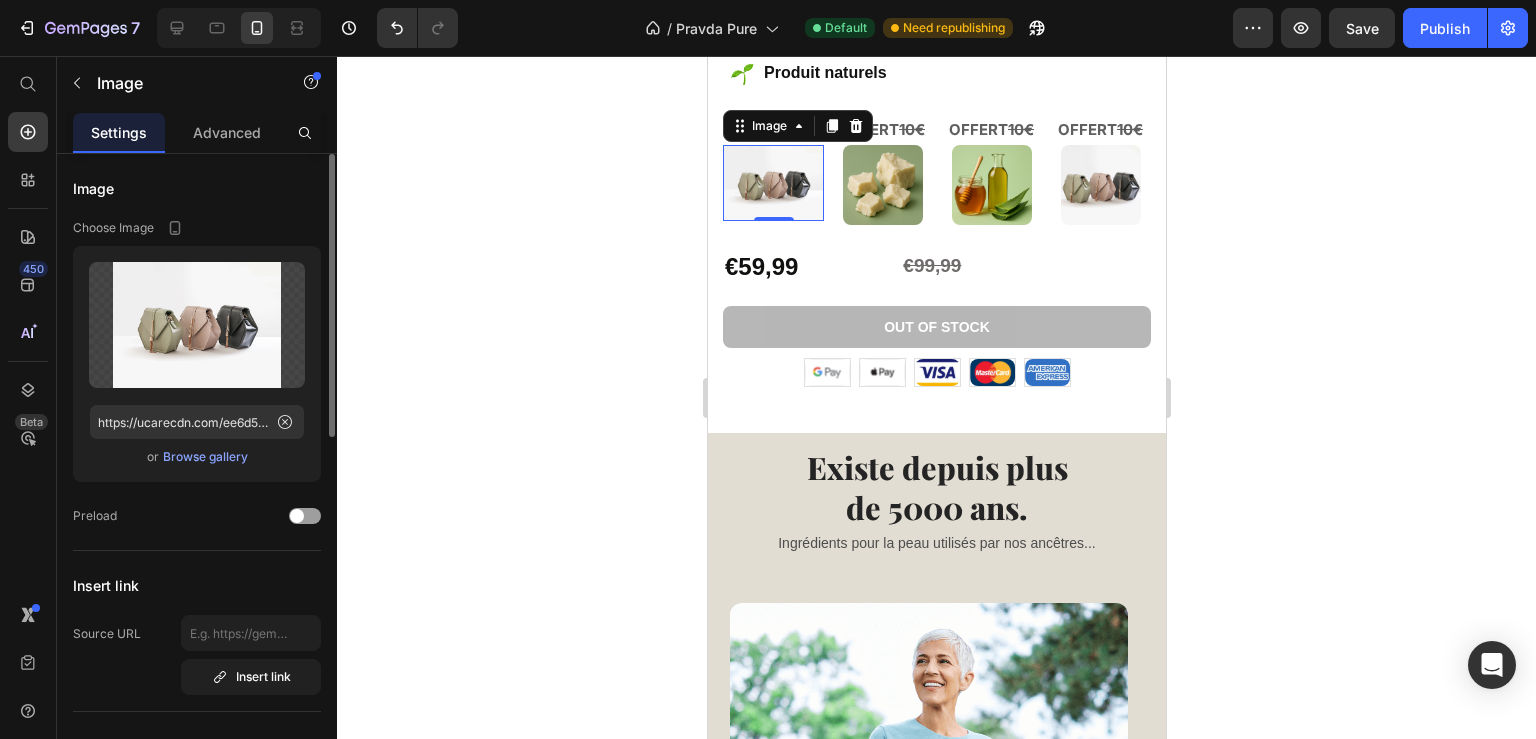 scroll, scrollTop: 324, scrollLeft: 0, axis: vertical 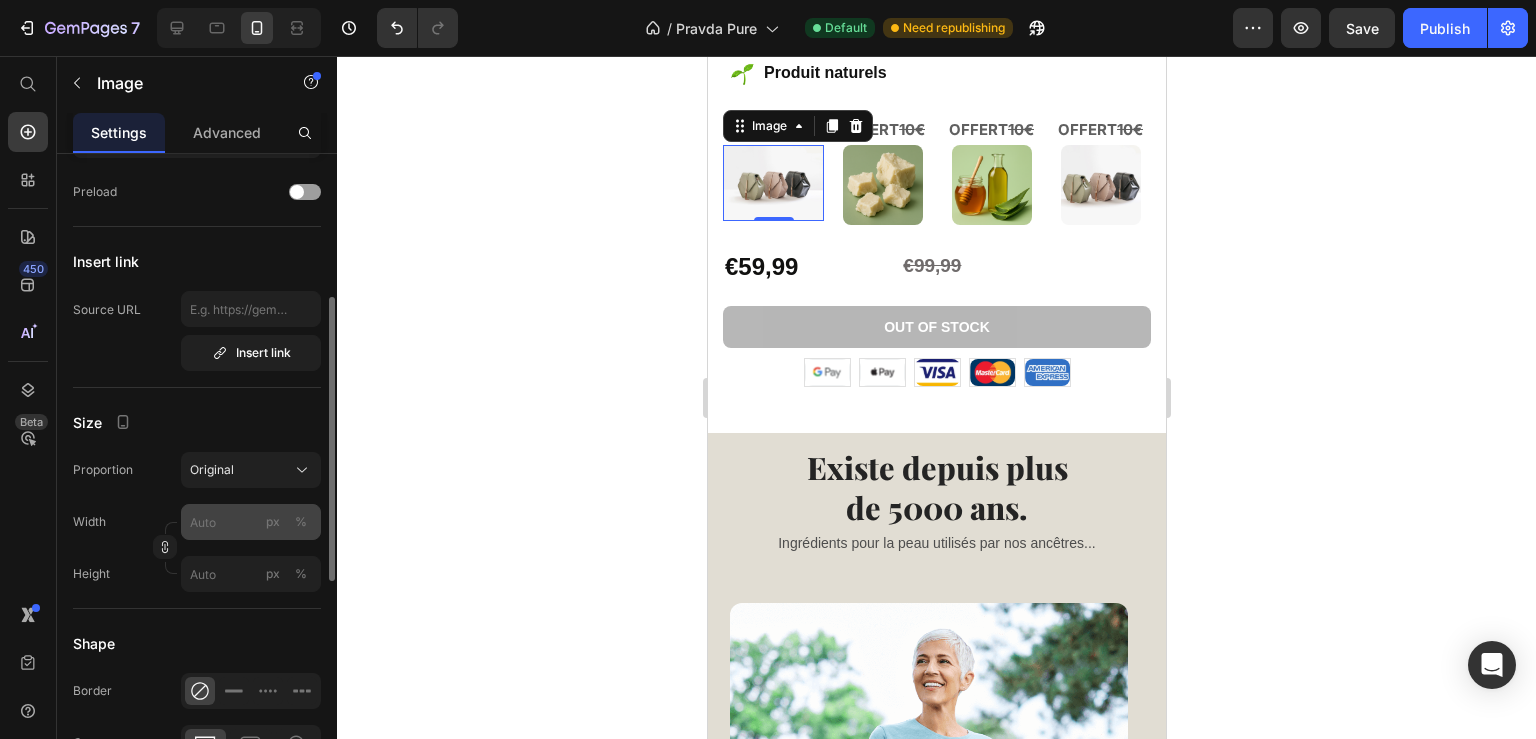 click on "px" at bounding box center (273, 522) 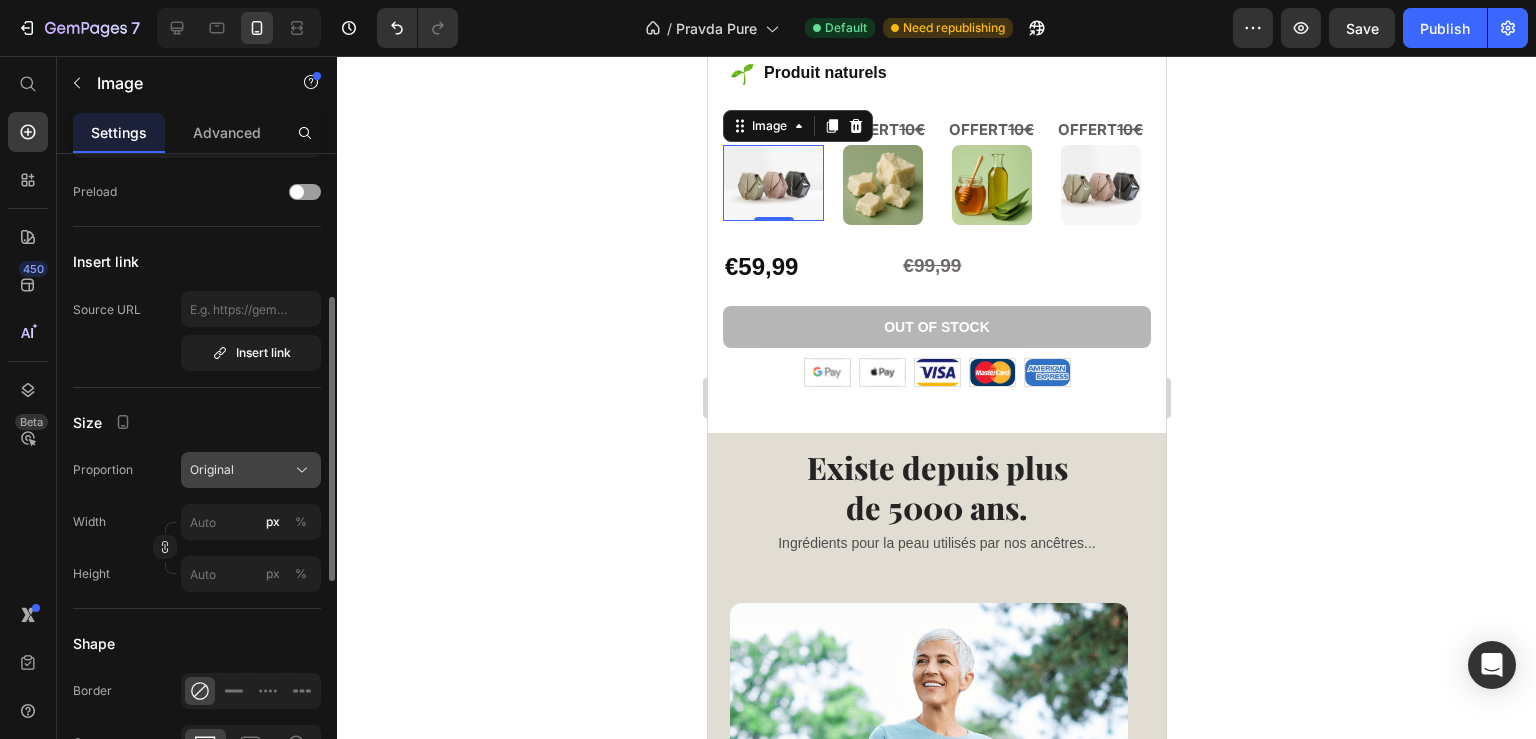 click on "Original" 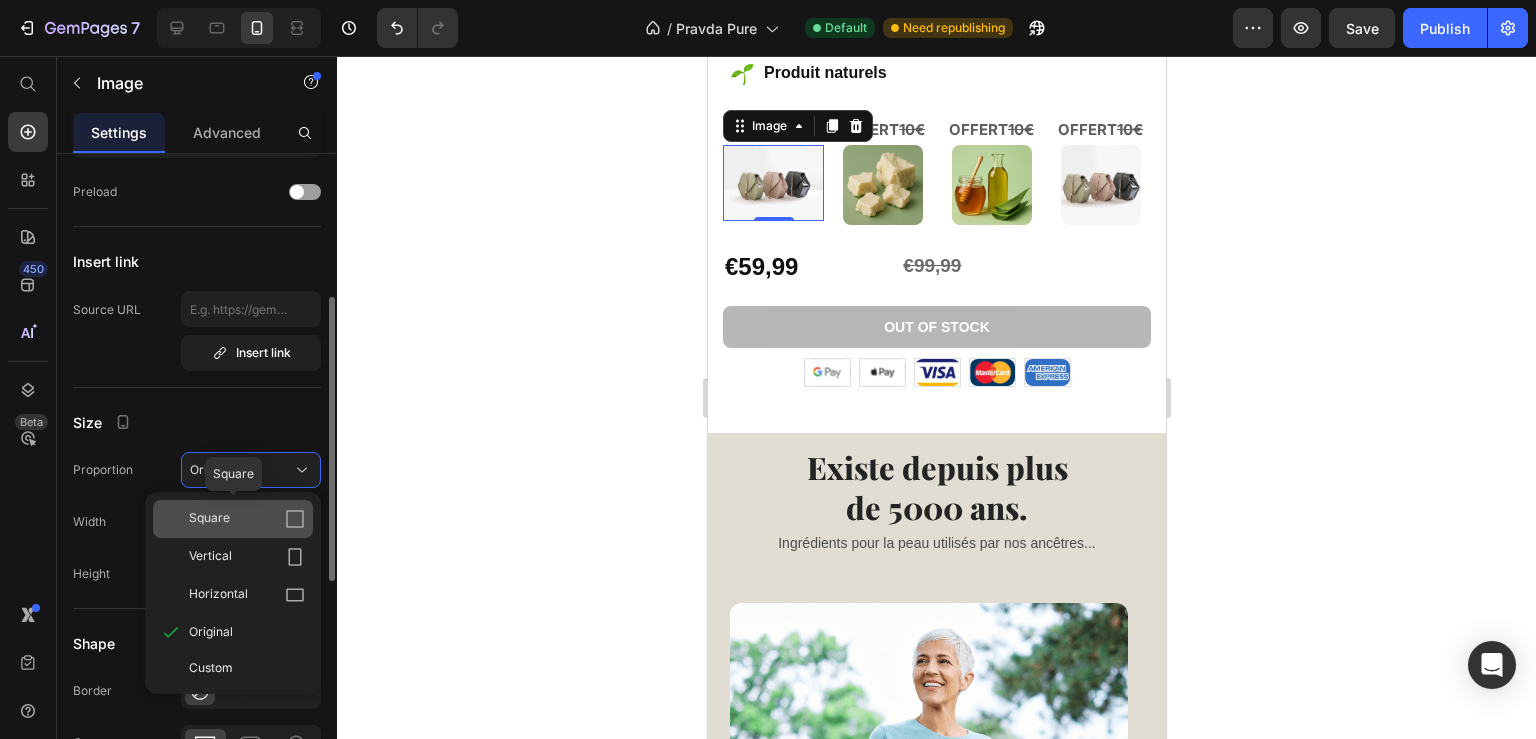 click on "Square" at bounding box center [247, 519] 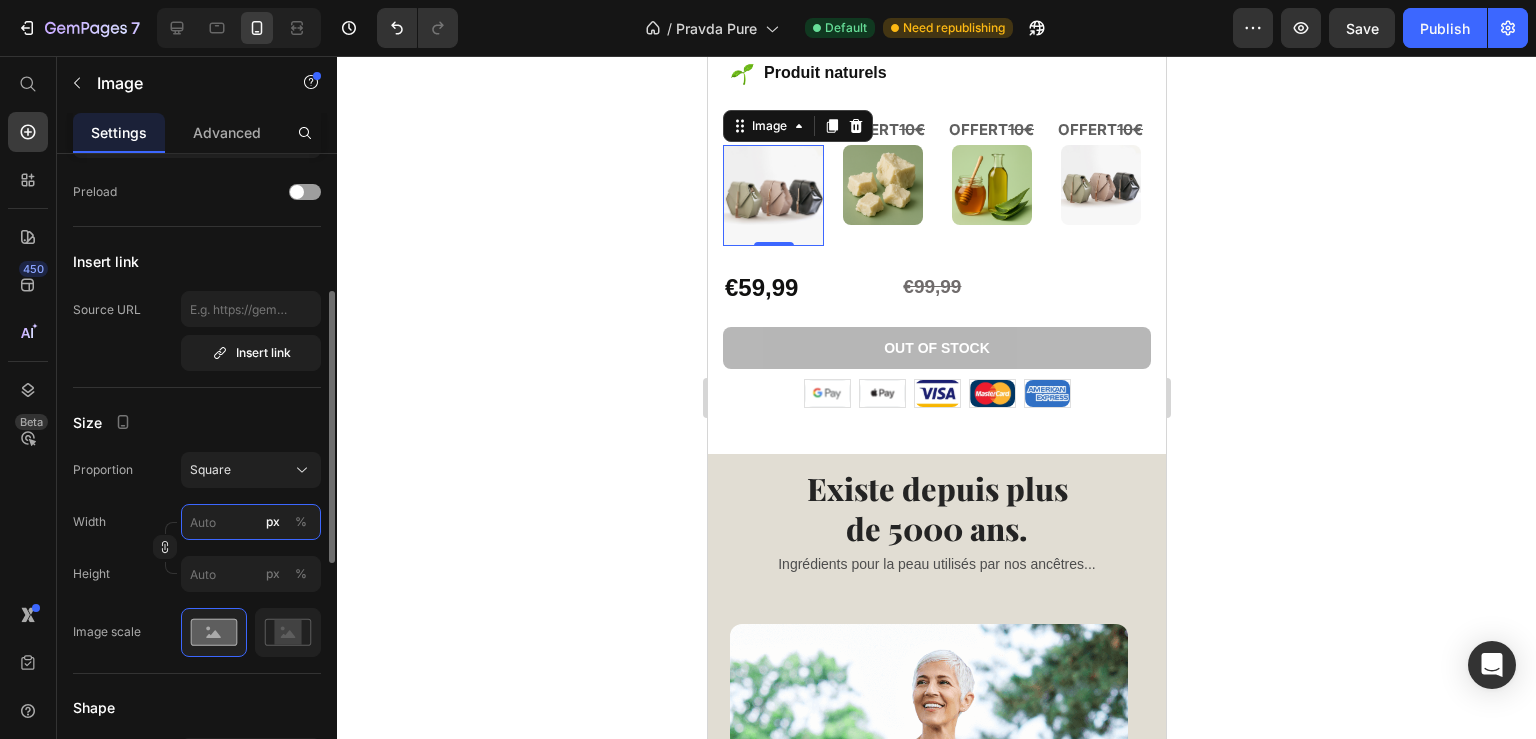 click on "px %" at bounding box center (251, 522) 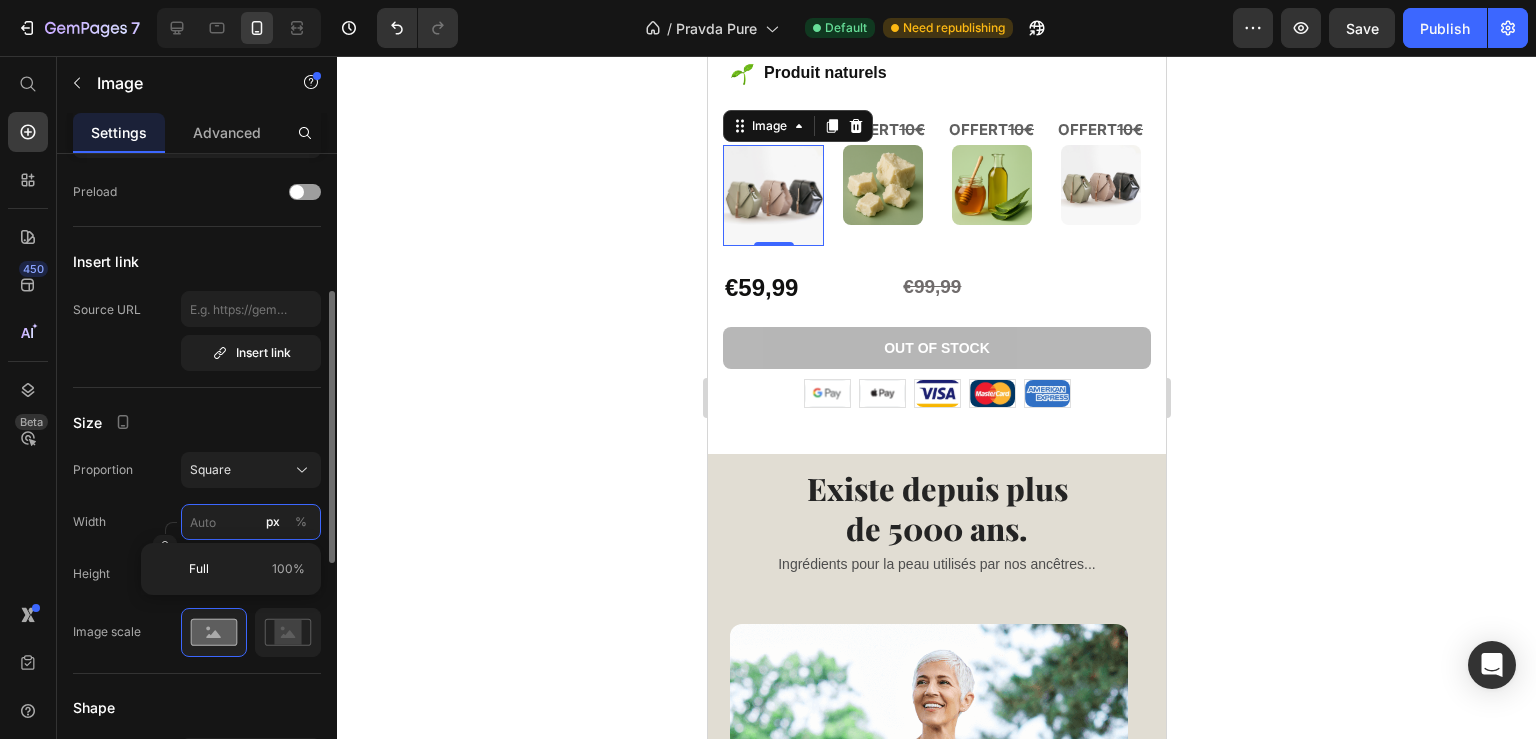 type on "8" 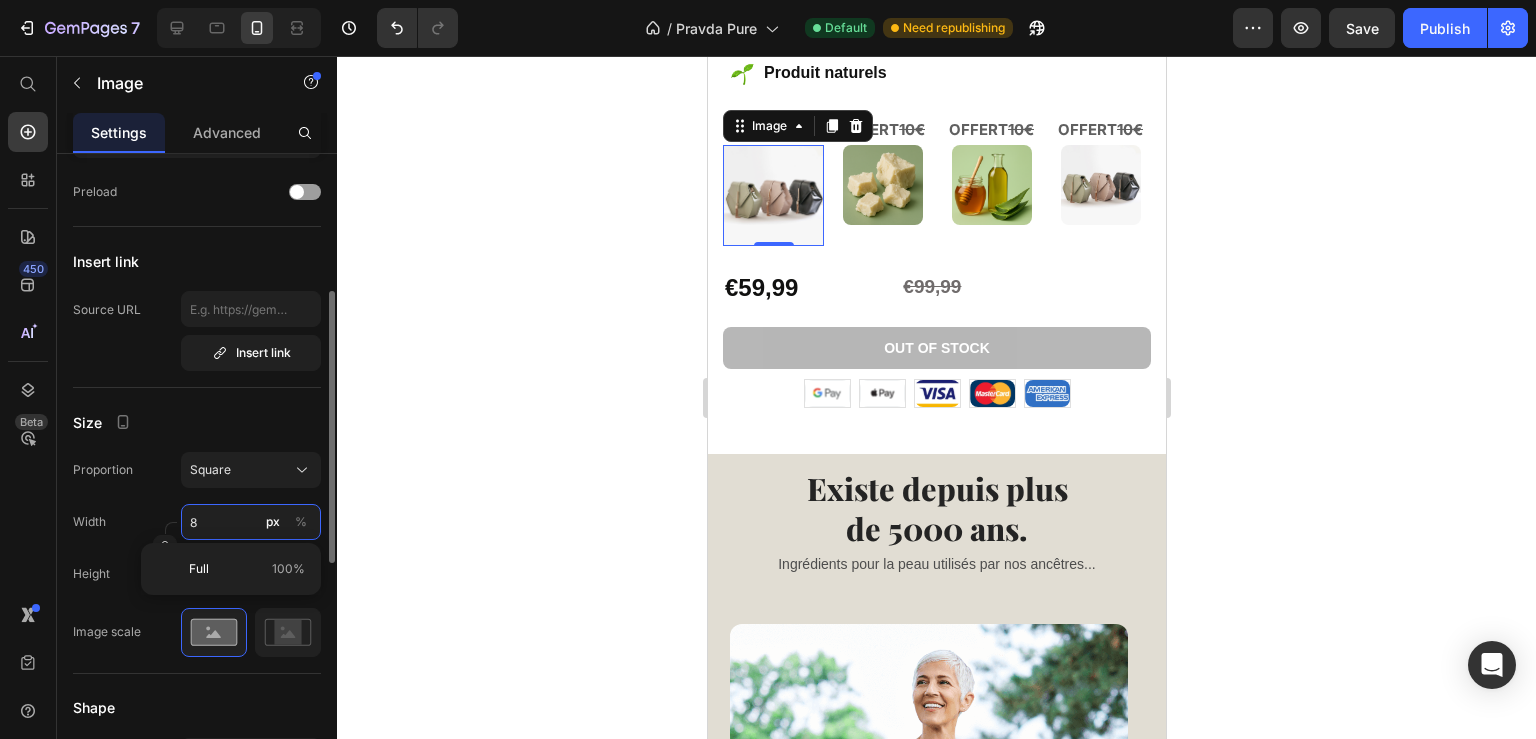 type on "80" 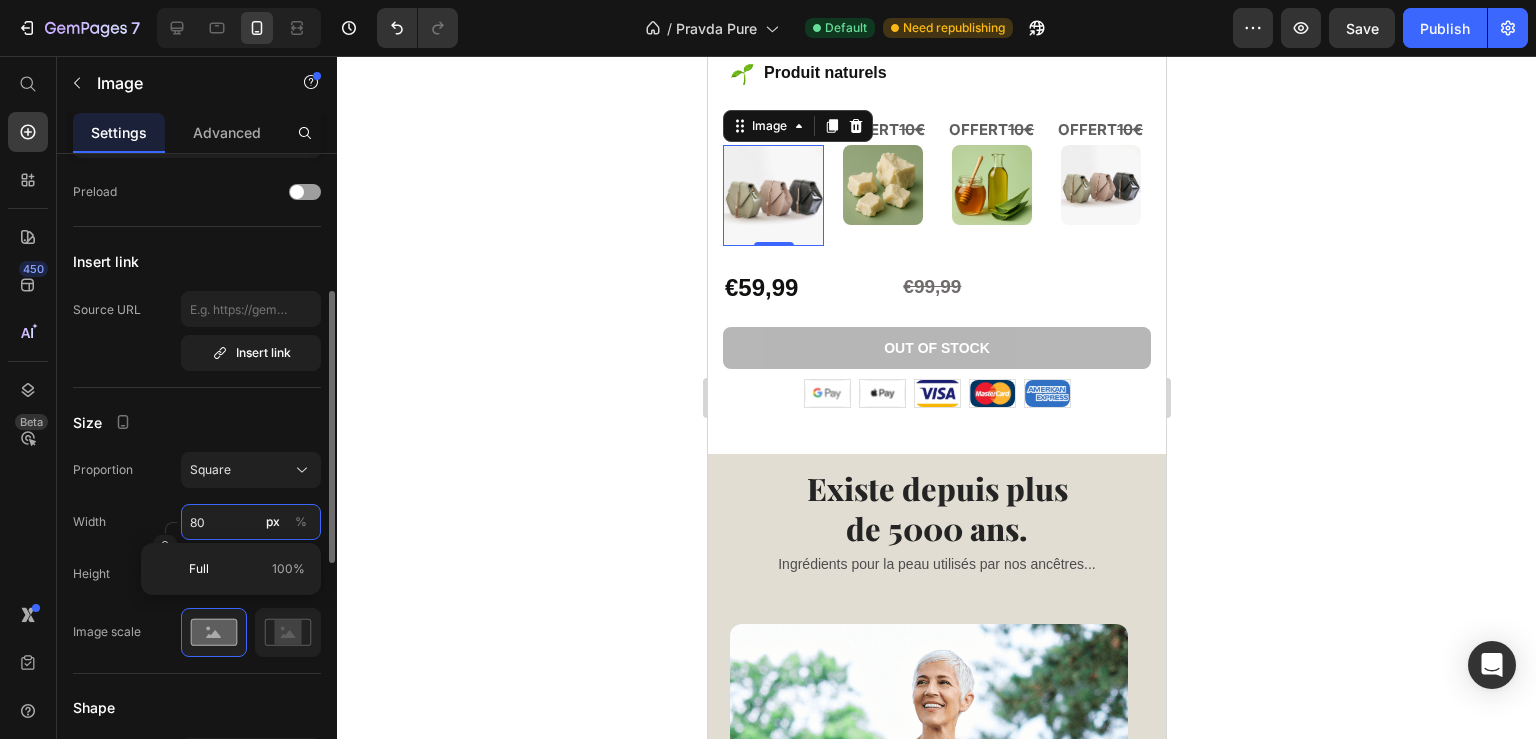 type on "80" 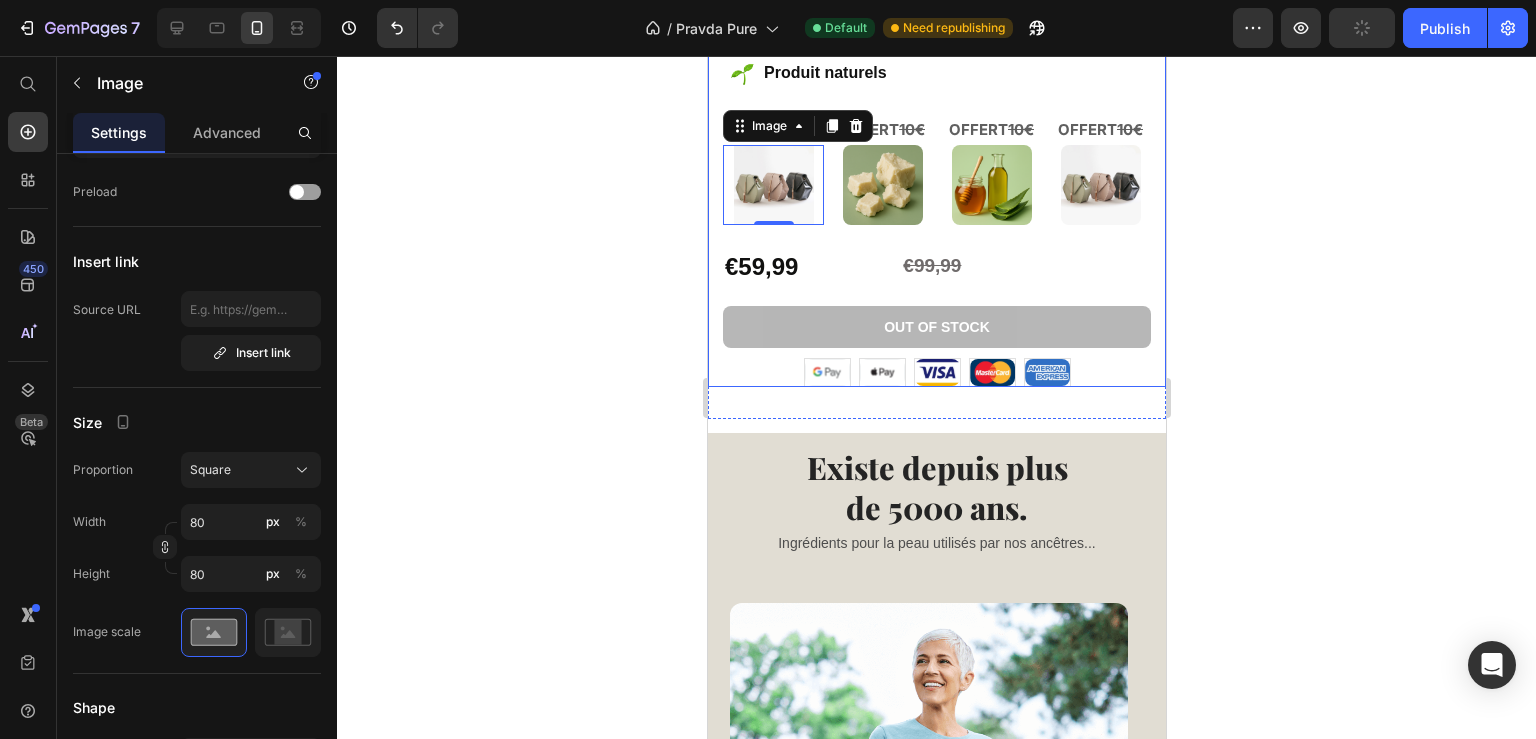 click 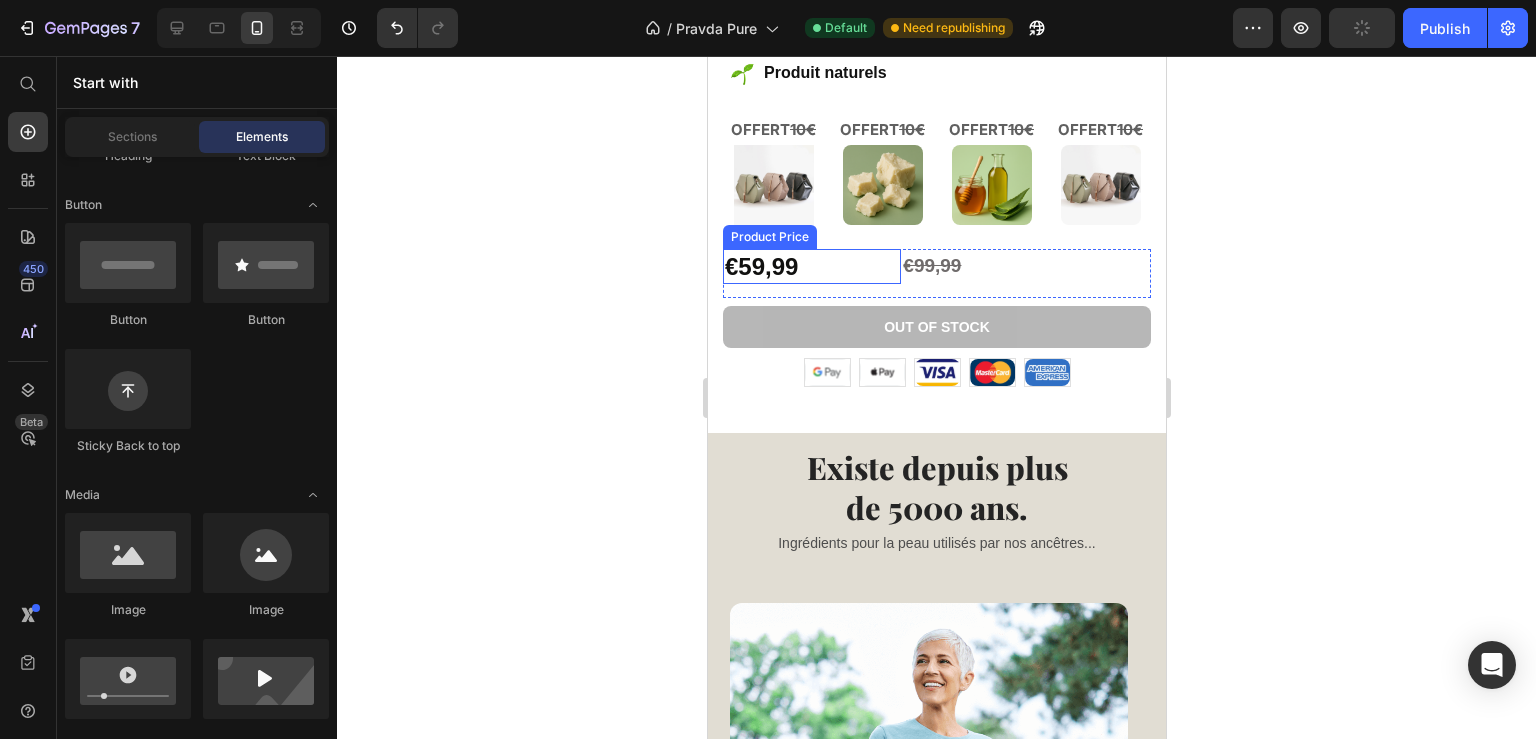 scroll, scrollTop: 432, scrollLeft: 0, axis: vertical 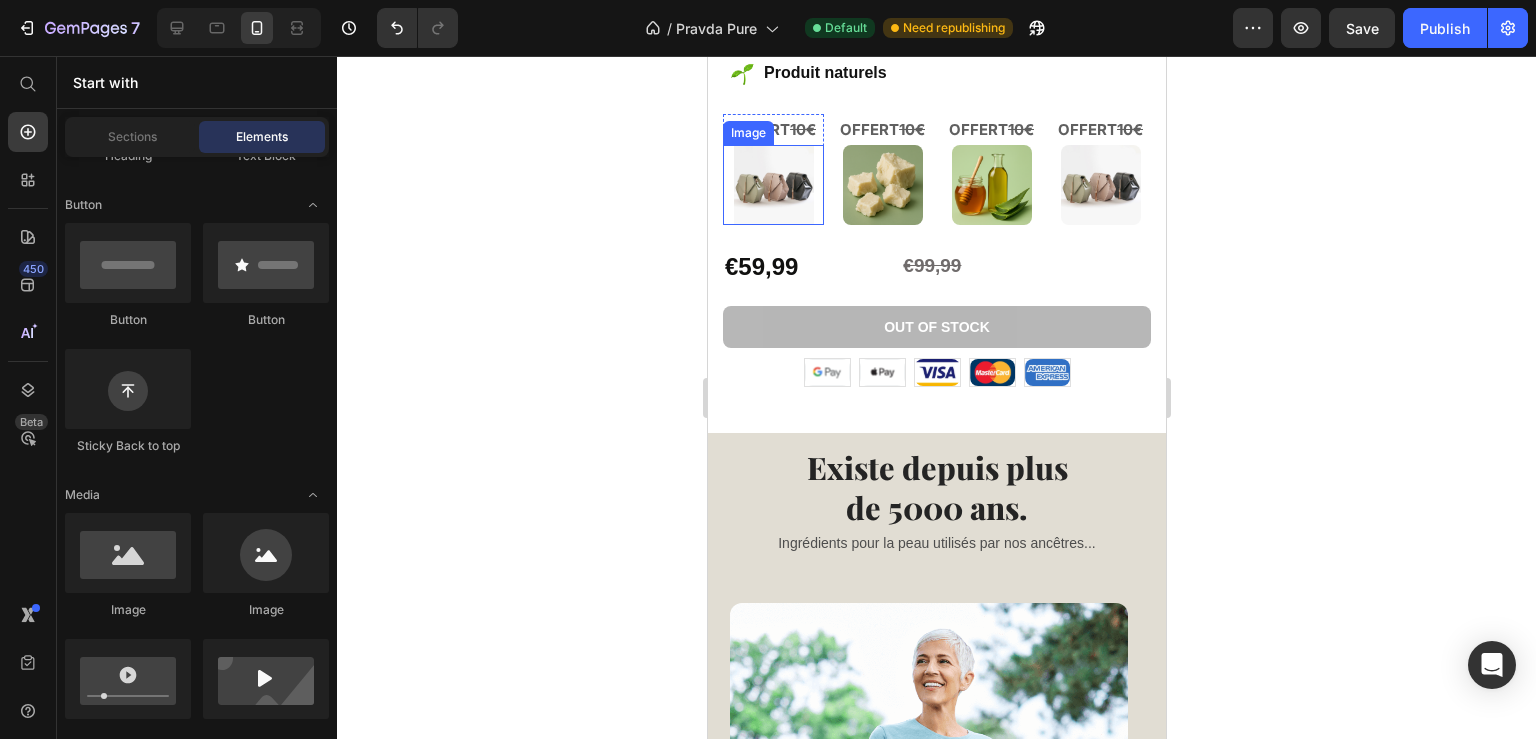 click at bounding box center (772, 185) 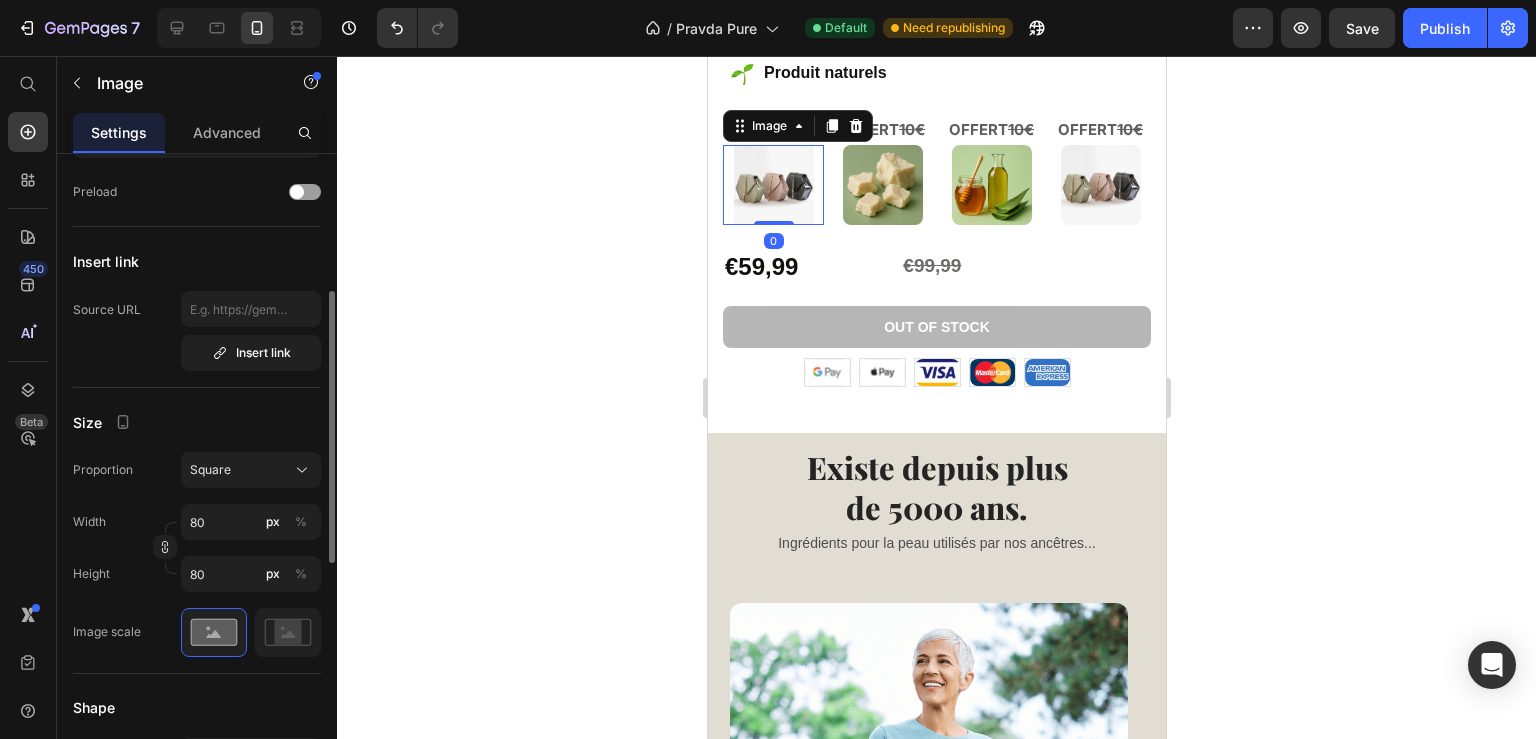 scroll, scrollTop: 540, scrollLeft: 0, axis: vertical 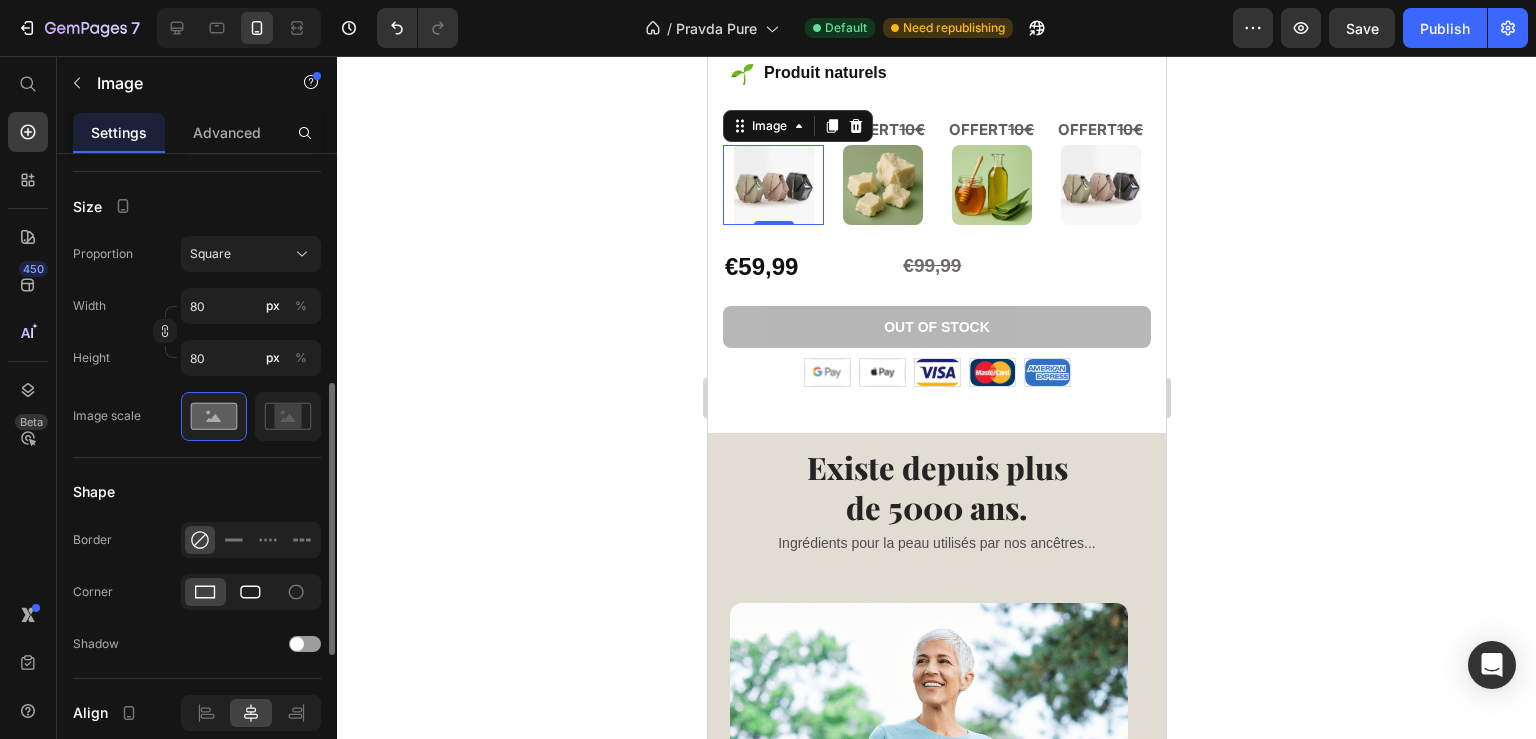 click 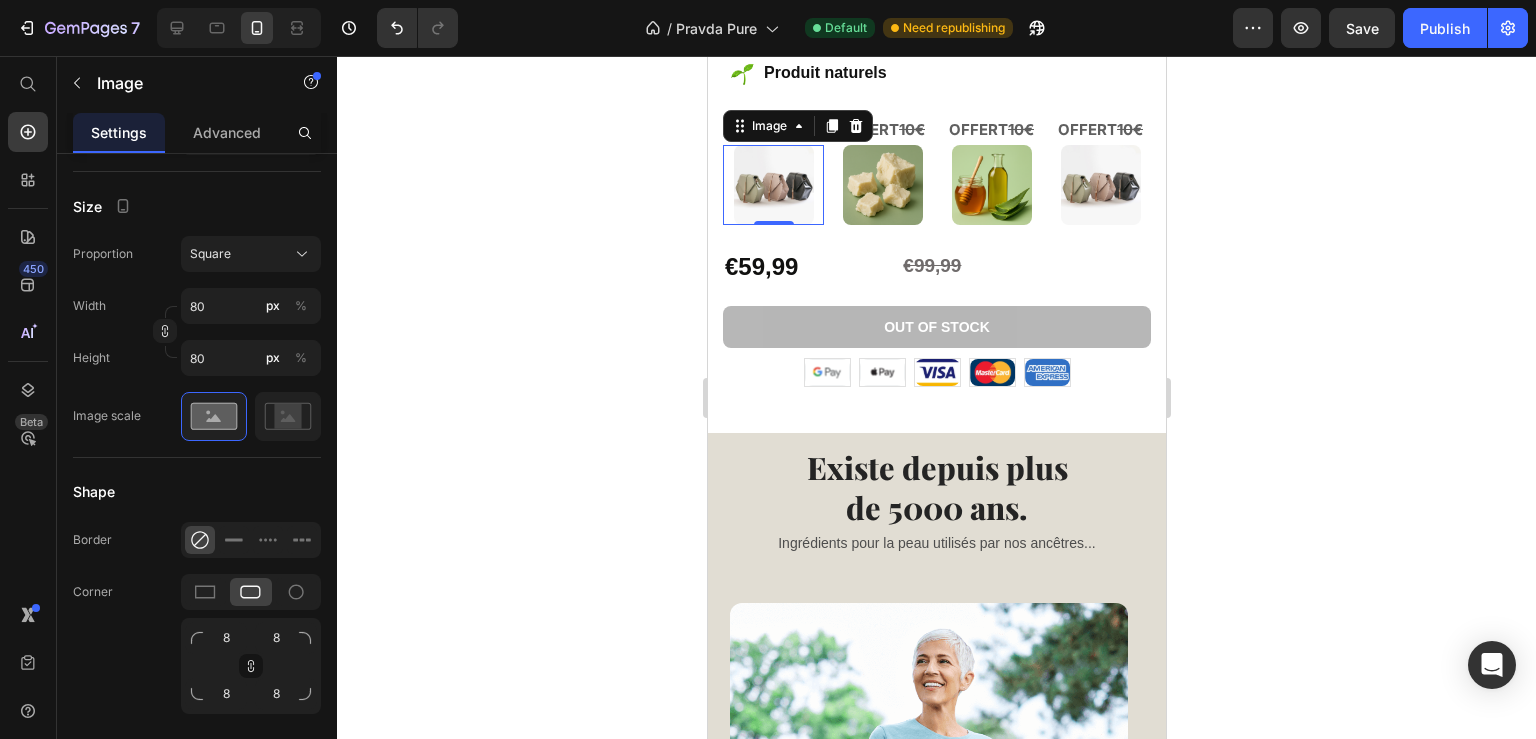 click 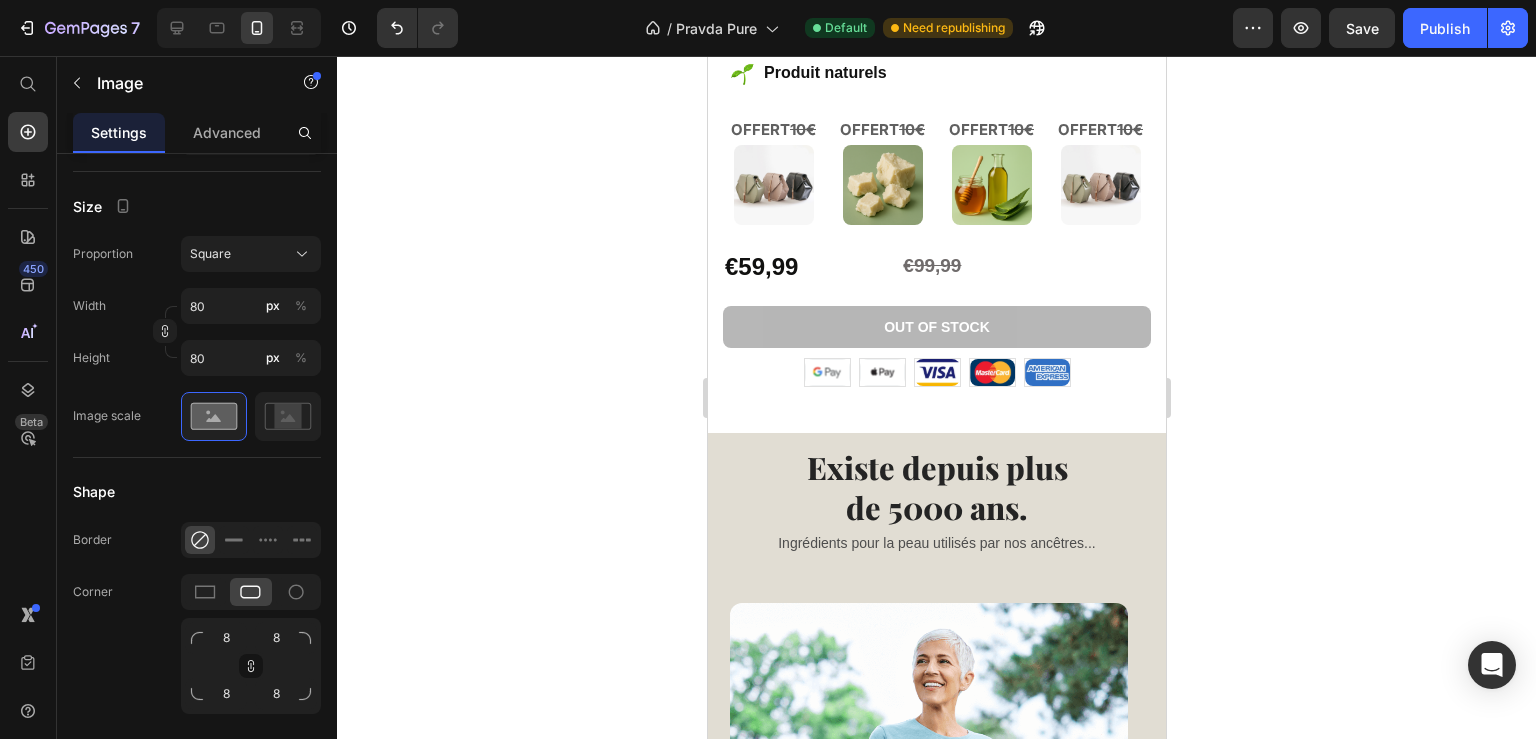 scroll, scrollTop: 432, scrollLeft: 0, axis: vertical 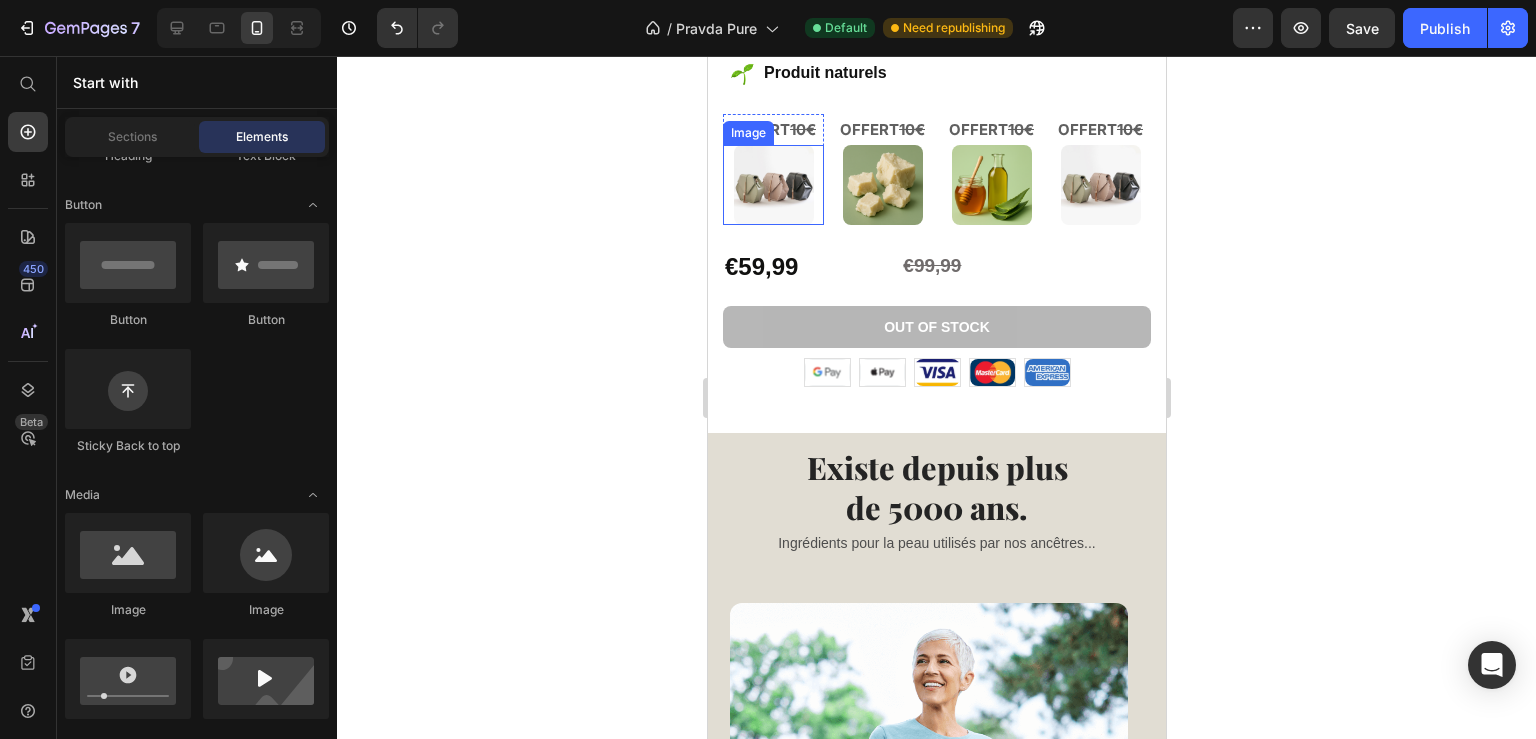 click at bounding box center (772, 185) 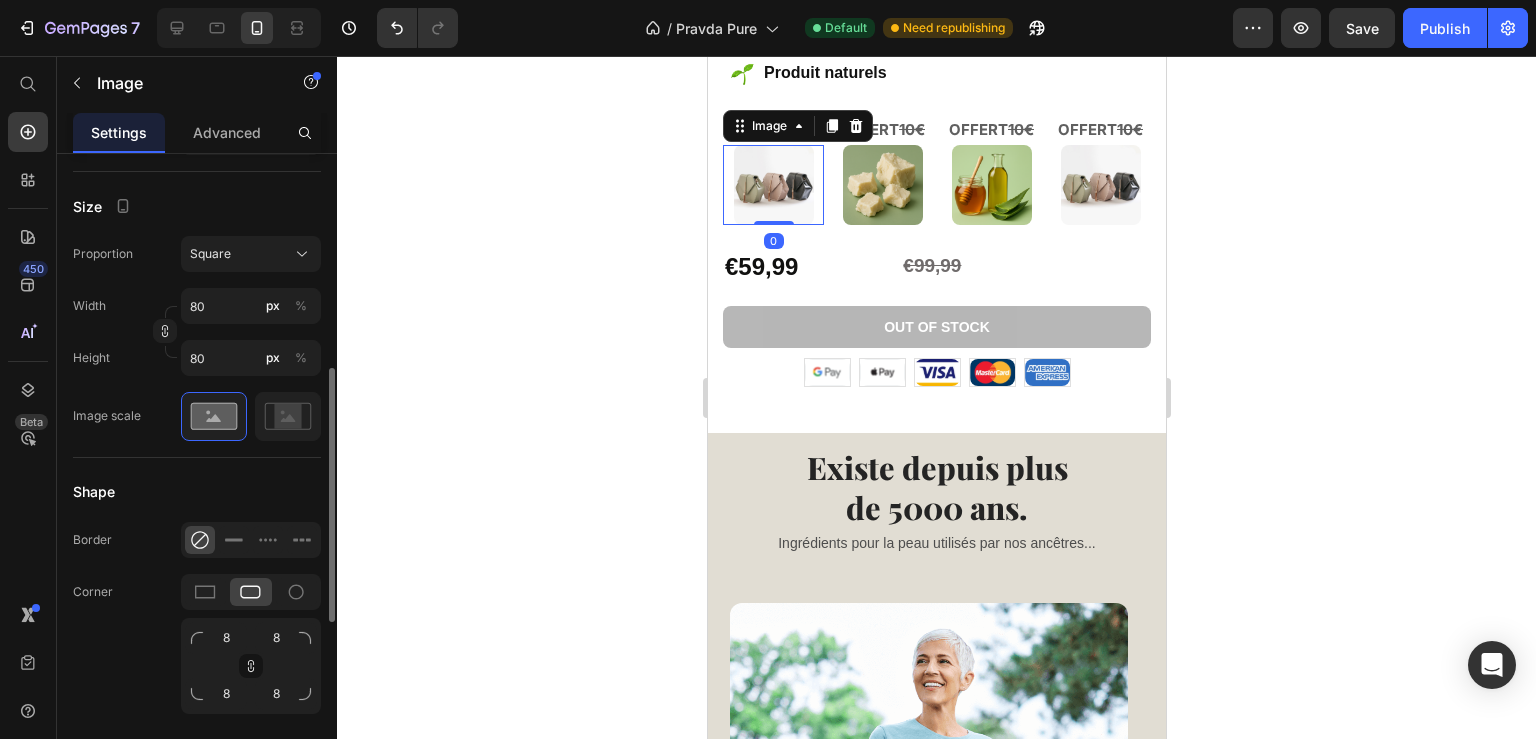 scroll, scrollTop: 0, scrollLeft: 0, axis: both 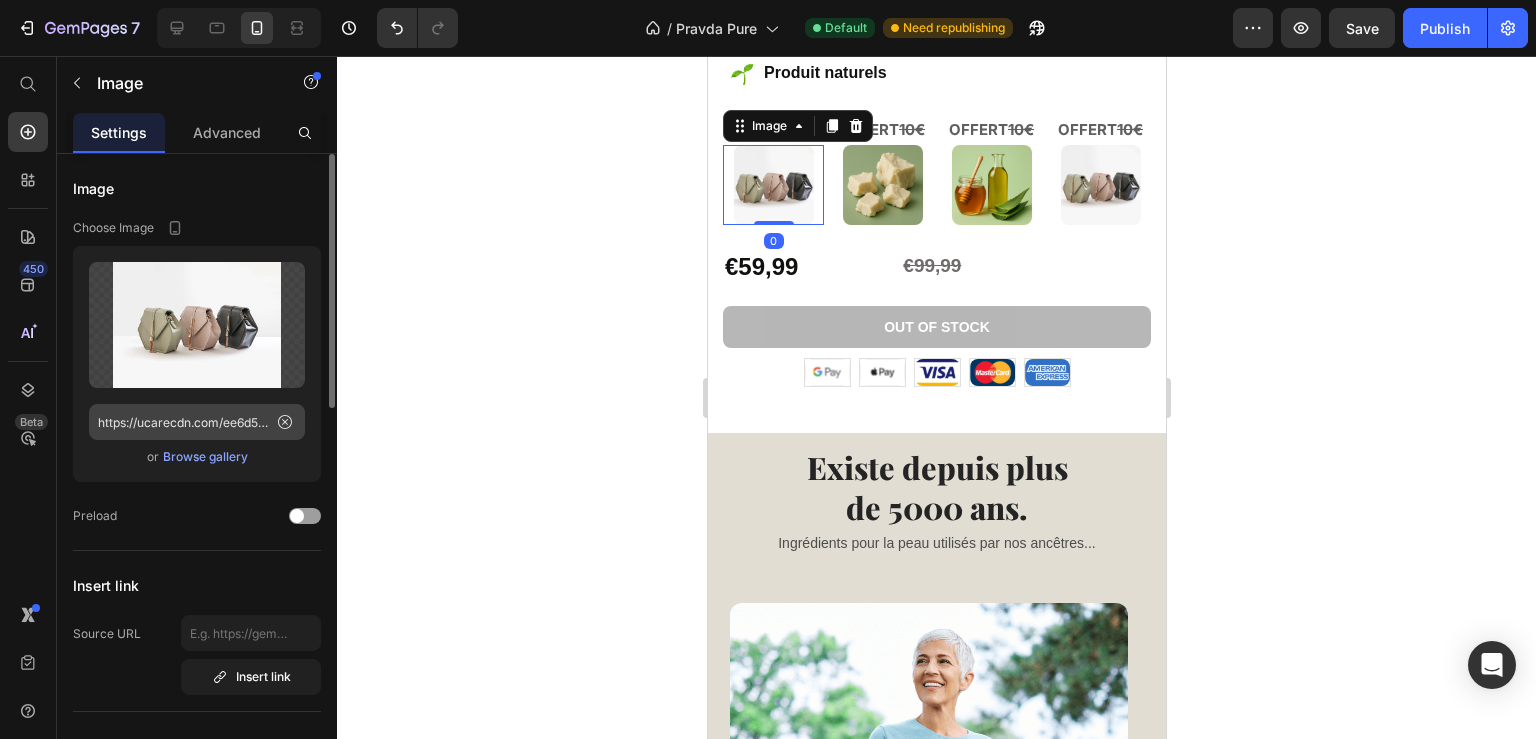 click 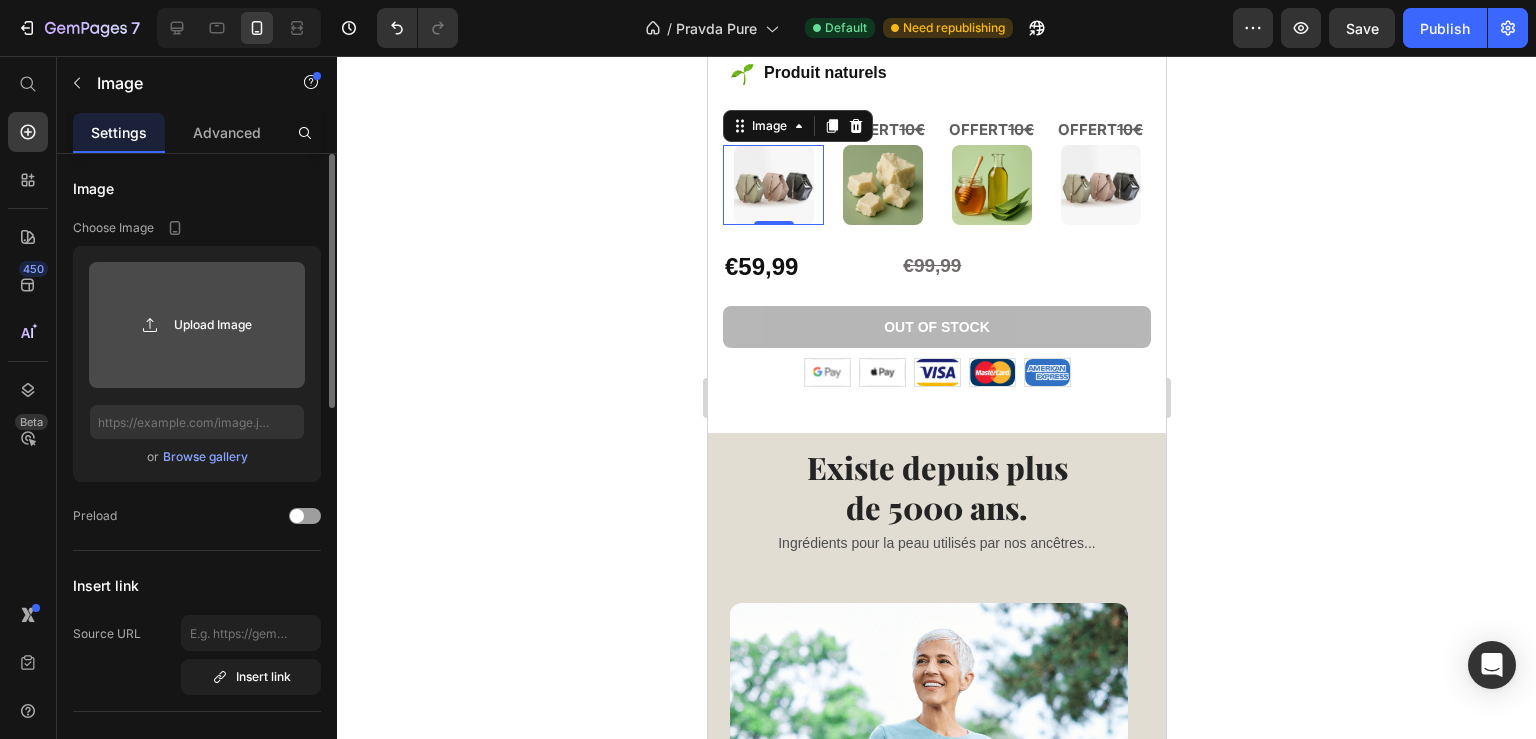 click 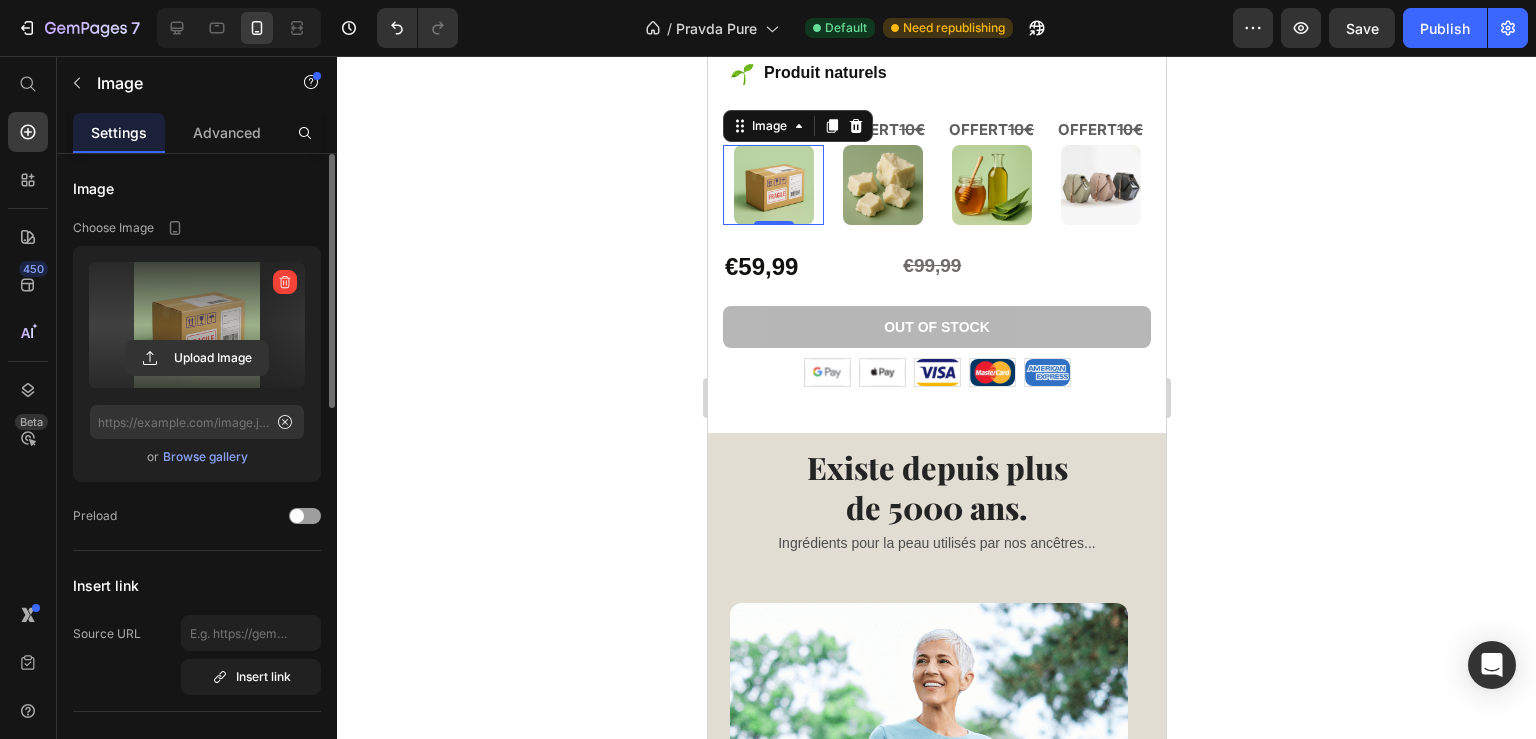 type on "https://cdn.shopify.com/s/files/1/0926/3225/2790/files/gempages_573375722391864070-44acf048-662e-4e5d-ad4b-694324b0790d.png" 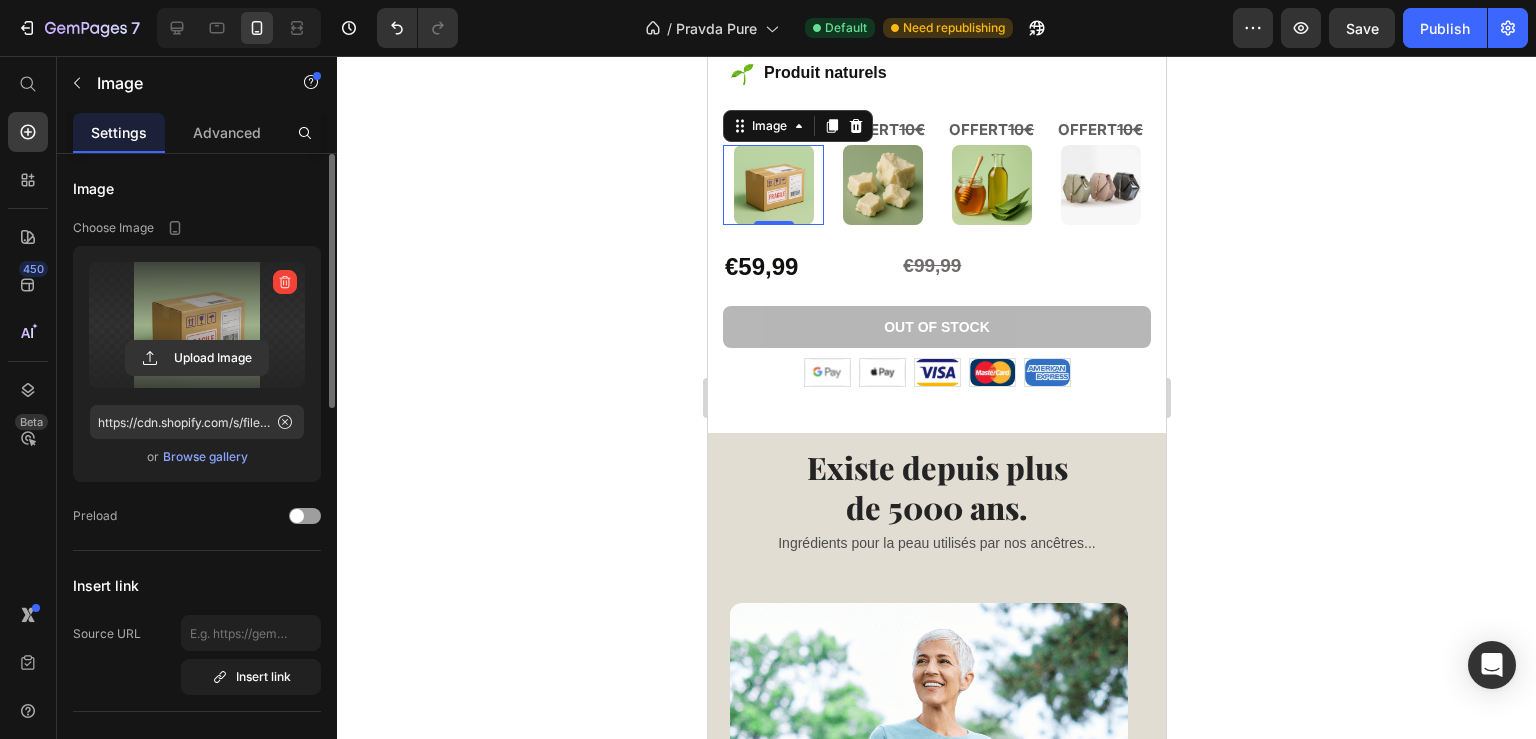 click 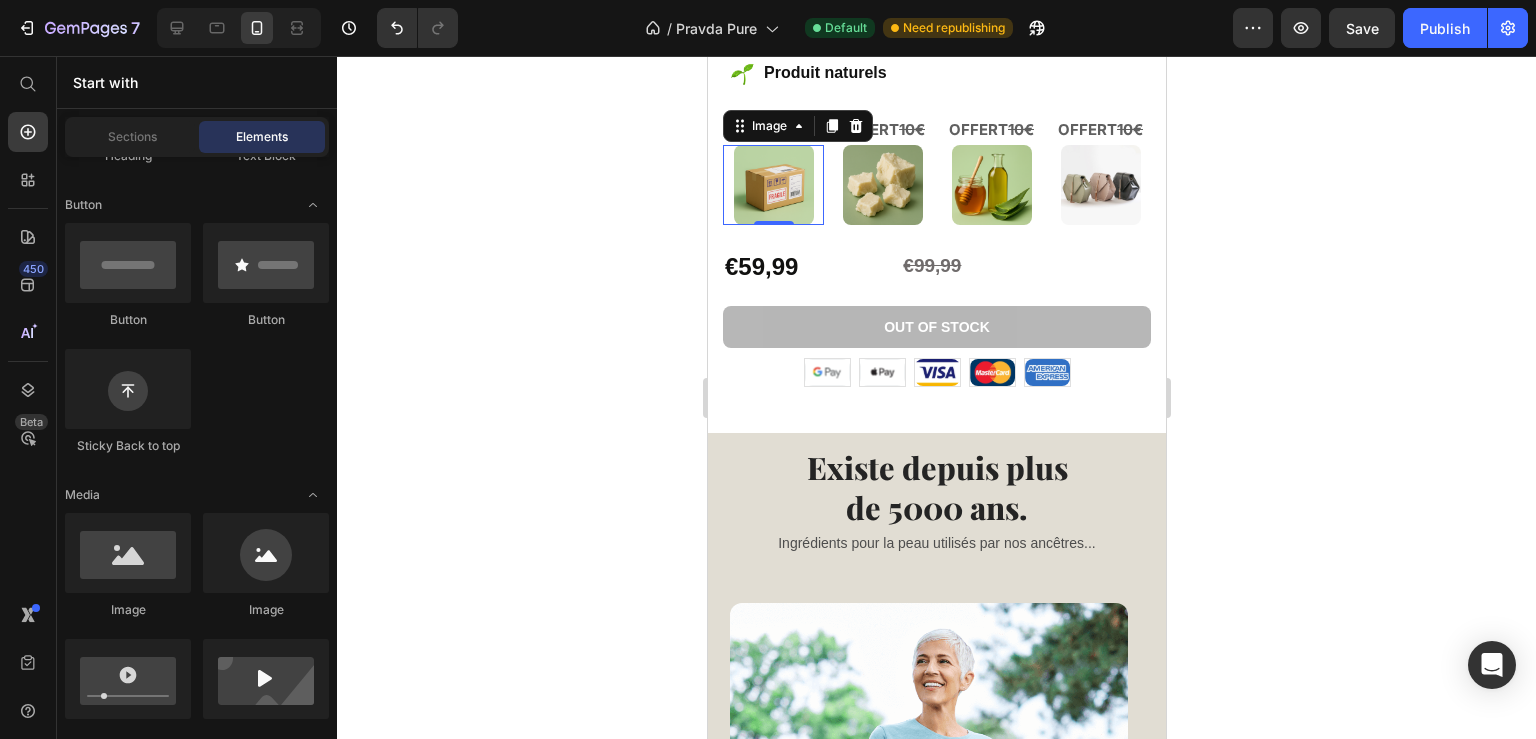 scroll, scrollTop: 432, scrollLeft: 0, axis: vertical 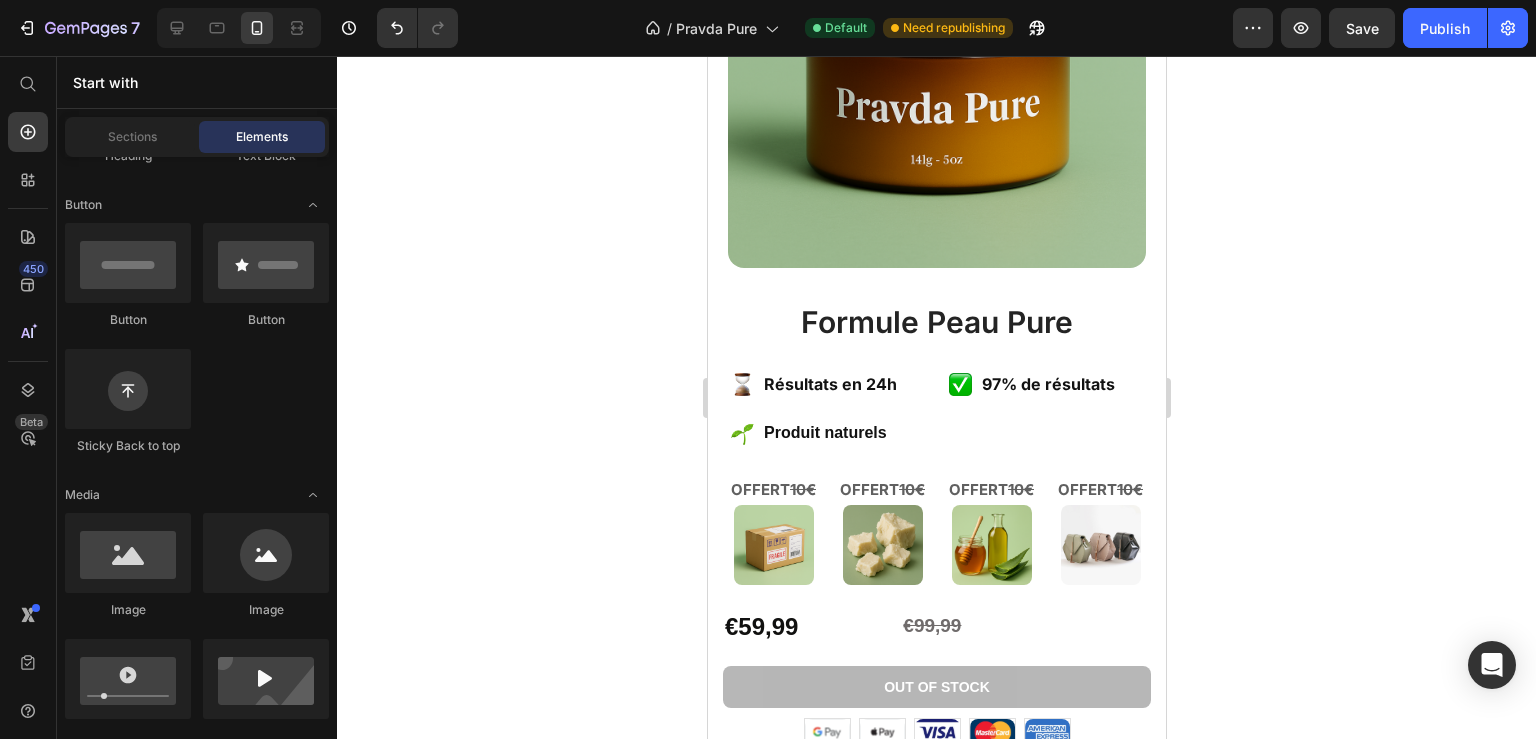 drag, startPoint x: 1159, startPoint y: 230, endPoint x: 1875, endPoint y: 235, distance: 716.01746 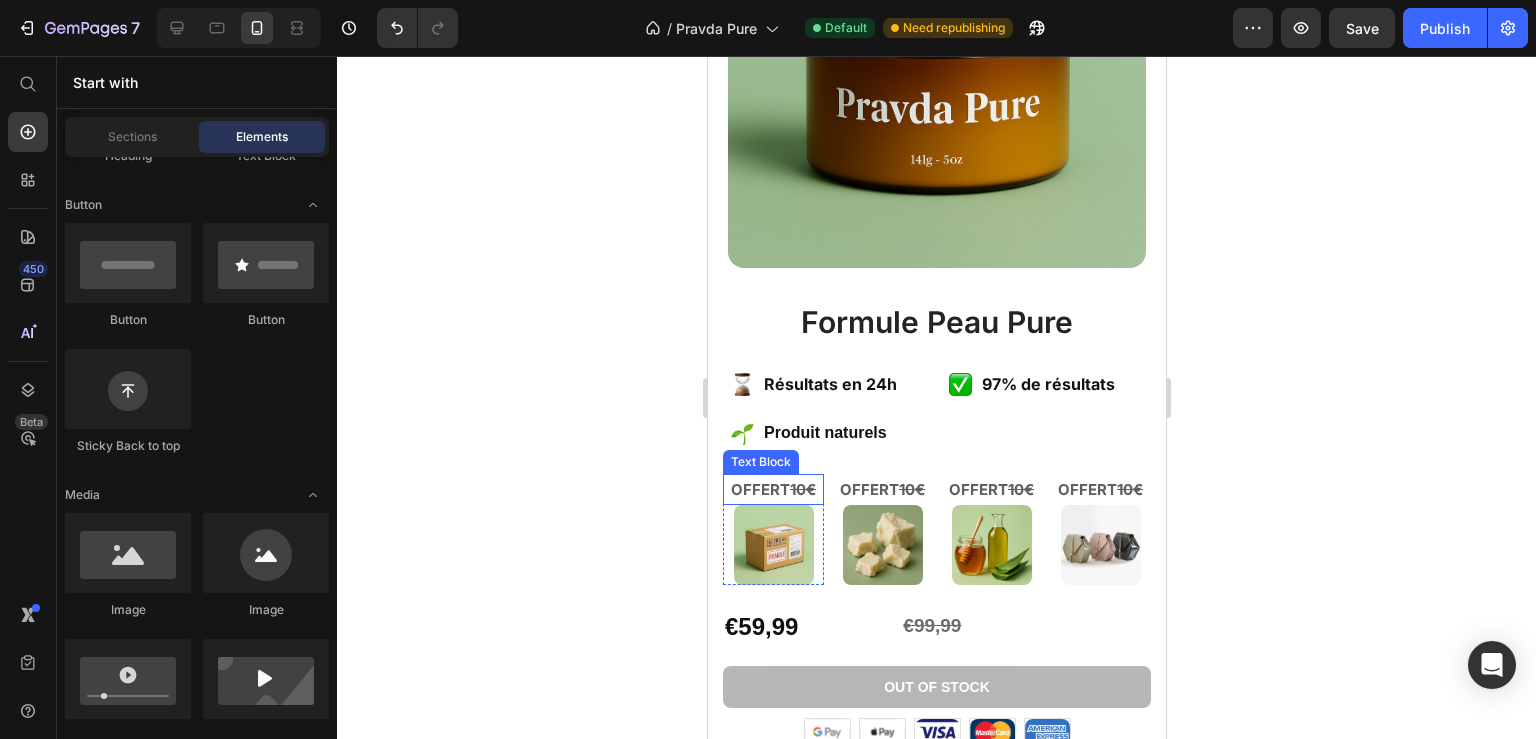 click on "OFFERT  10€" at bounding box center (772, 489) 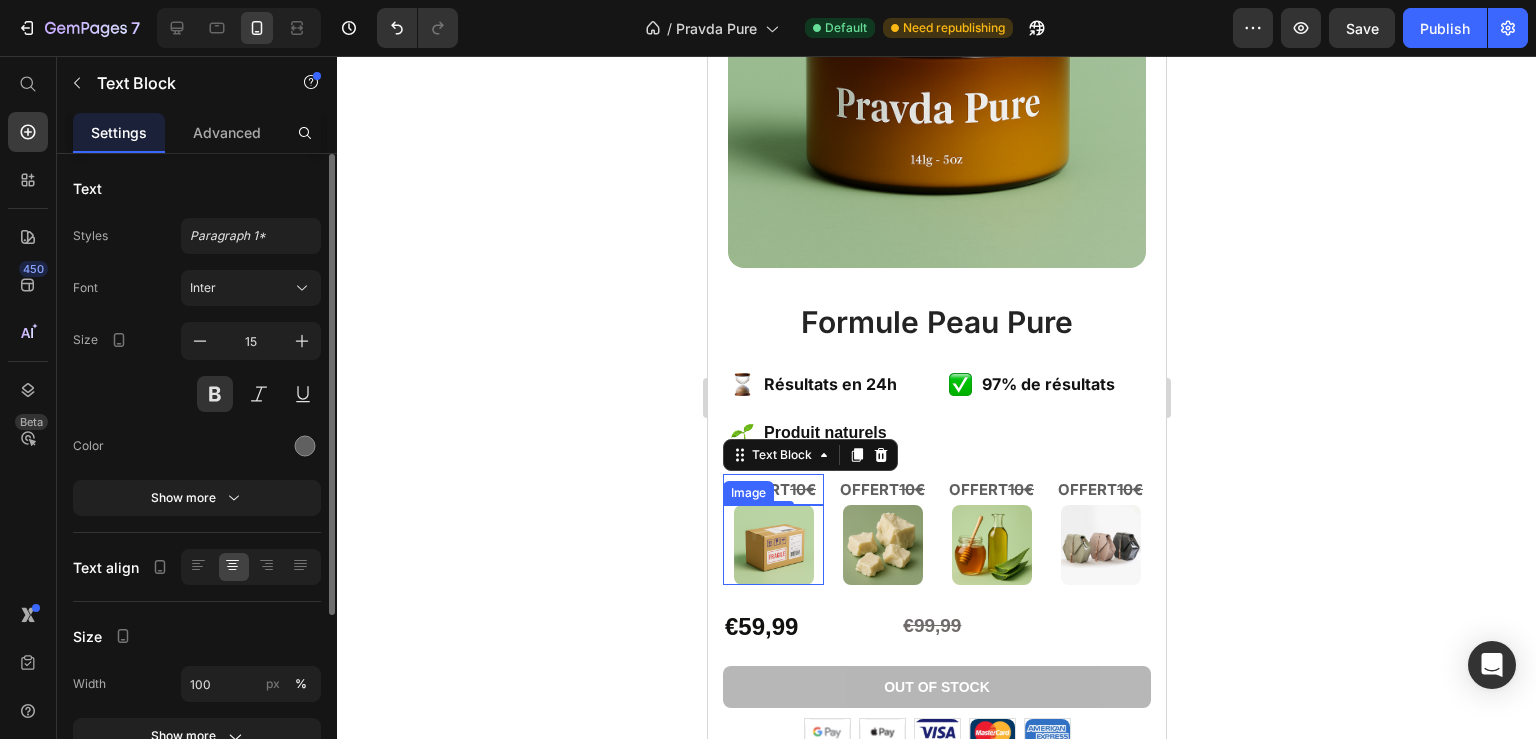 click at bounding box center [772, 545] 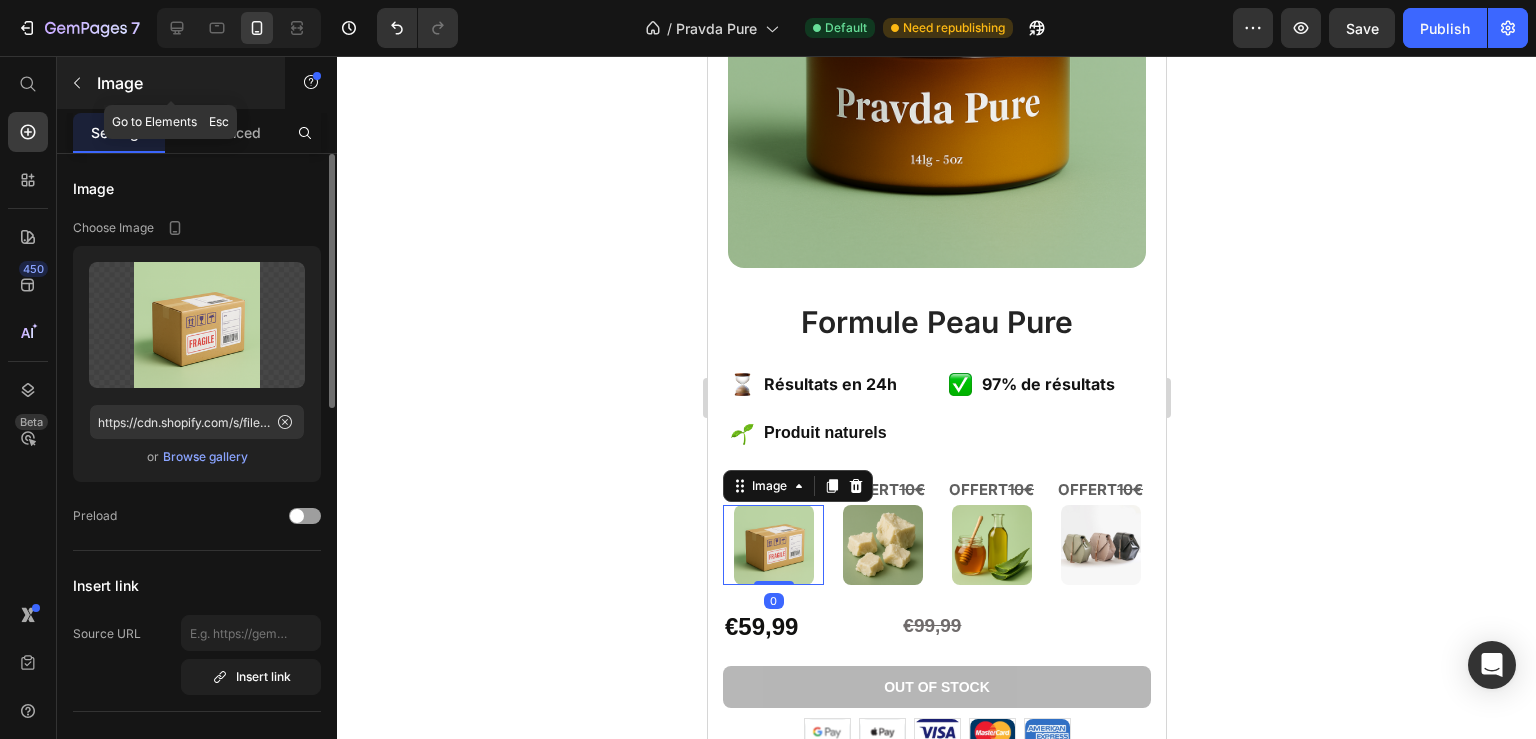 click at bounding box center (77, 83) 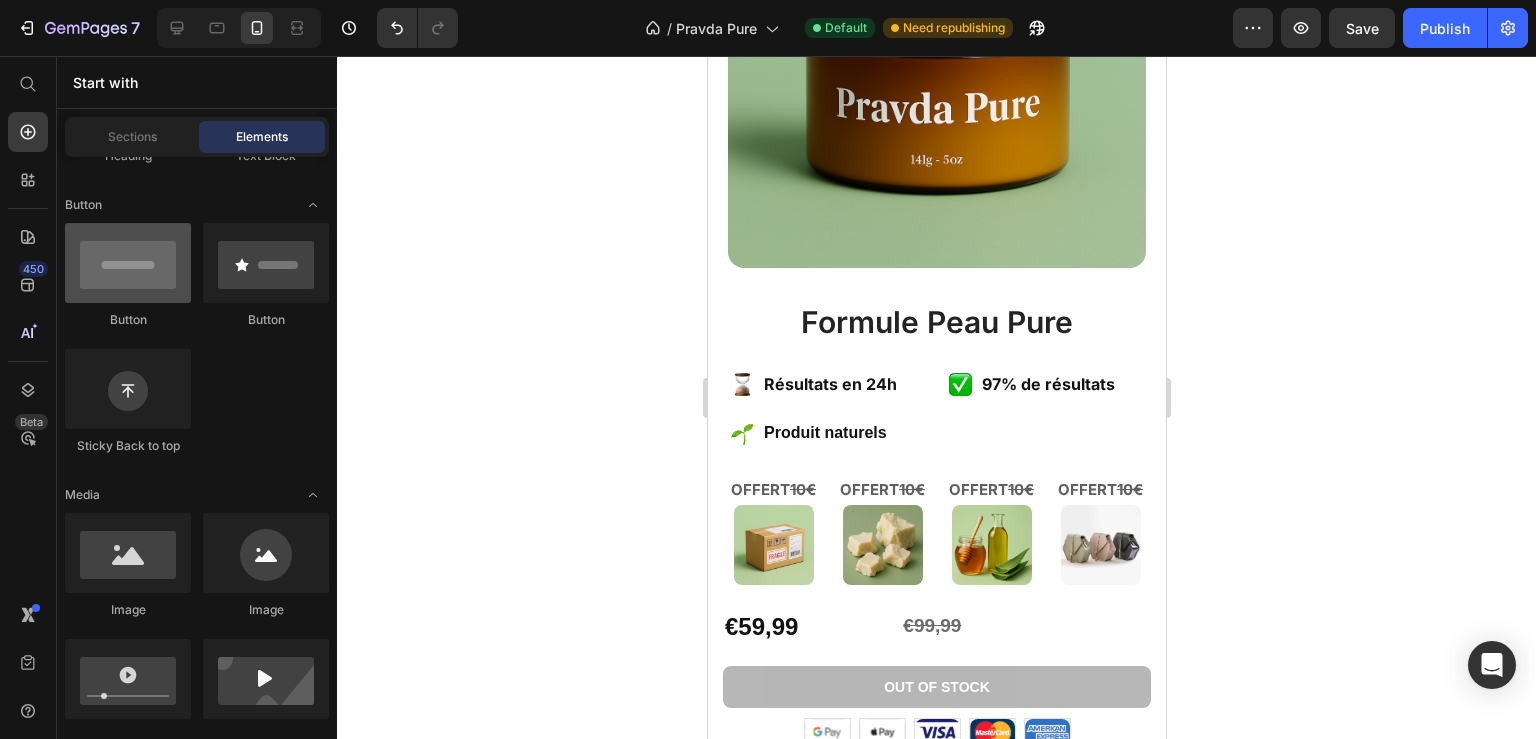 scroll, scrollTop: 216, scrollLeft: 0, axis: vertical 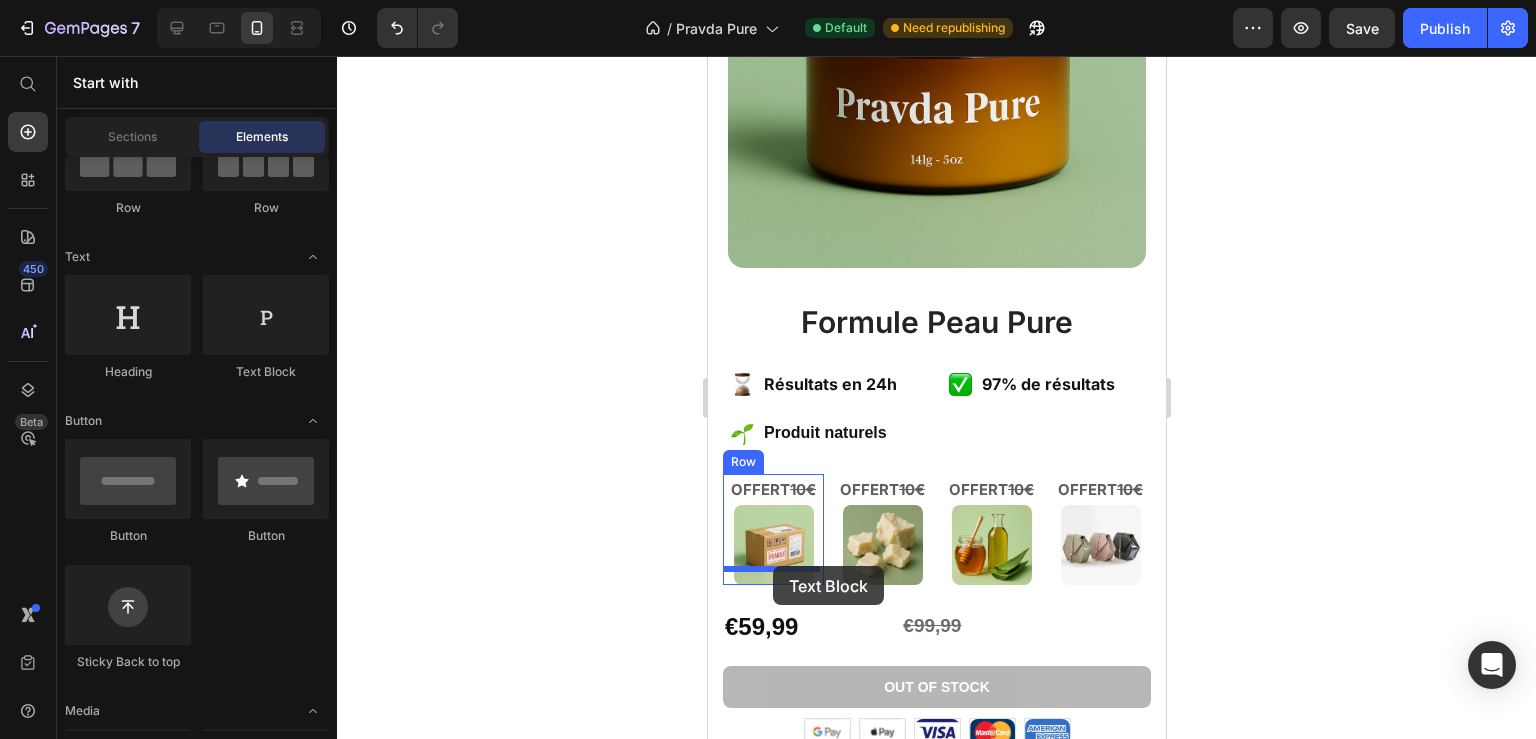 drag, startPoint x: 979, startPoint y: 384, endPoint x: 772, endPoint y: 566, distance: 275.632 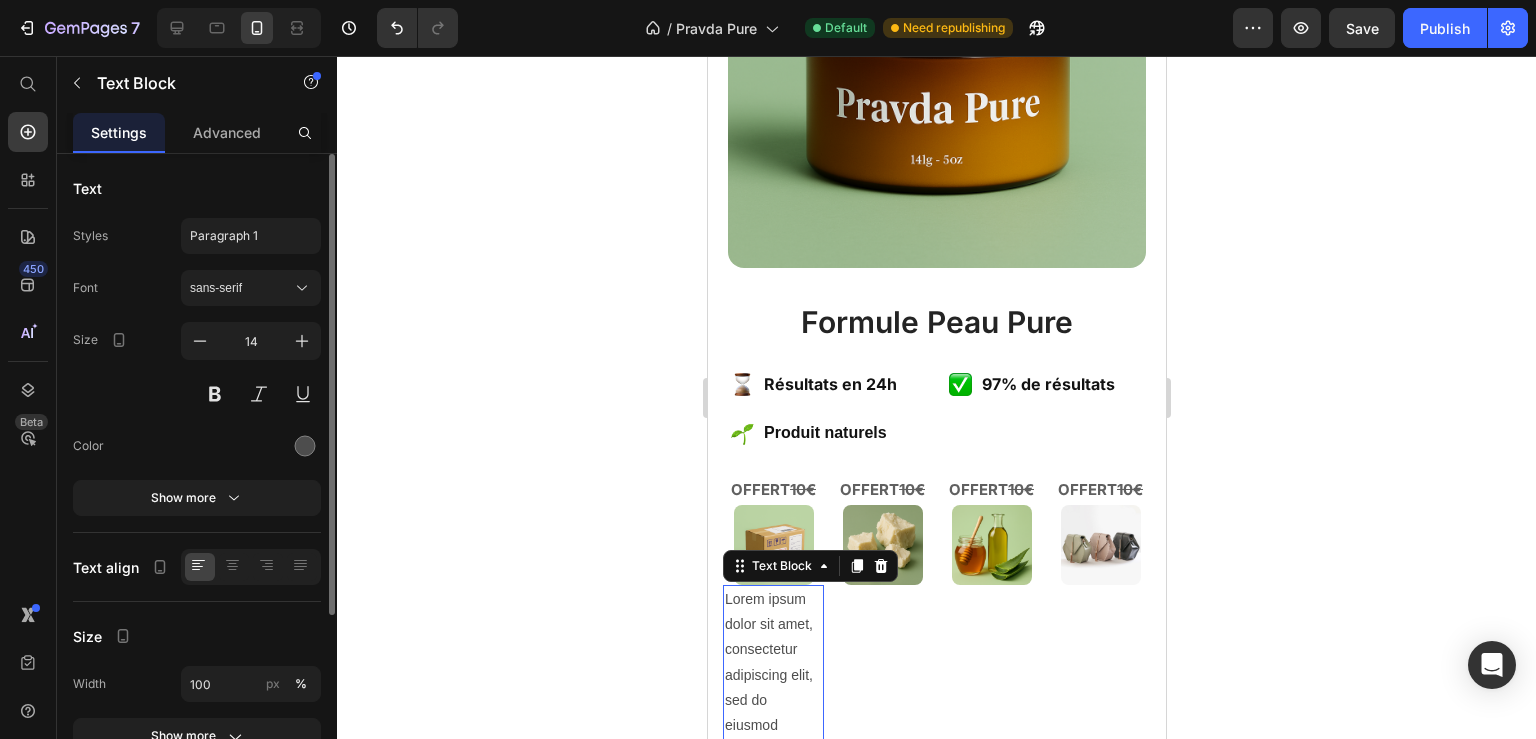 click on "Lorem ipsum dolor sit amet, consectetur adipiscing elit, sed do eiusmod tempor incididunt ut labore et dolore magna aliqua. Ut enim ad minim veniam, quis nostrud exercitation ullamco laboris nisi ut aliquip ex ea commodo consequat." at bounding box center [772, 839] 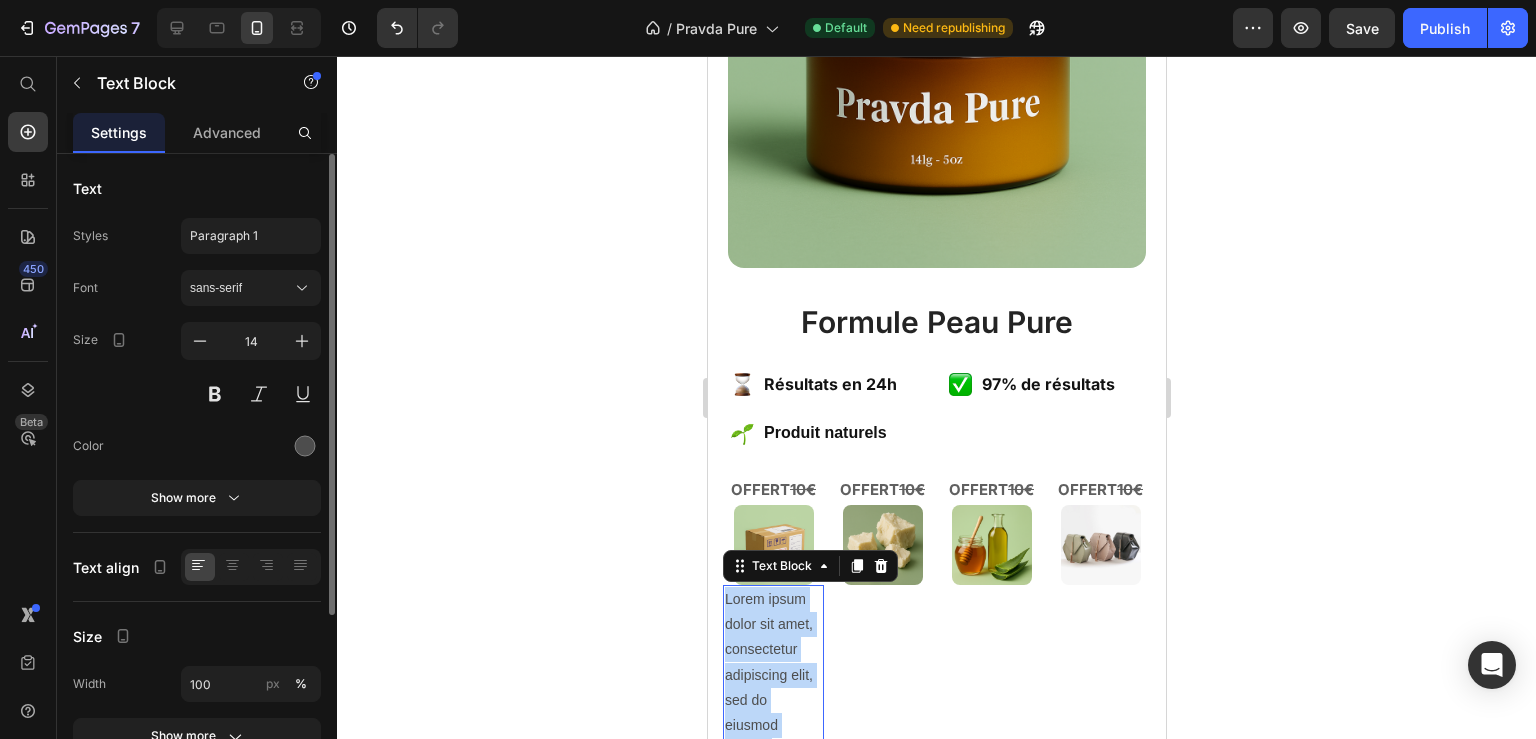 click on "Lorem ipsum dolor sit amet, consectetur adipiscing elit, sed do eiusmod tempor incididunt ut labore et dolore magna aliqua. Ut enim ad minim veniam, quis nostrud exercitation ullamco laboris nisi ut aliquip ex ea commodo consequat." at bounding box center (772, 839) 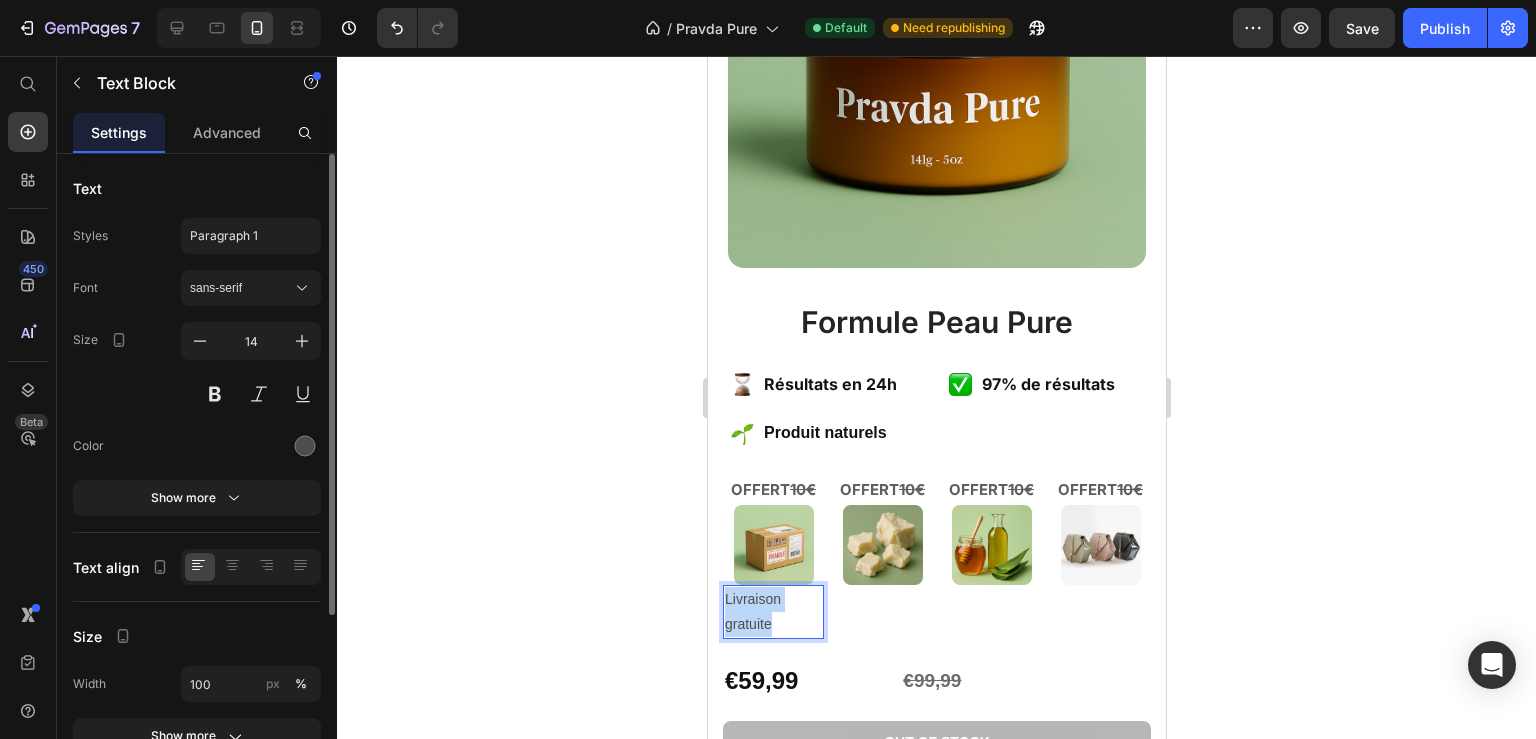 drag, startPoint x: 776, startPoint y: 604, endPoint x: 723, endPoint y: 579, distance: 58.60034 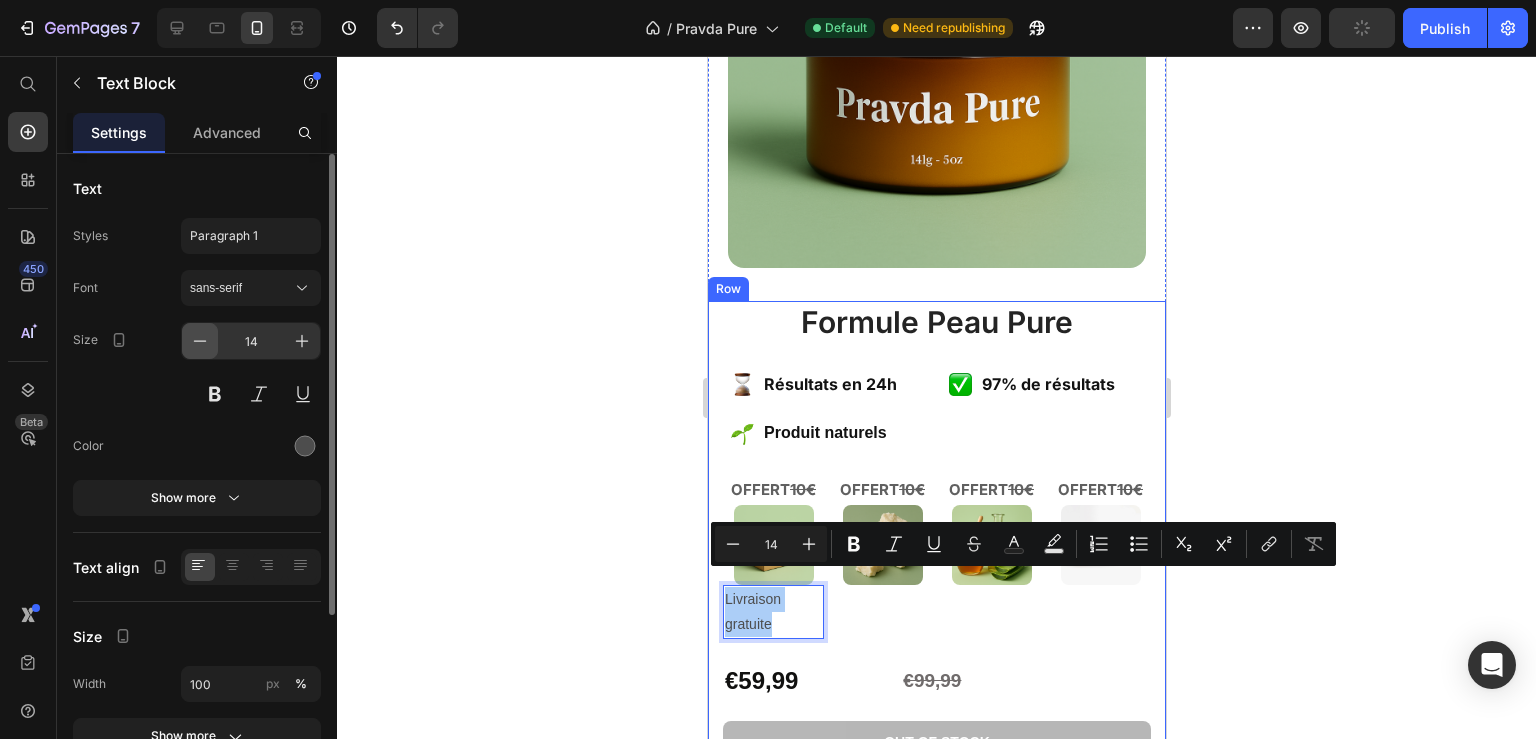 click 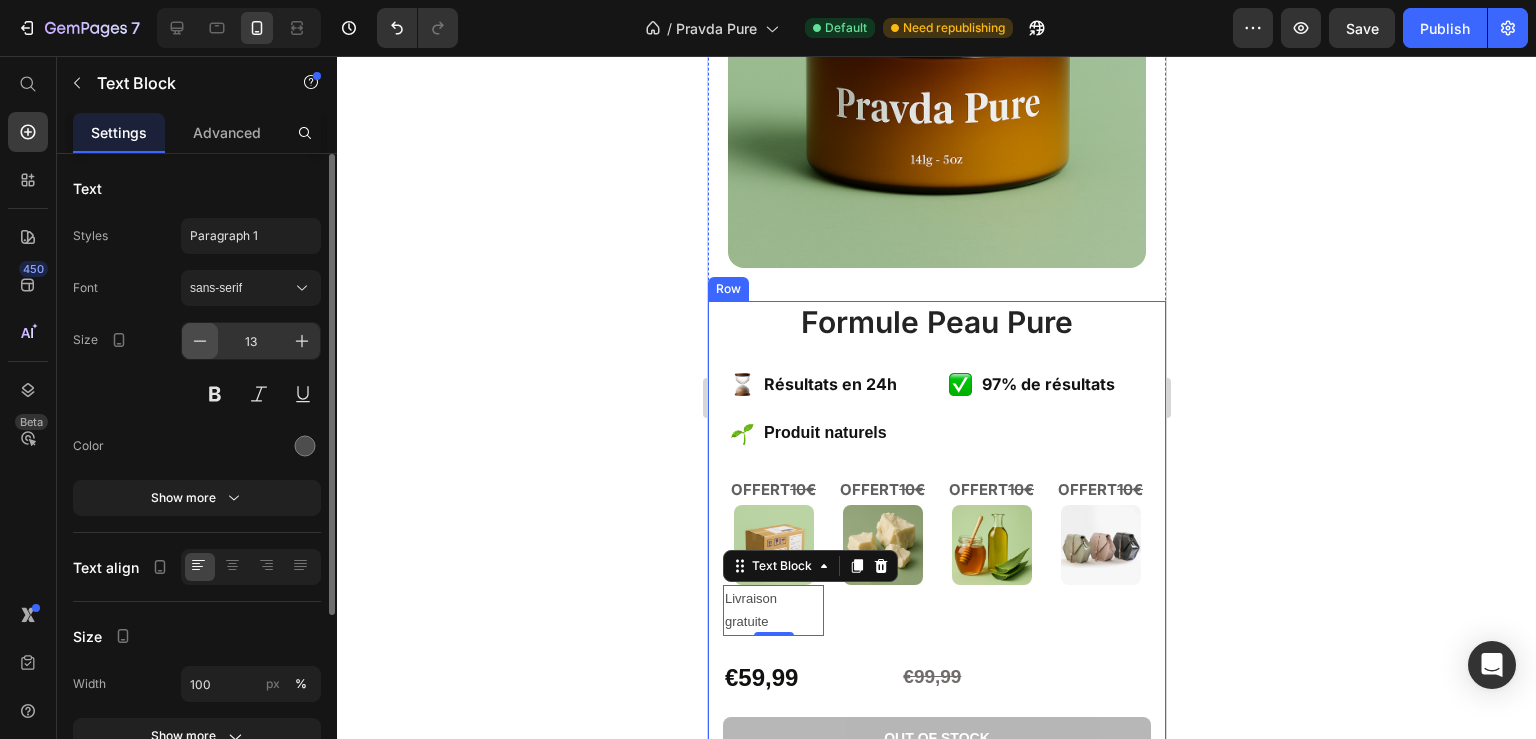 click 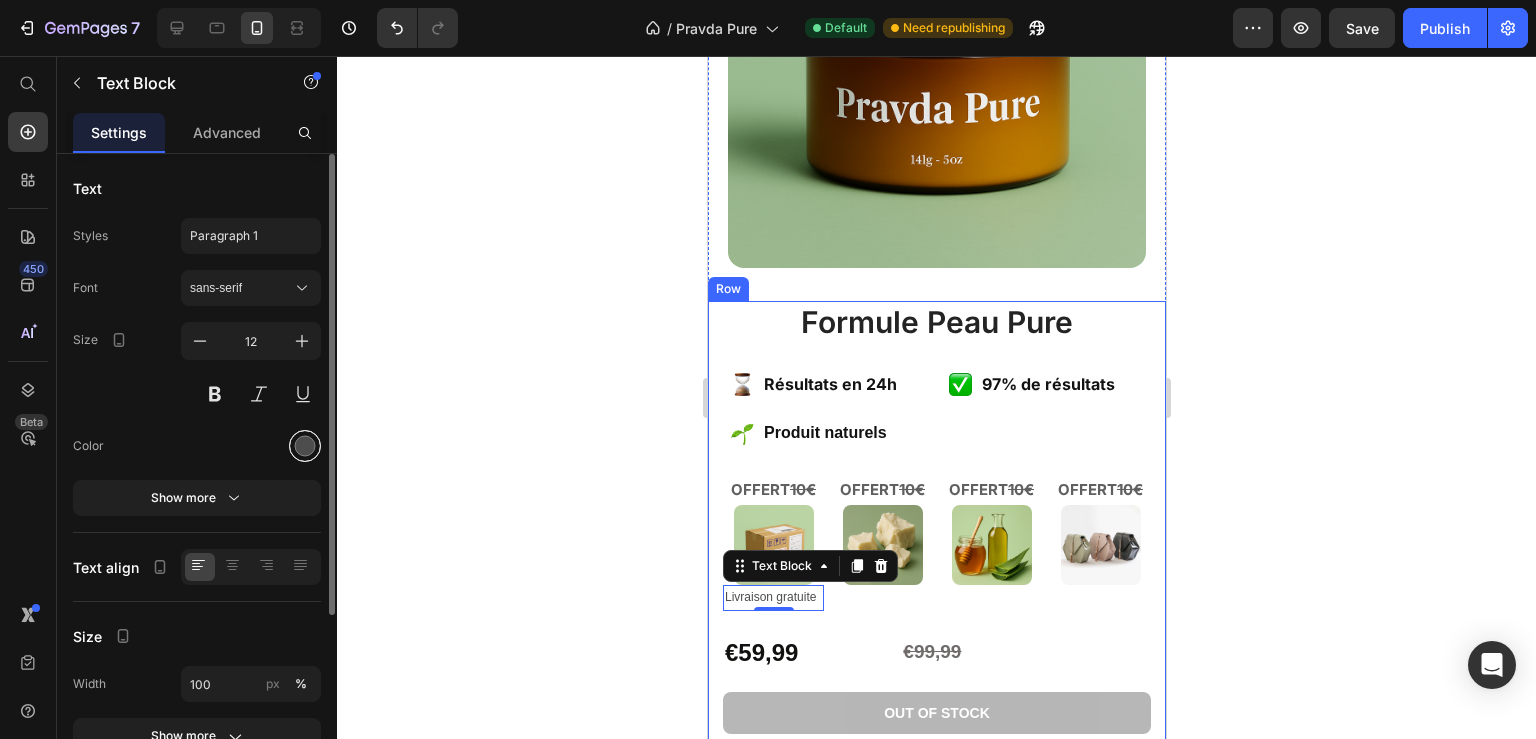 click at bounding box center (305, 446) 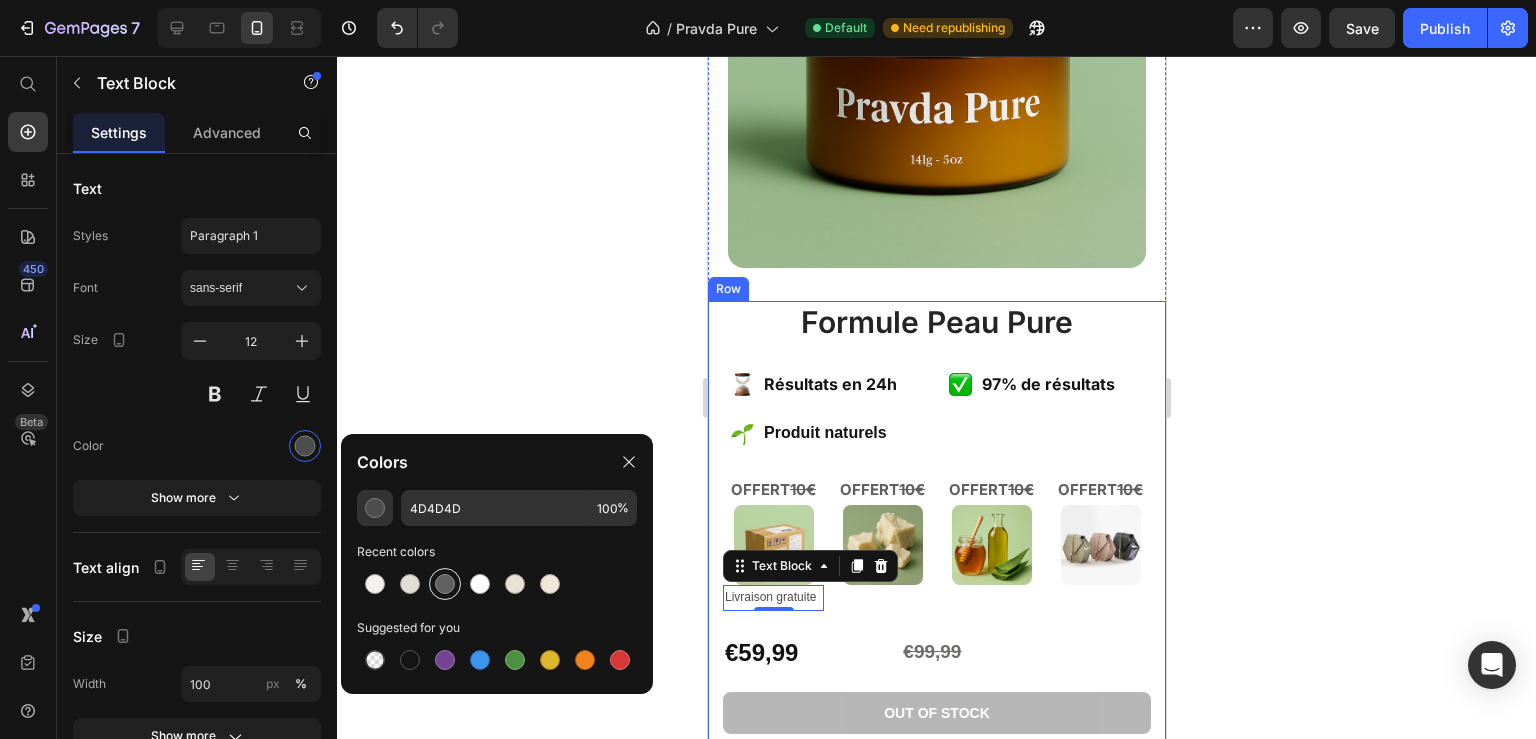 click at bounding box center (445, 584) 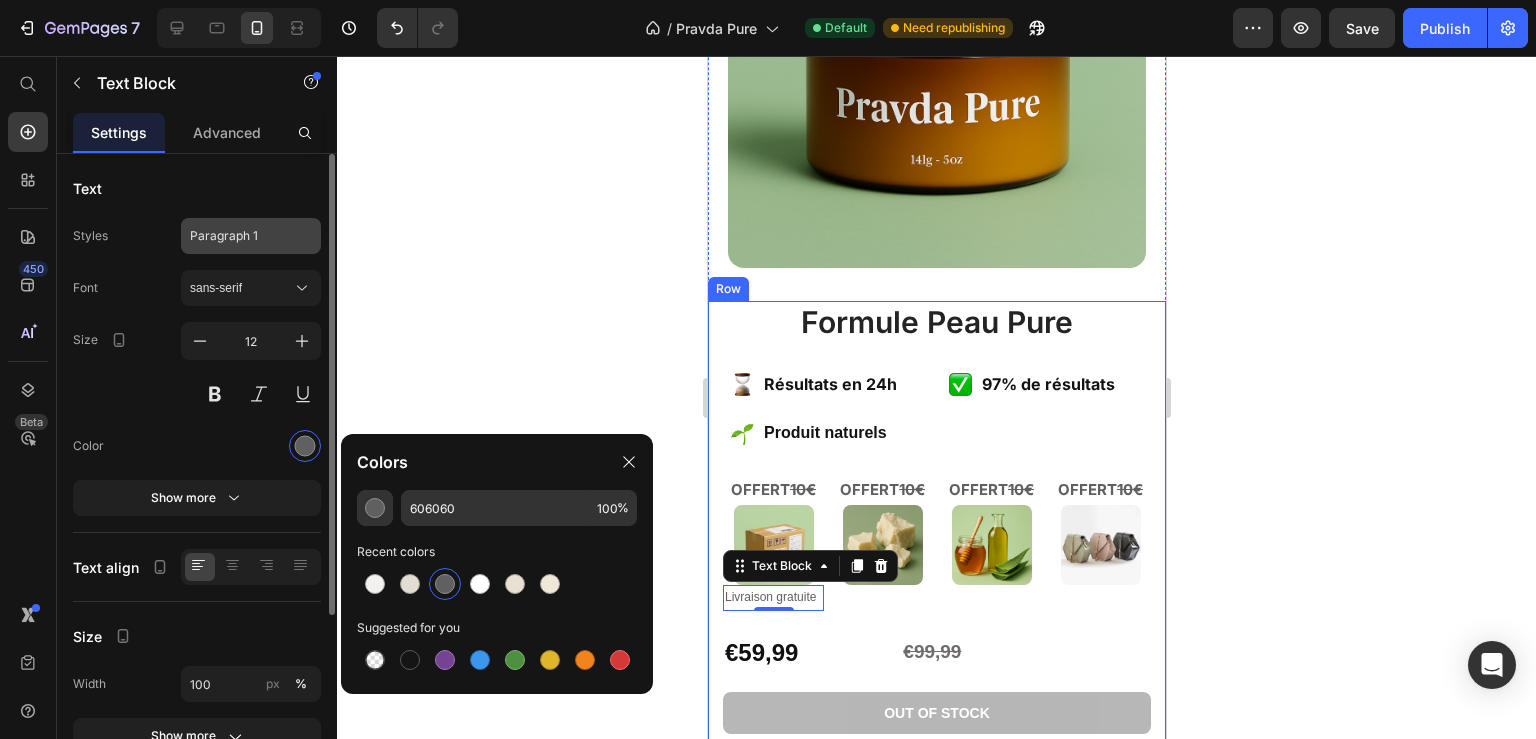 click on "Paragraph 1" at bounding box center [251, 236] 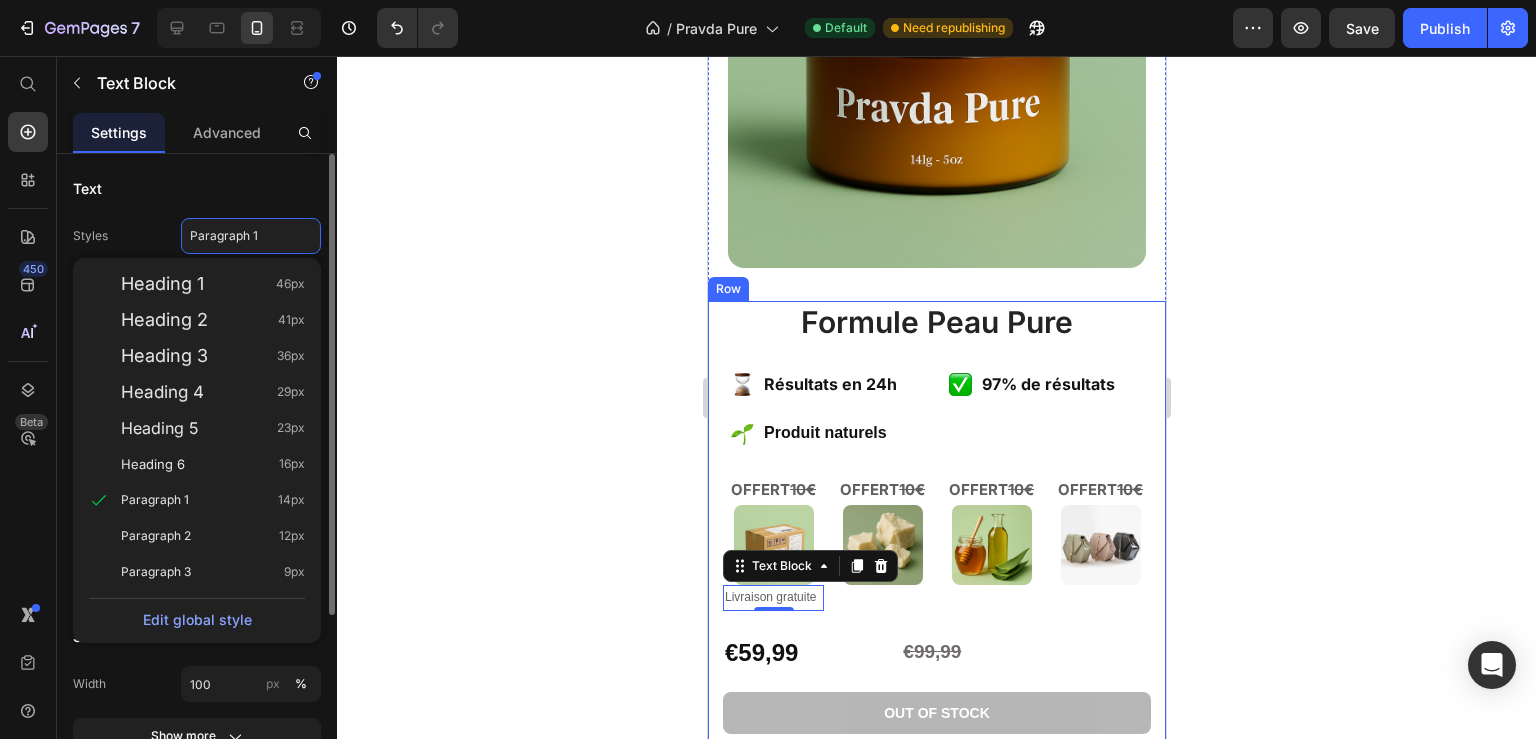 click on "Styles Paragraph 1 Heading 1 46px Heading 2 41px Heading 3 36px Heading 4 29px Heading 5 23px Heading 6 16px Paragraph 1 14px Paragraph 2 12px Paragraph 3 9px  Edit global style" at bounding box center (197, 236) 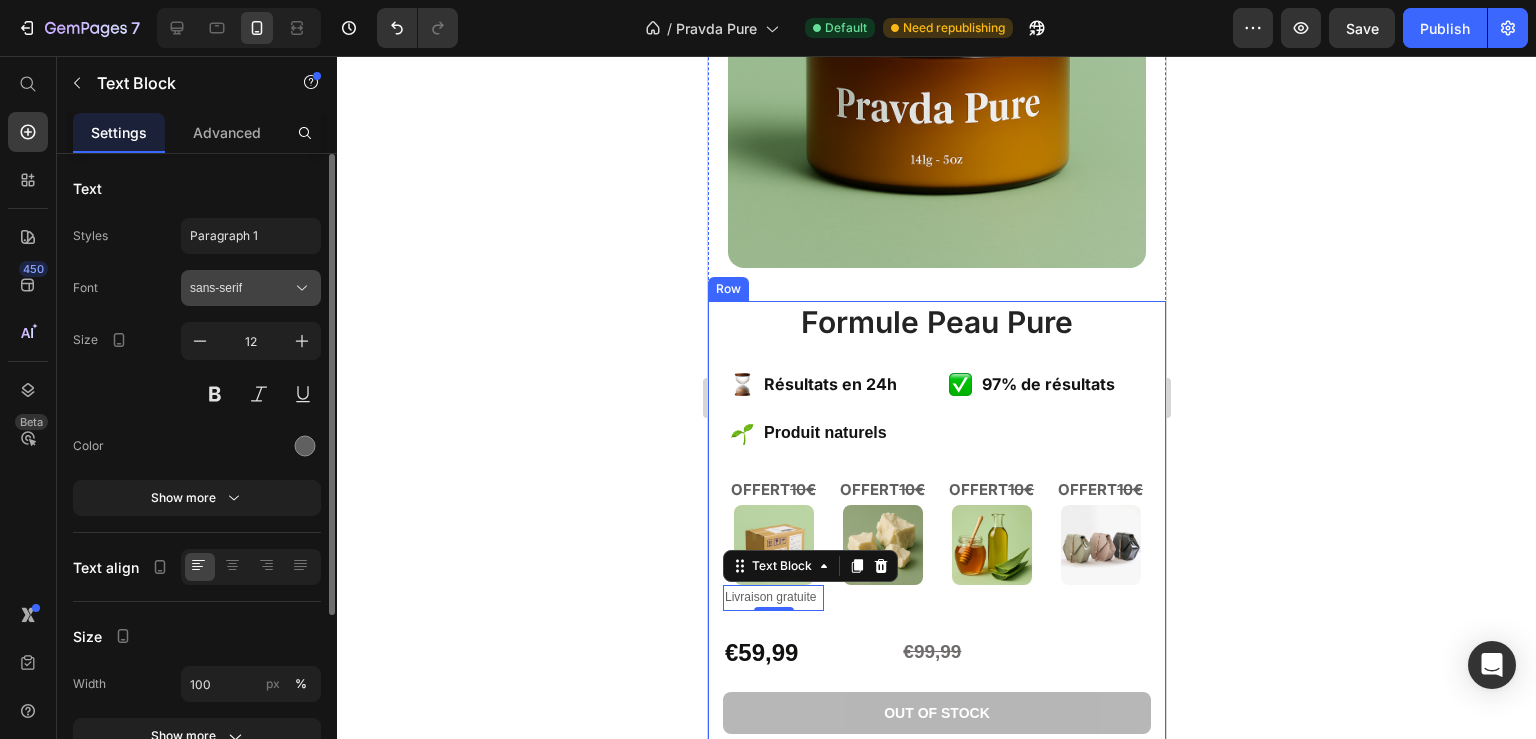 click on "sans-serif" at bounding box center [251, 288] 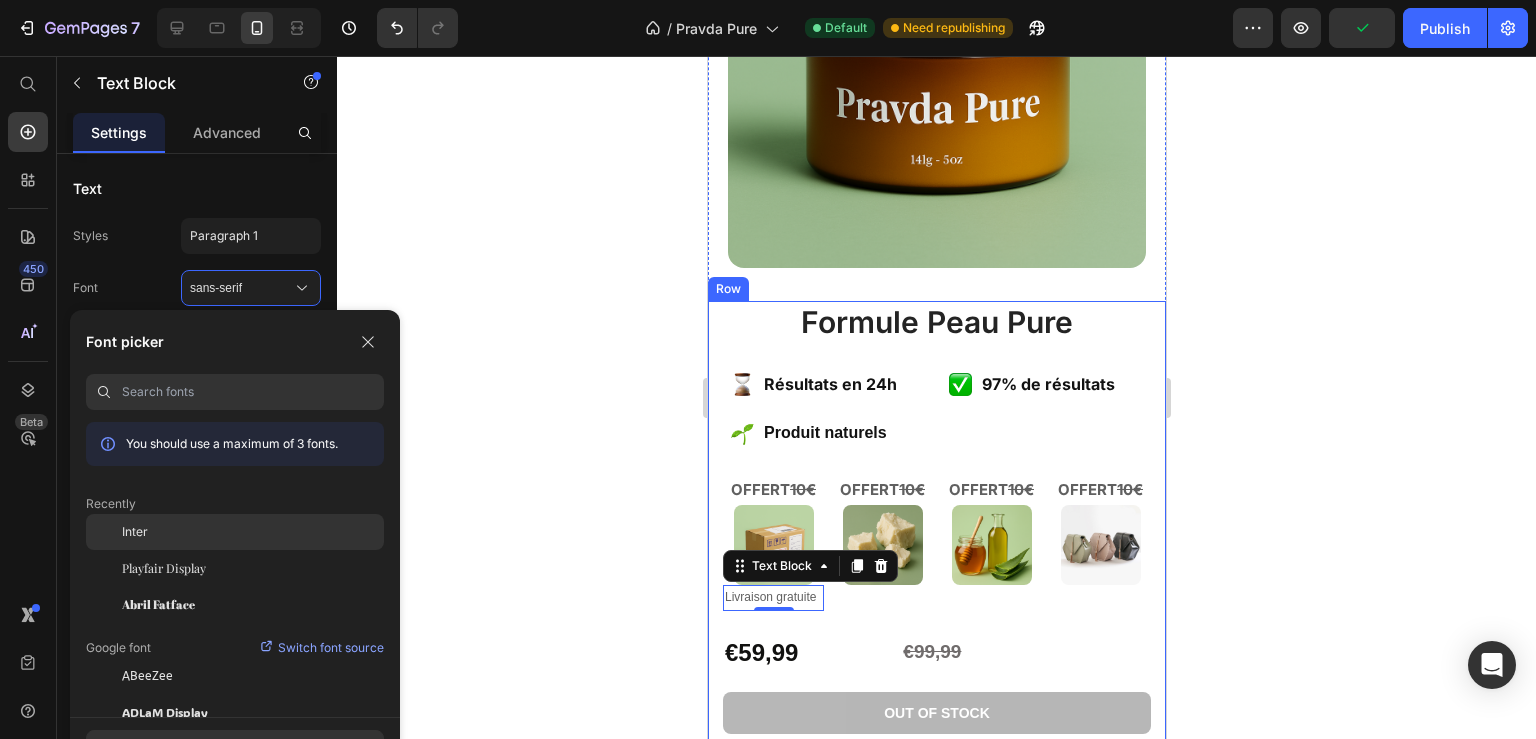 click on "Inter" 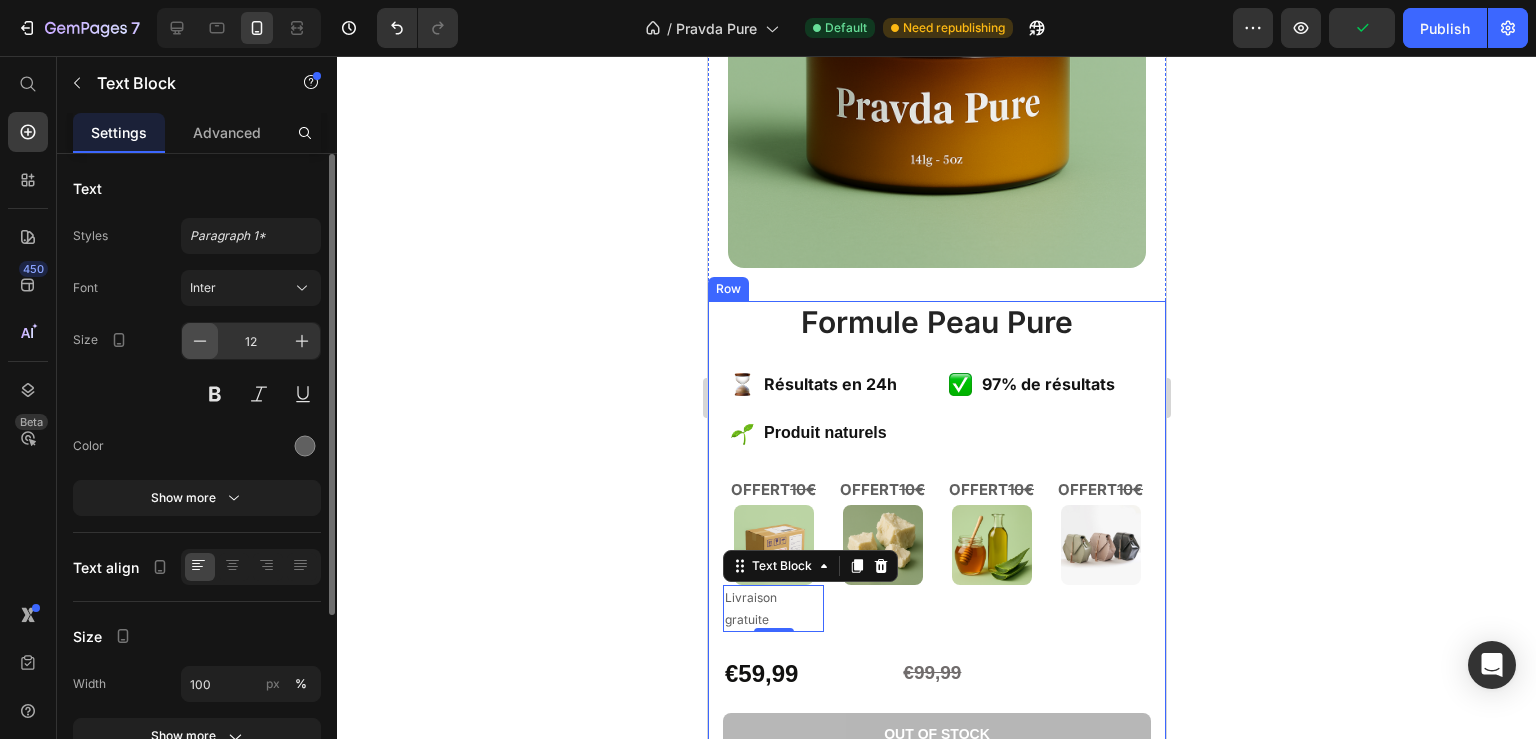 click 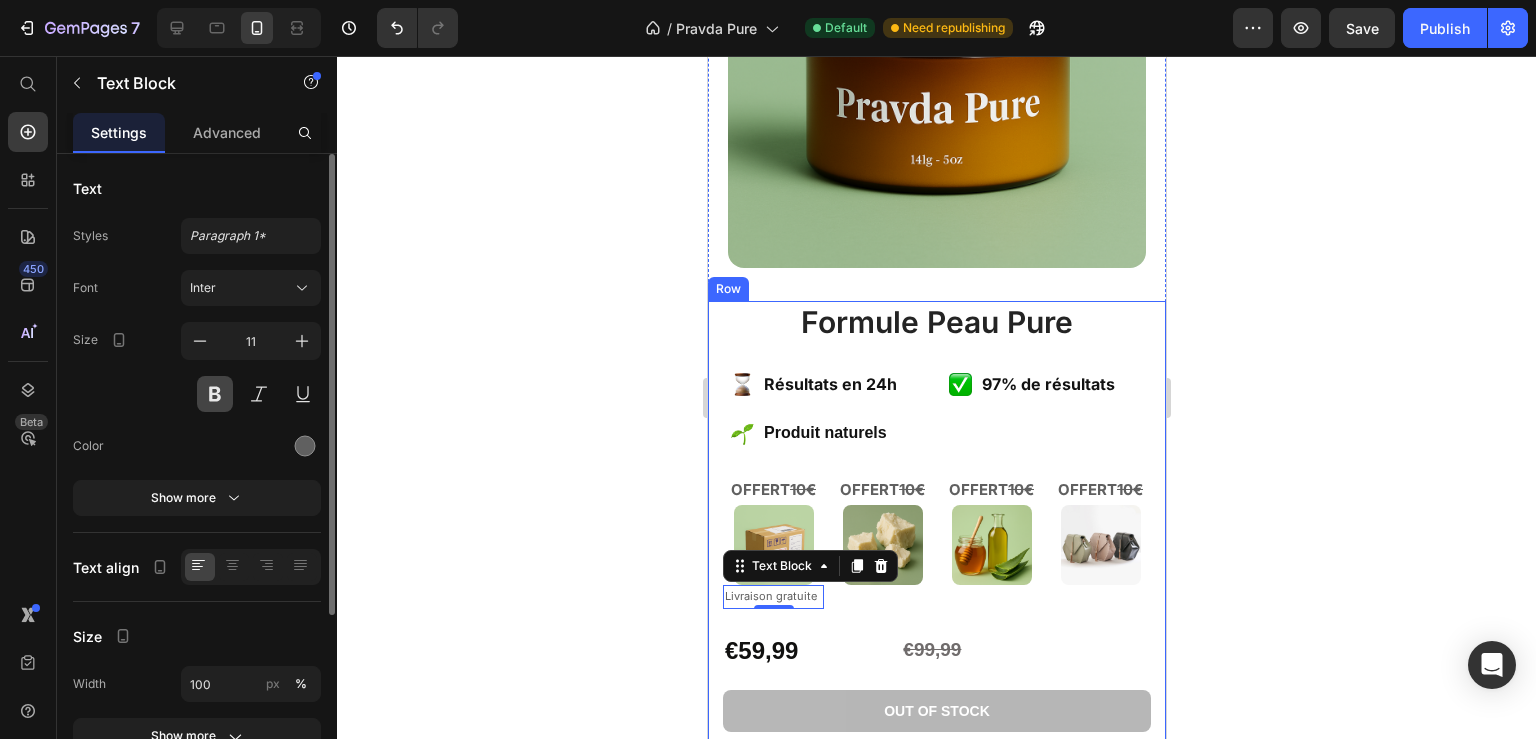 click at bounding box center [215, 394] 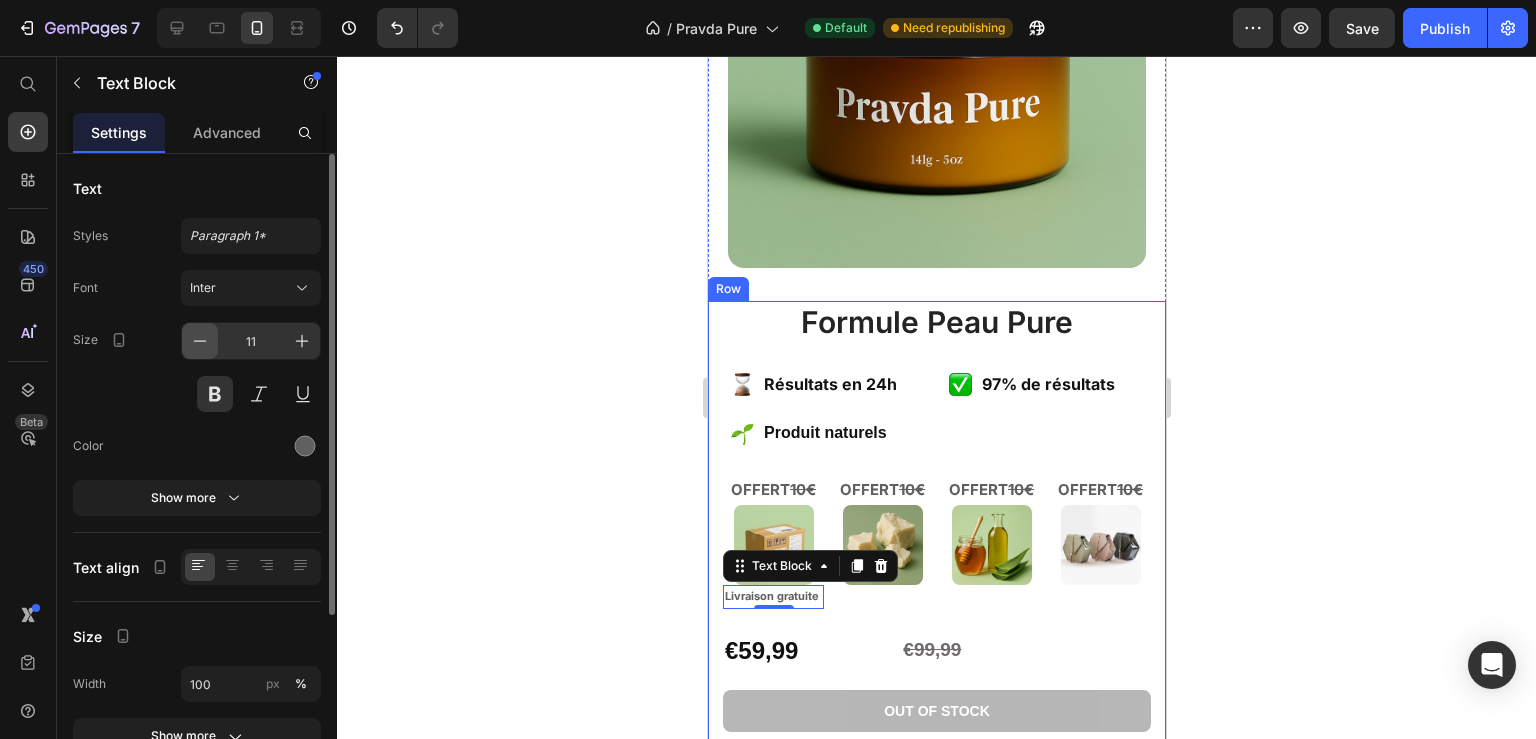 click 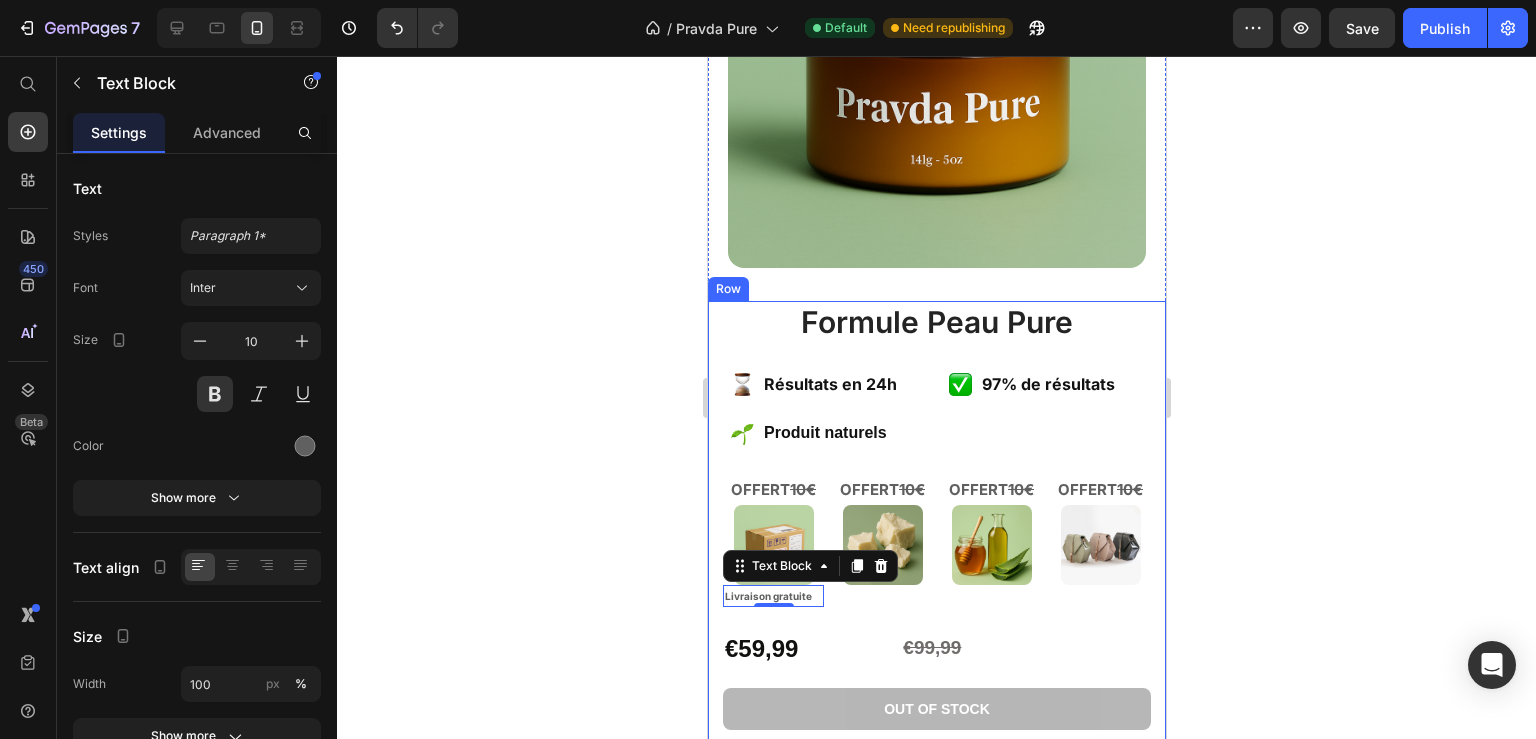 click 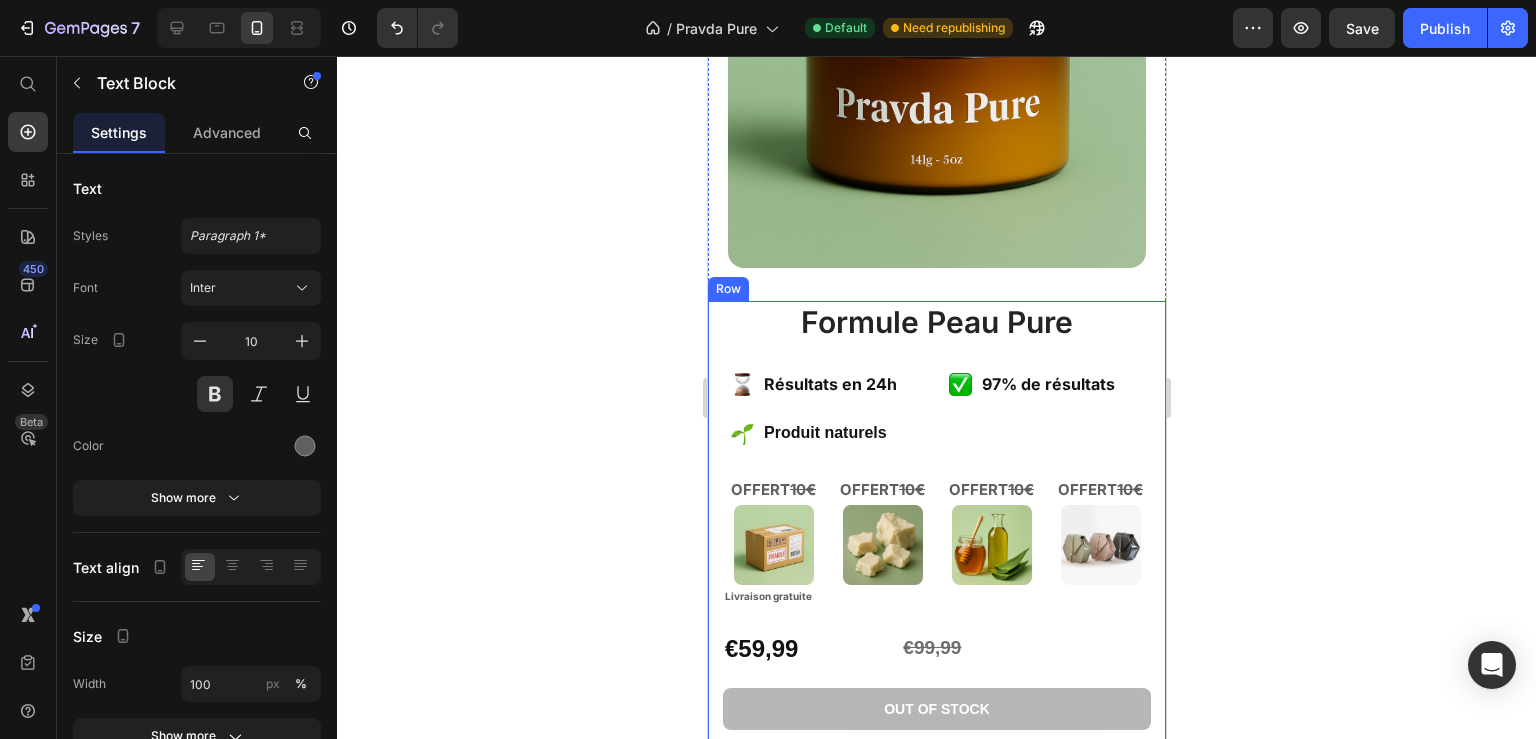 scroll, scrollTop: 216, scrollLeft: 0, axis: vertical 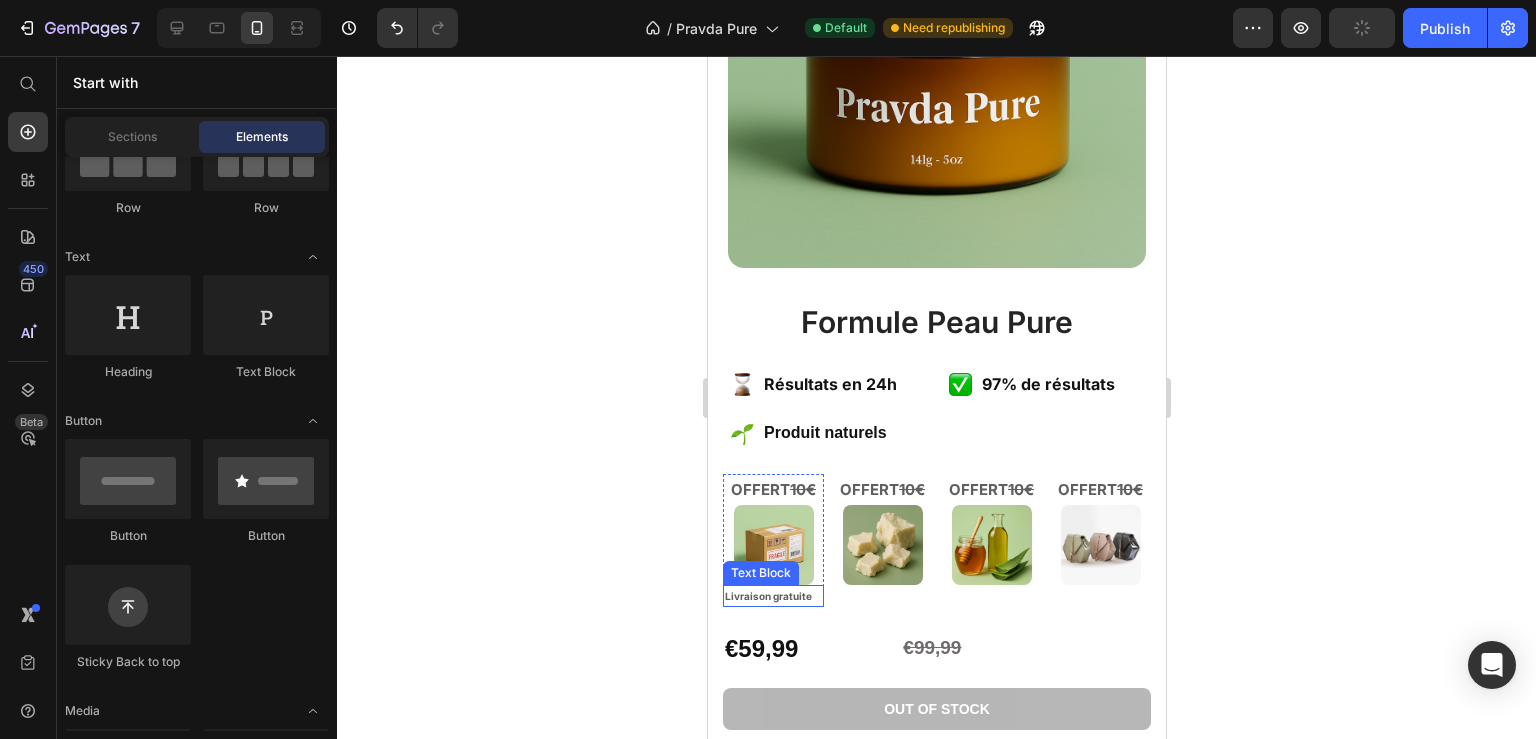click on "Livraison gratuite" at bounding box center [772, 596] 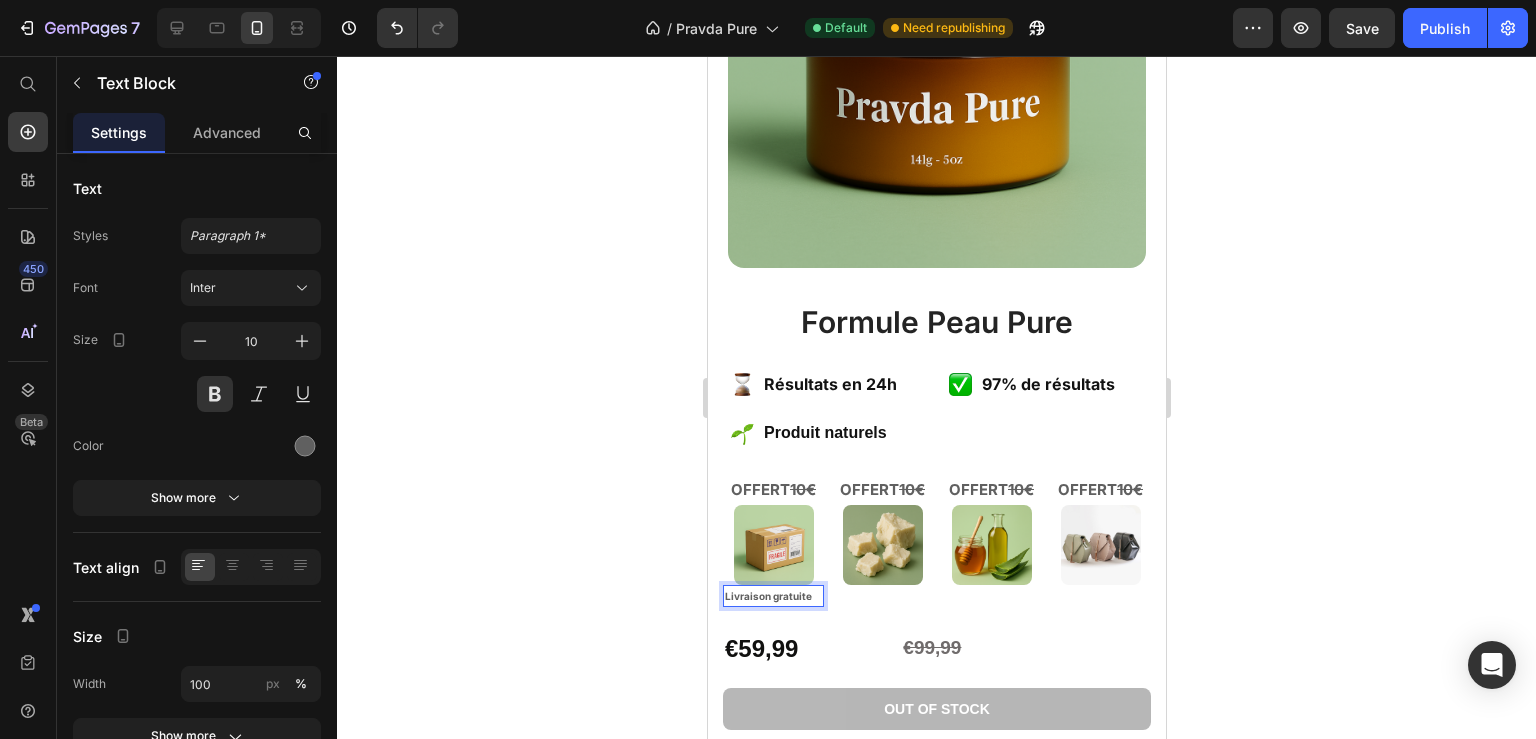 click on "Livraison gratuite" at bounding box center [772, 596] 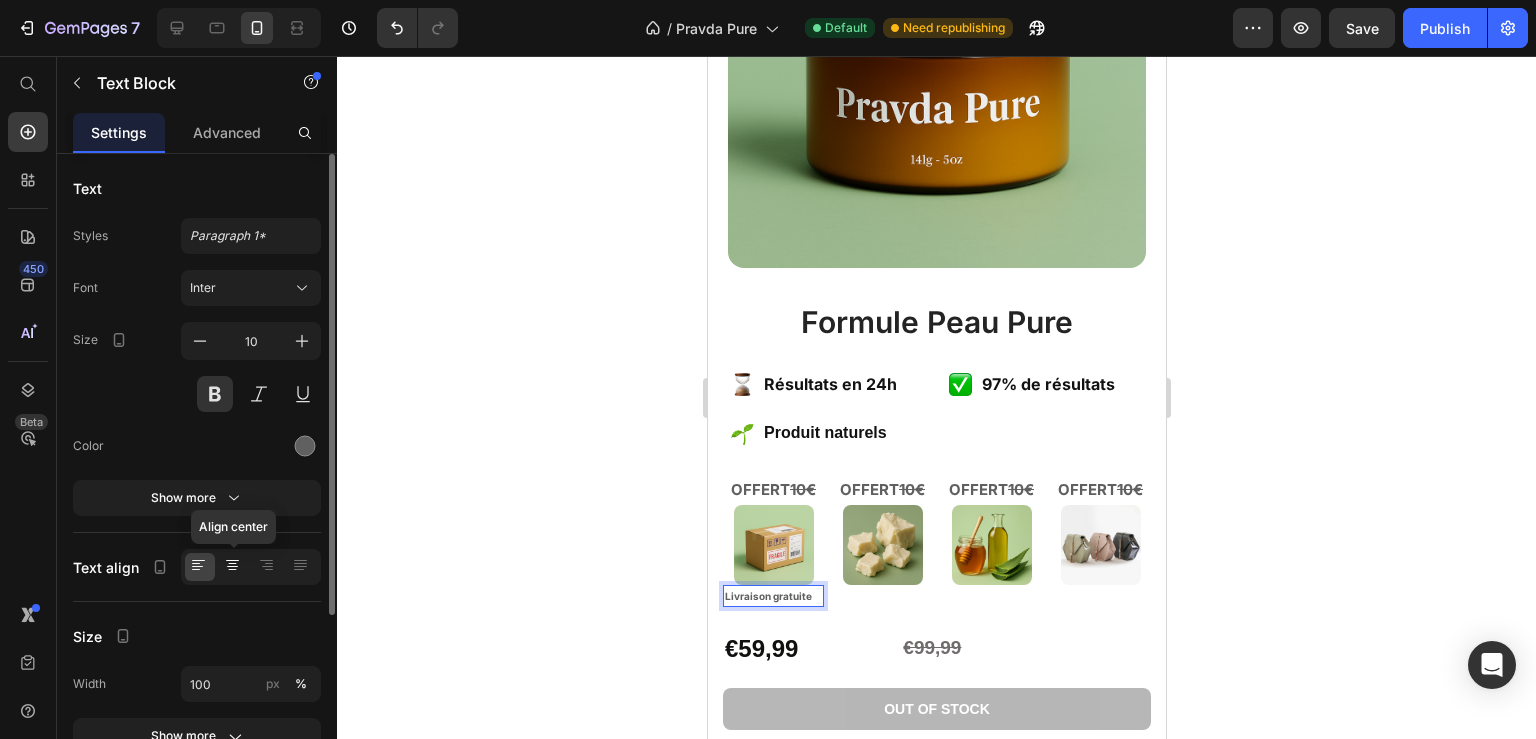 click 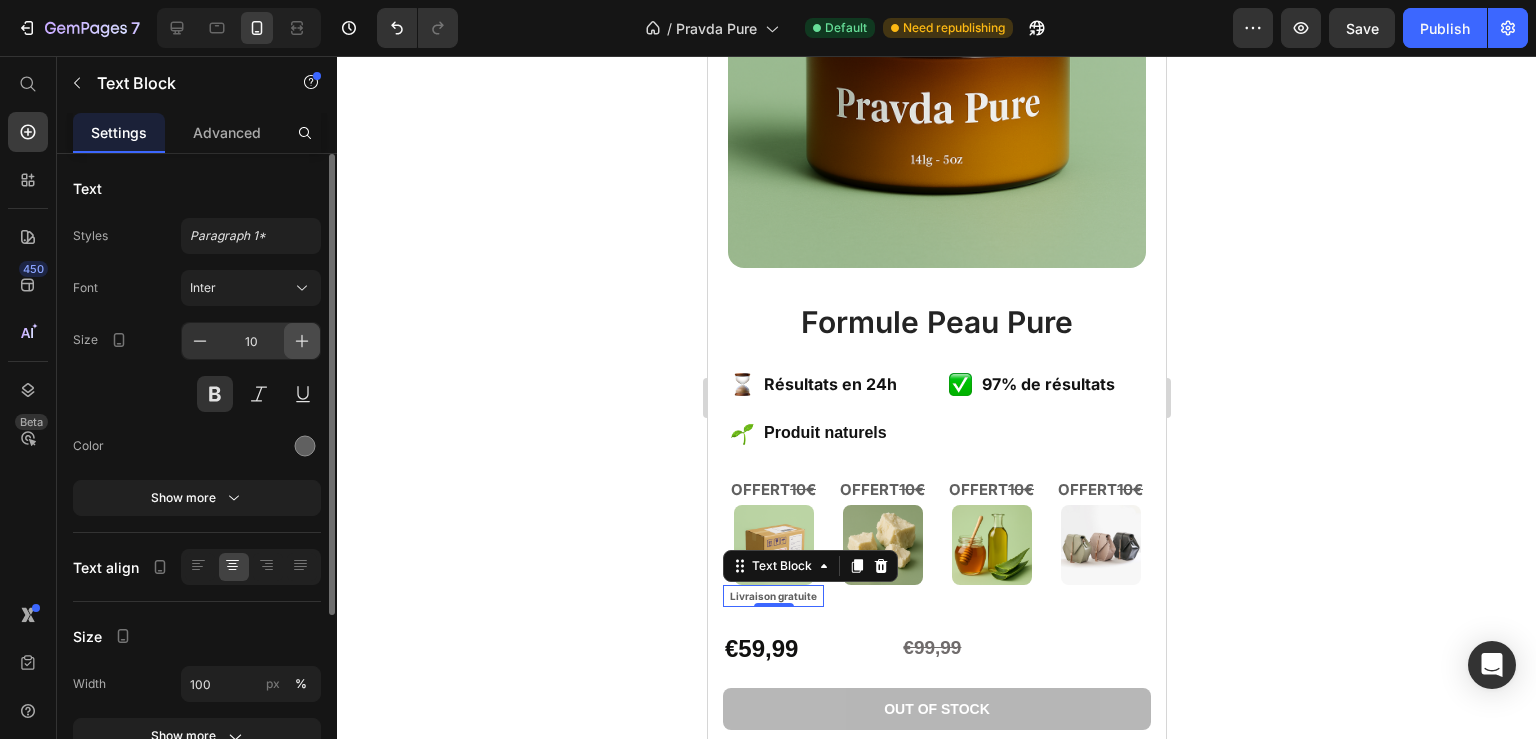 click 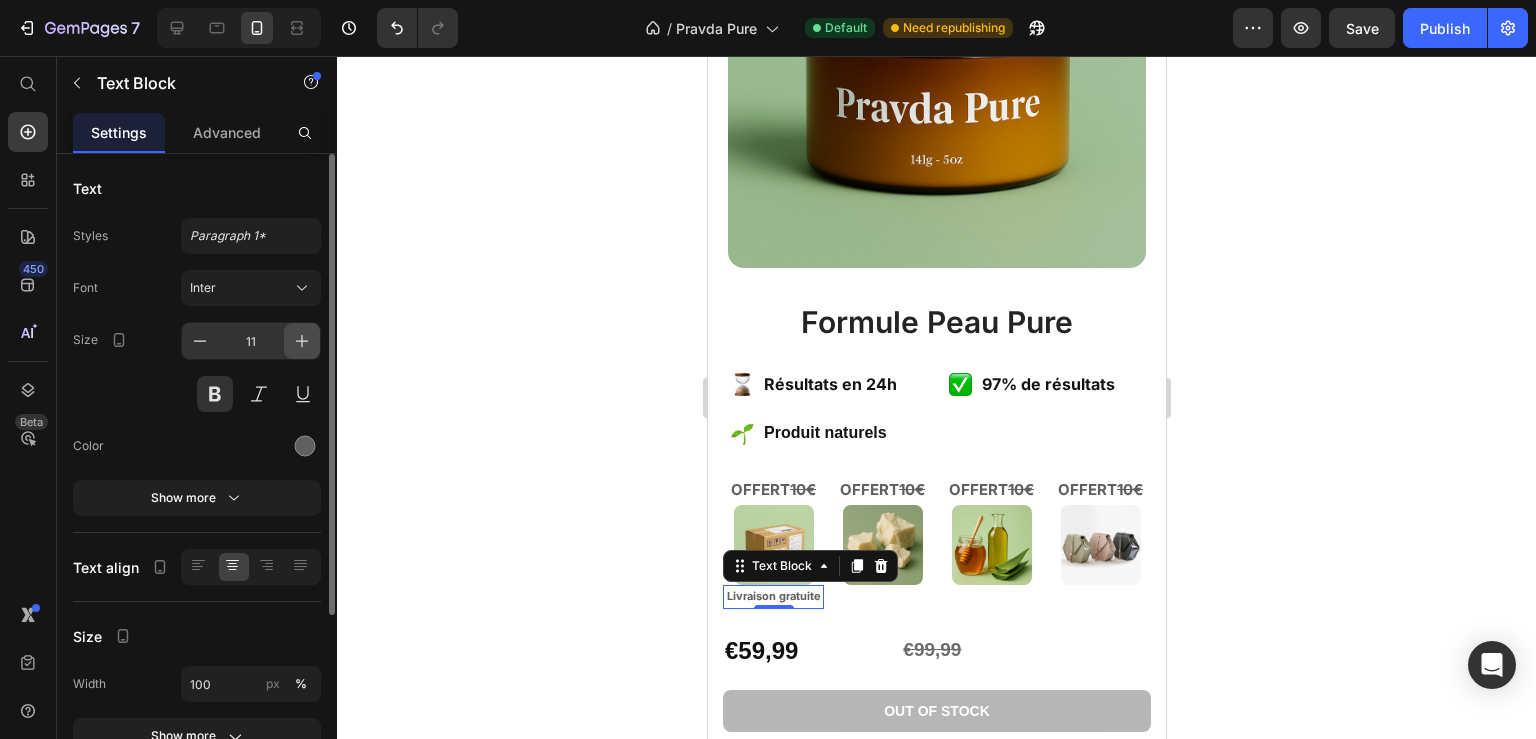 click 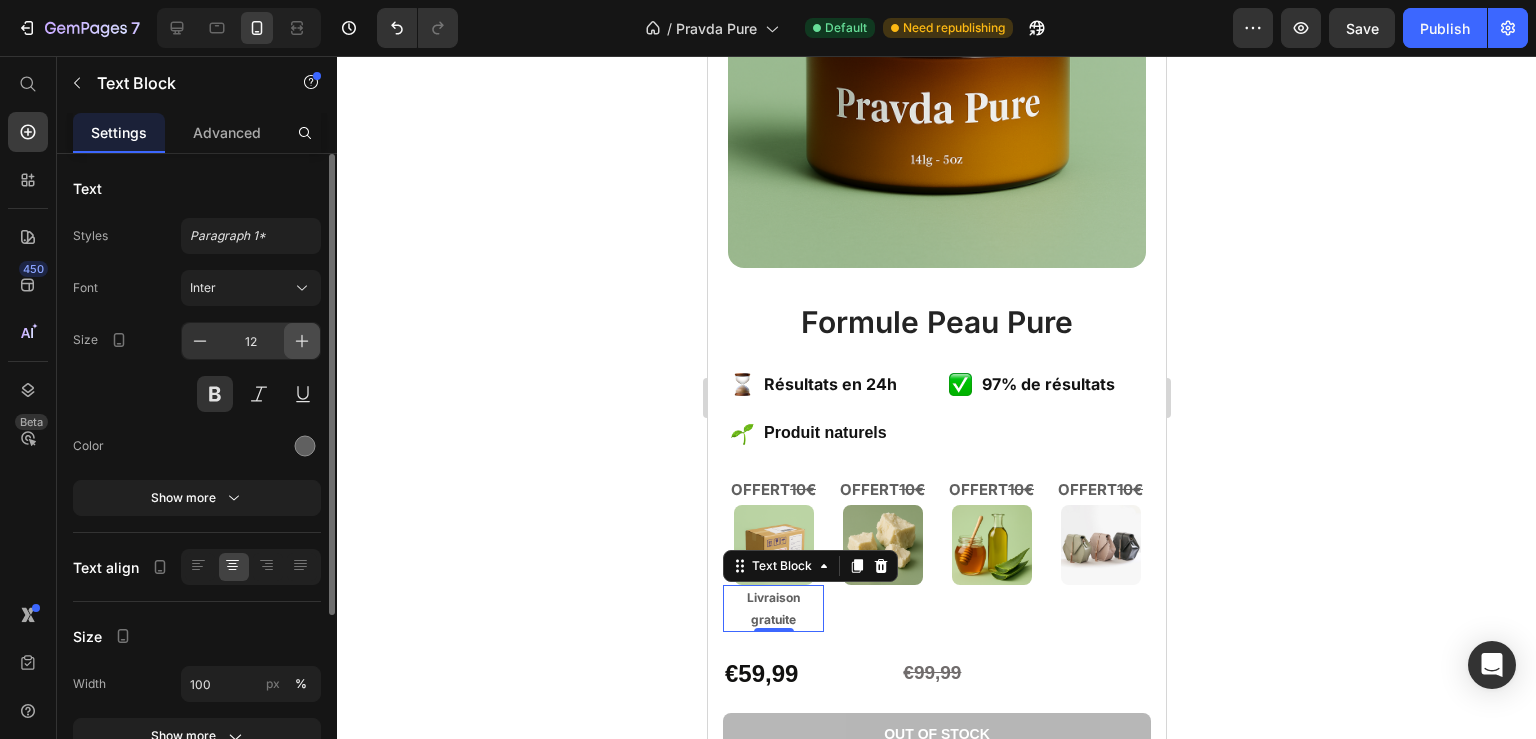 click 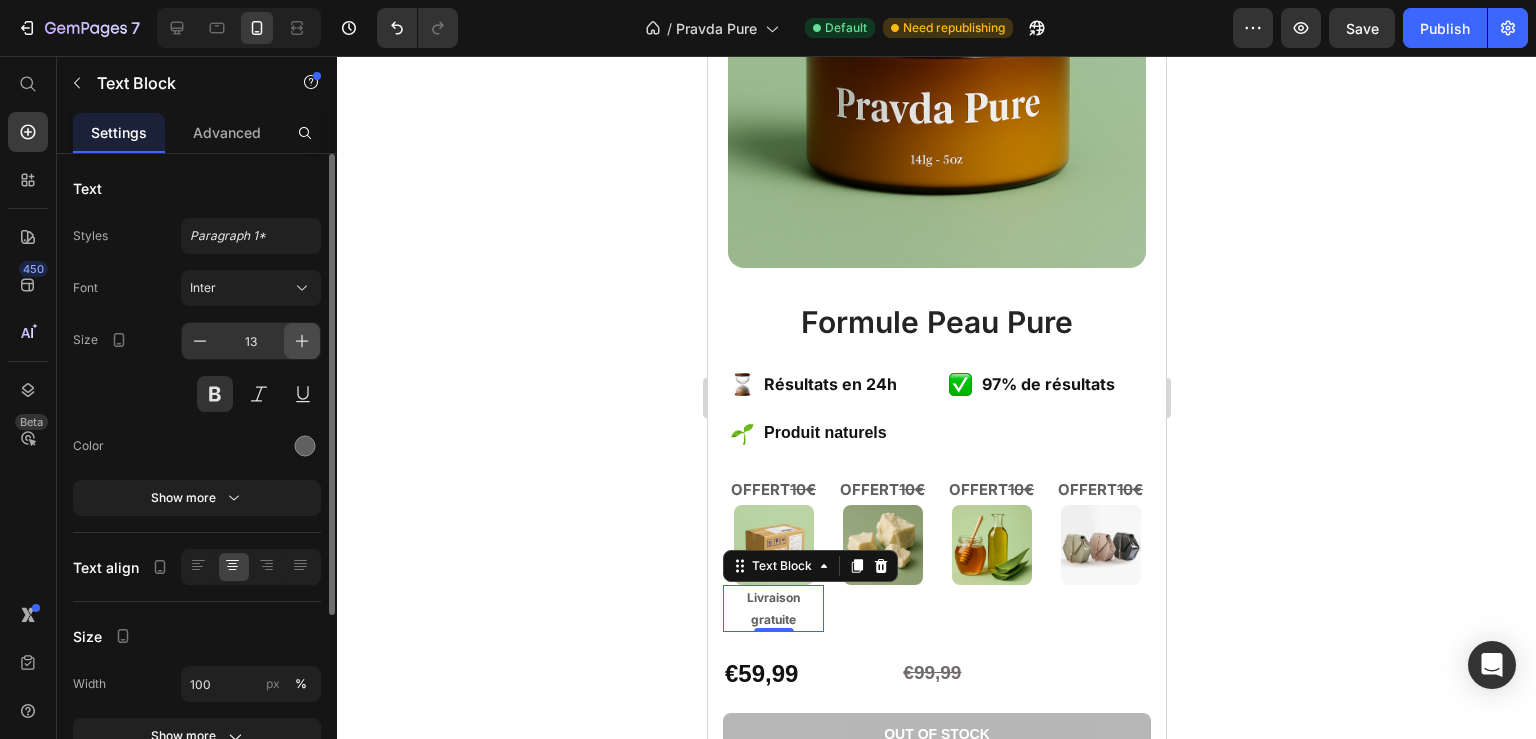 click 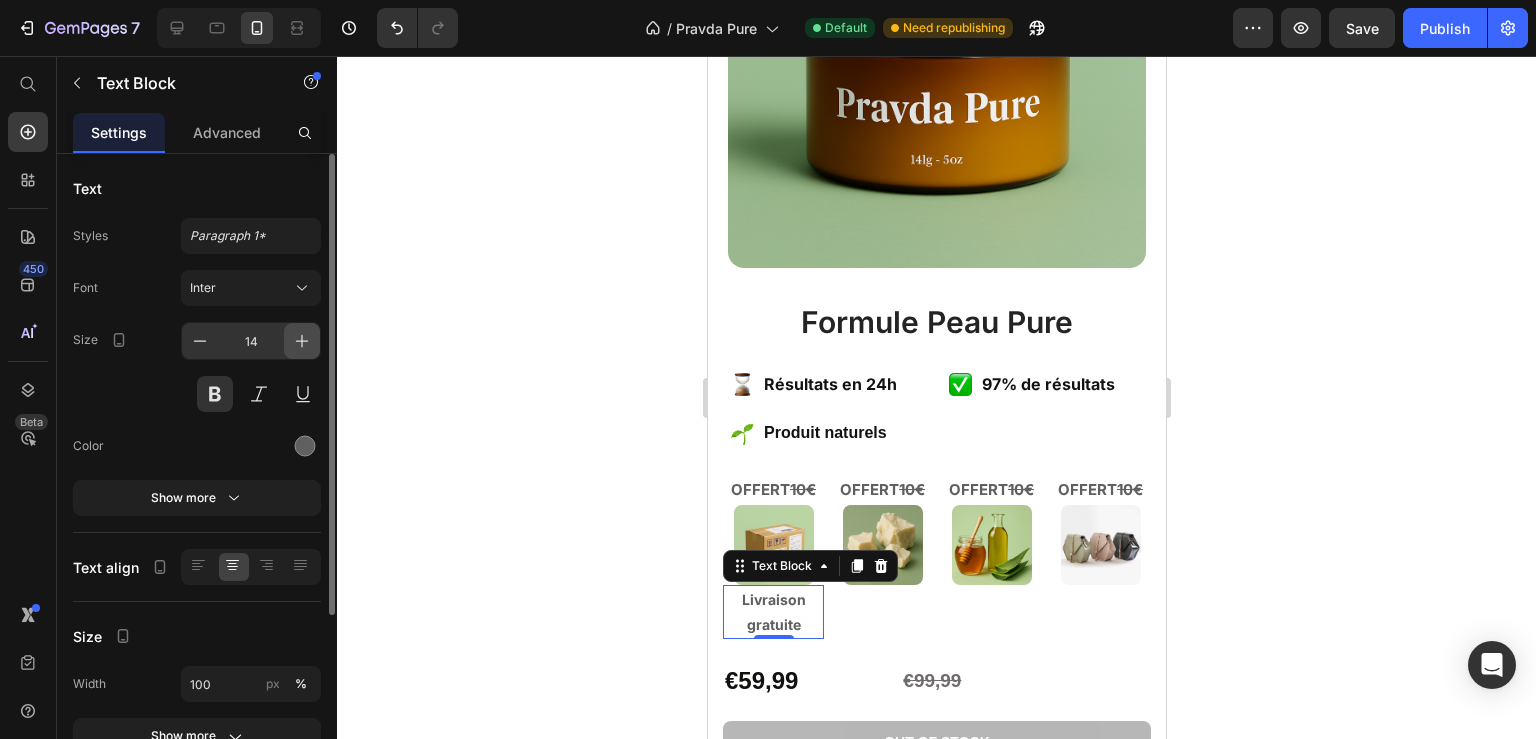 click 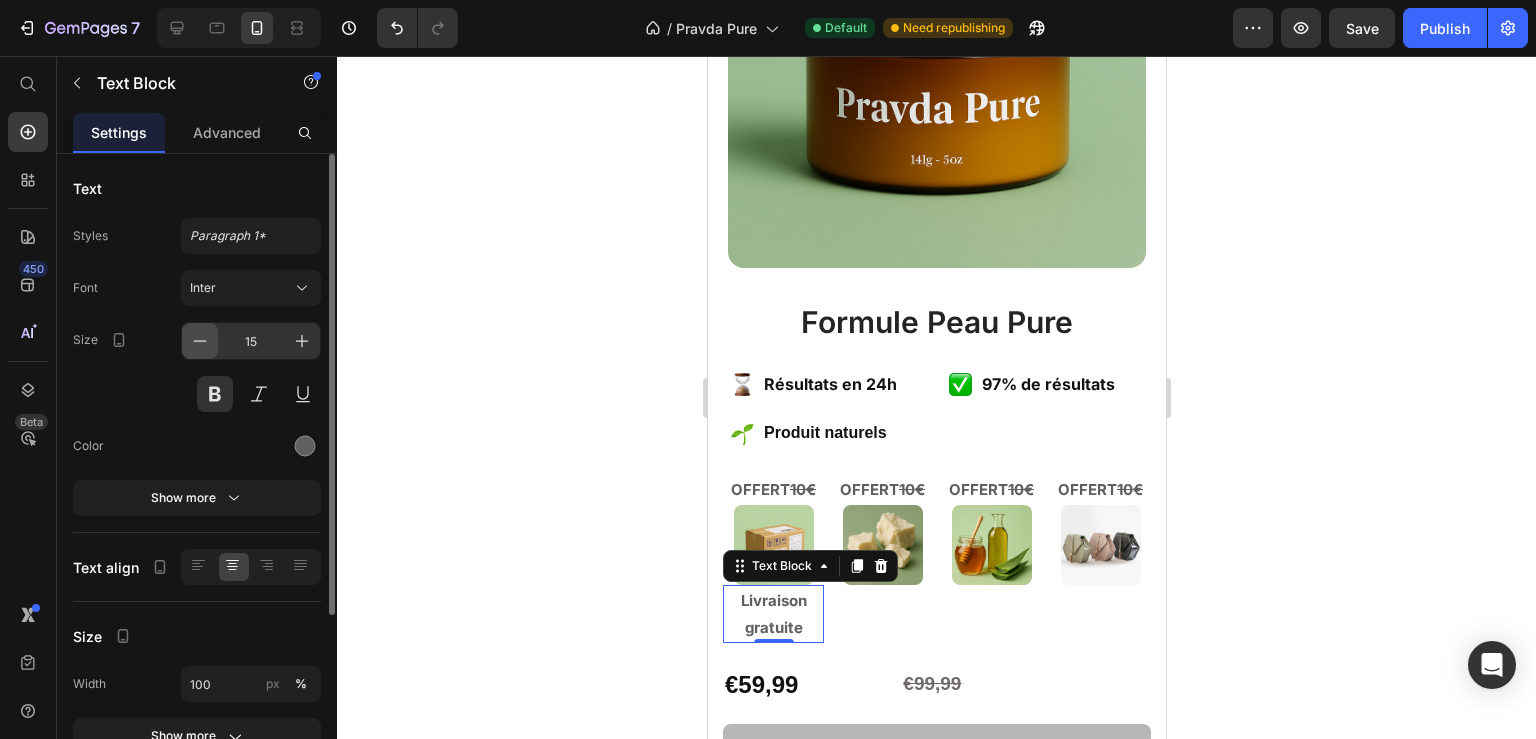 click 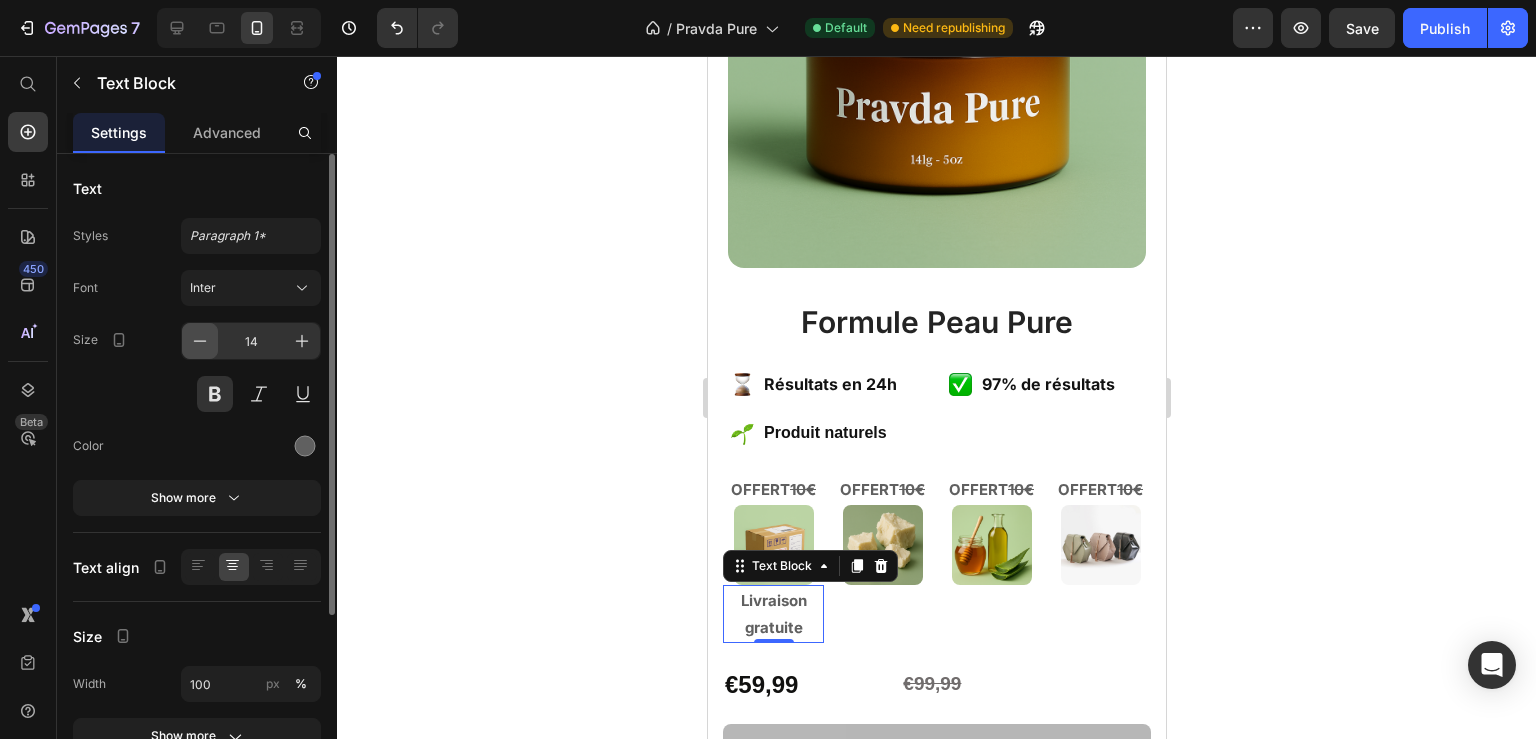click 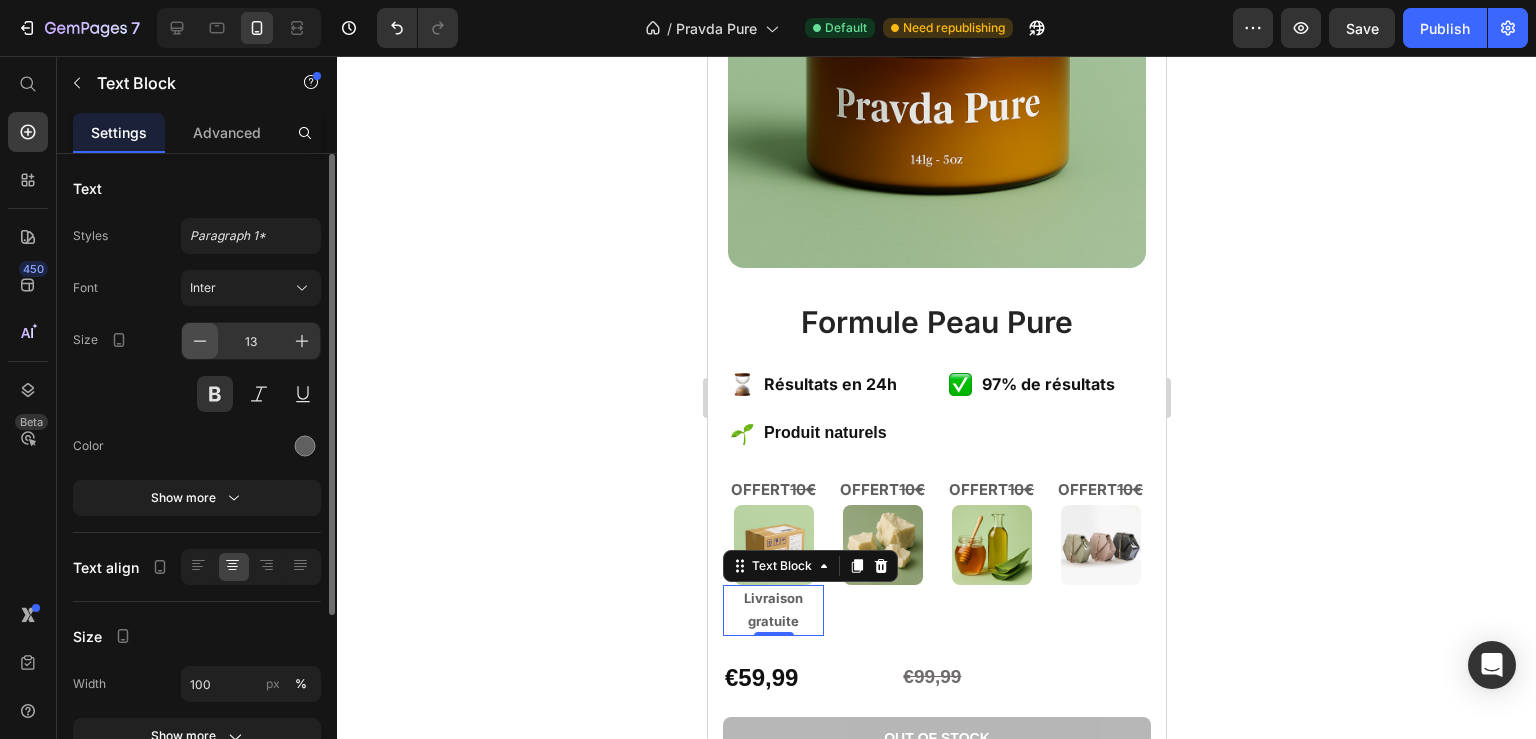 click 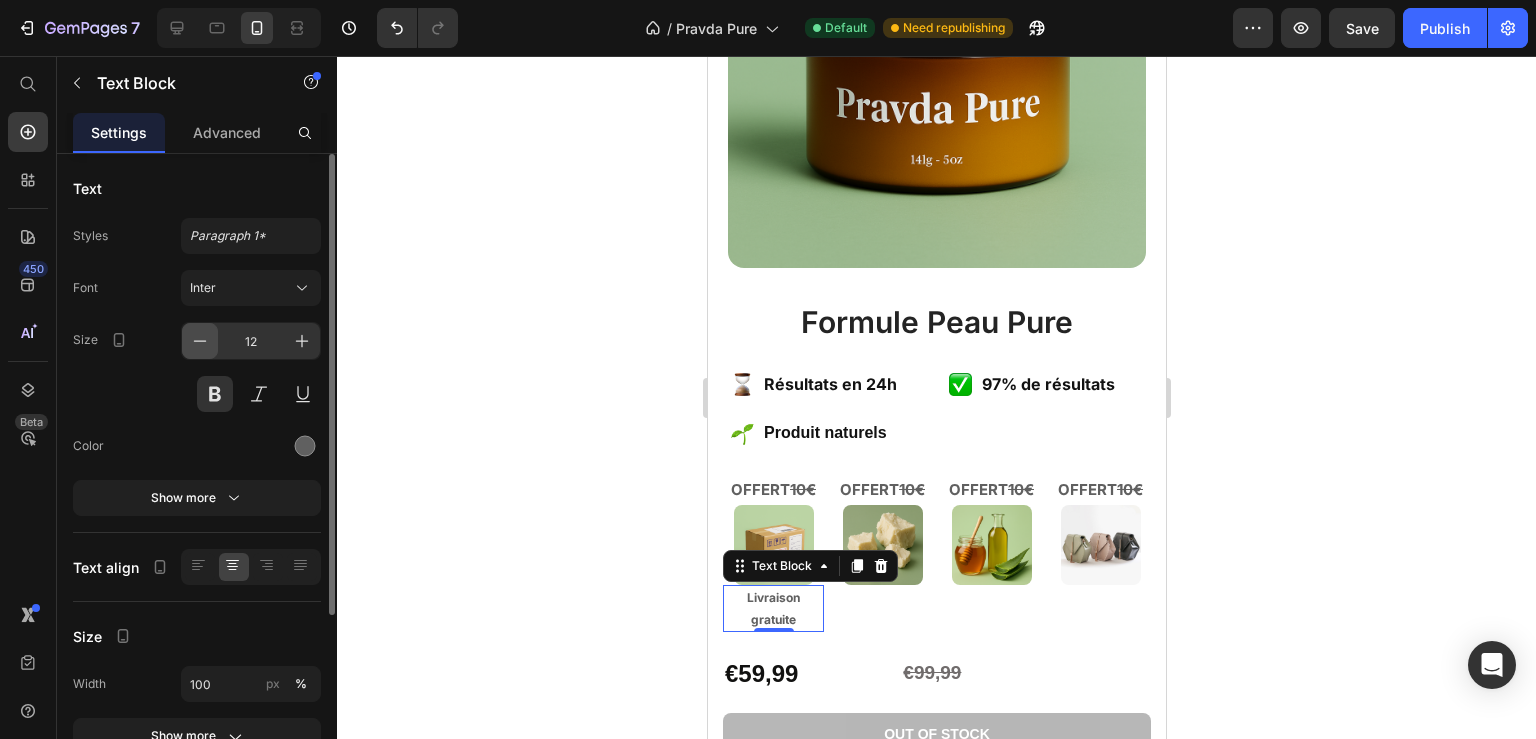 click 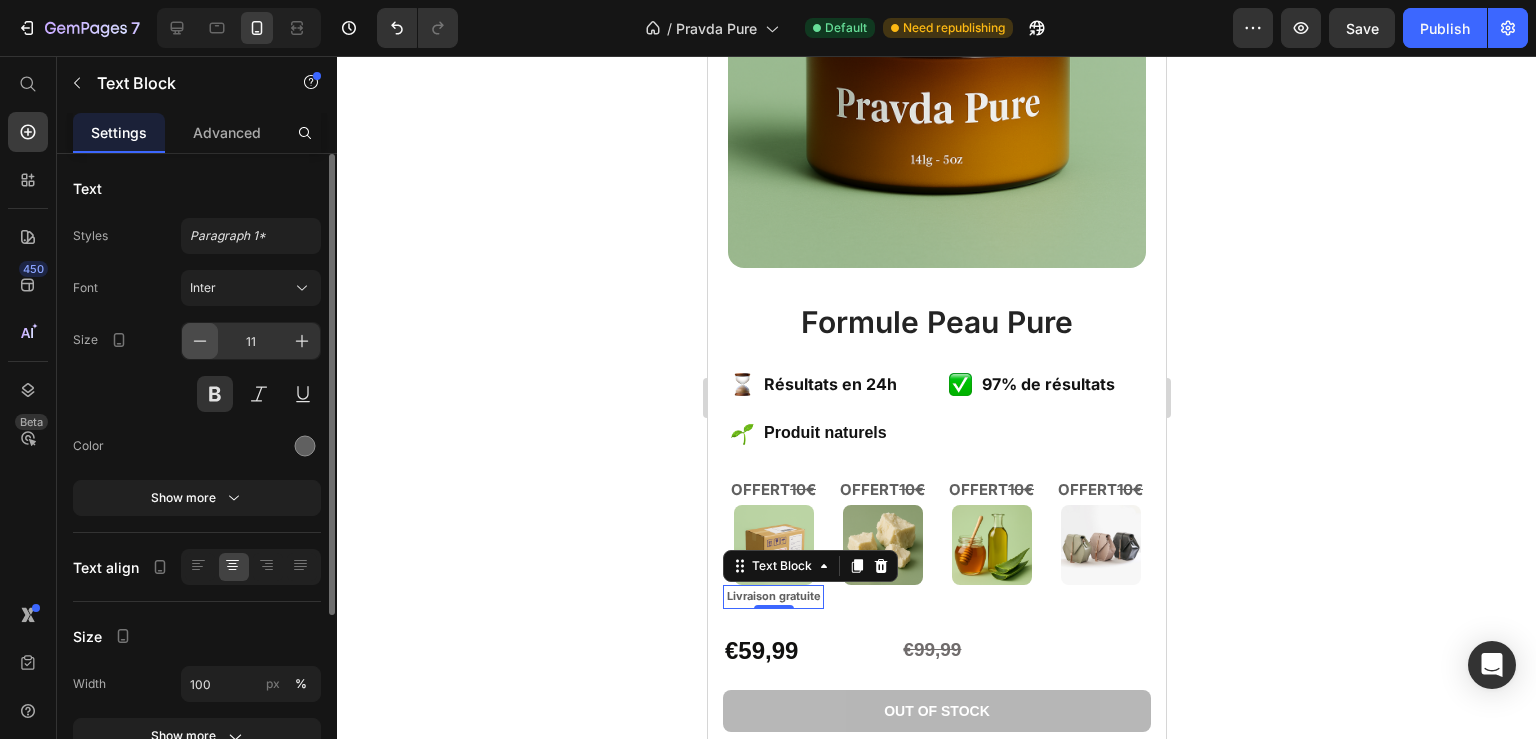click 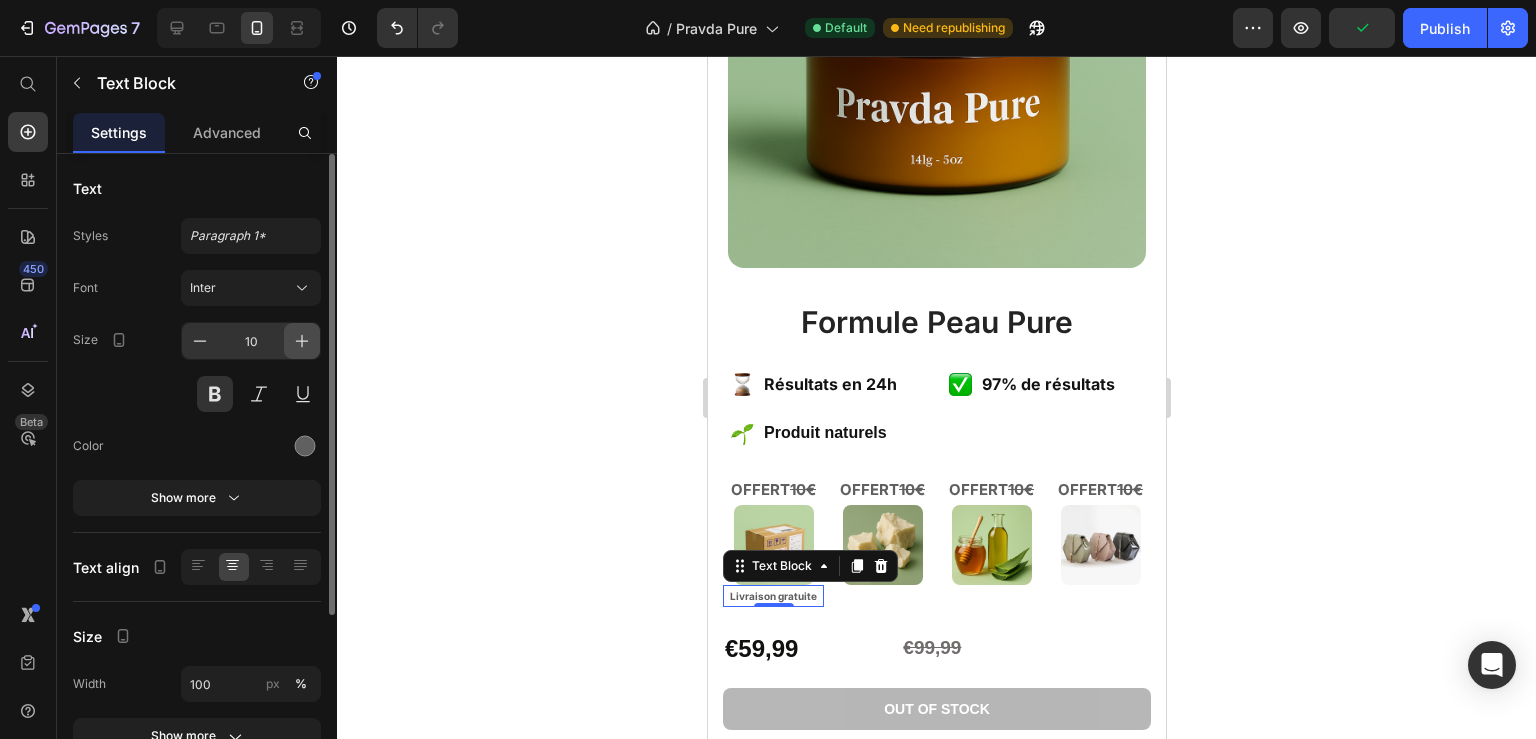 click 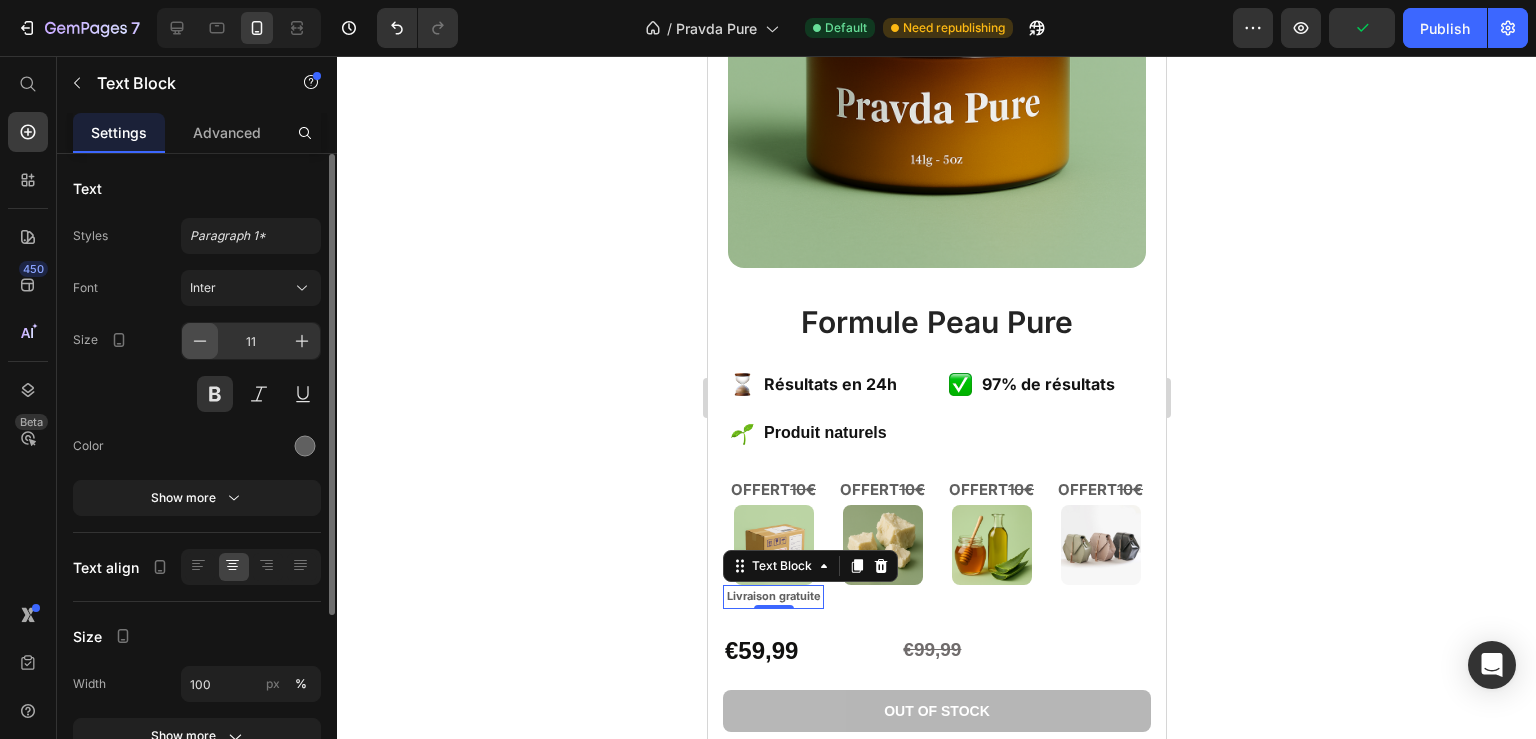 click 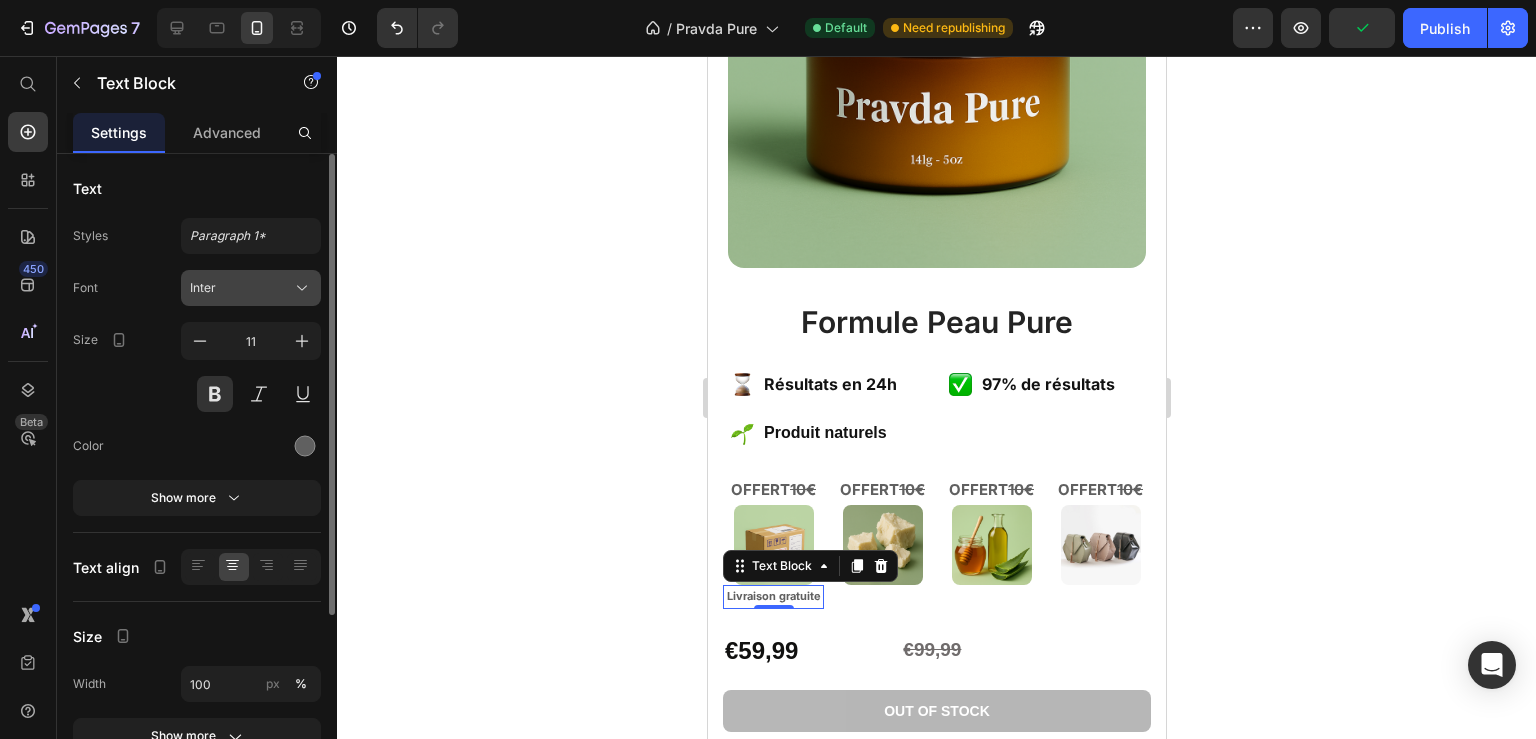 type on "10" 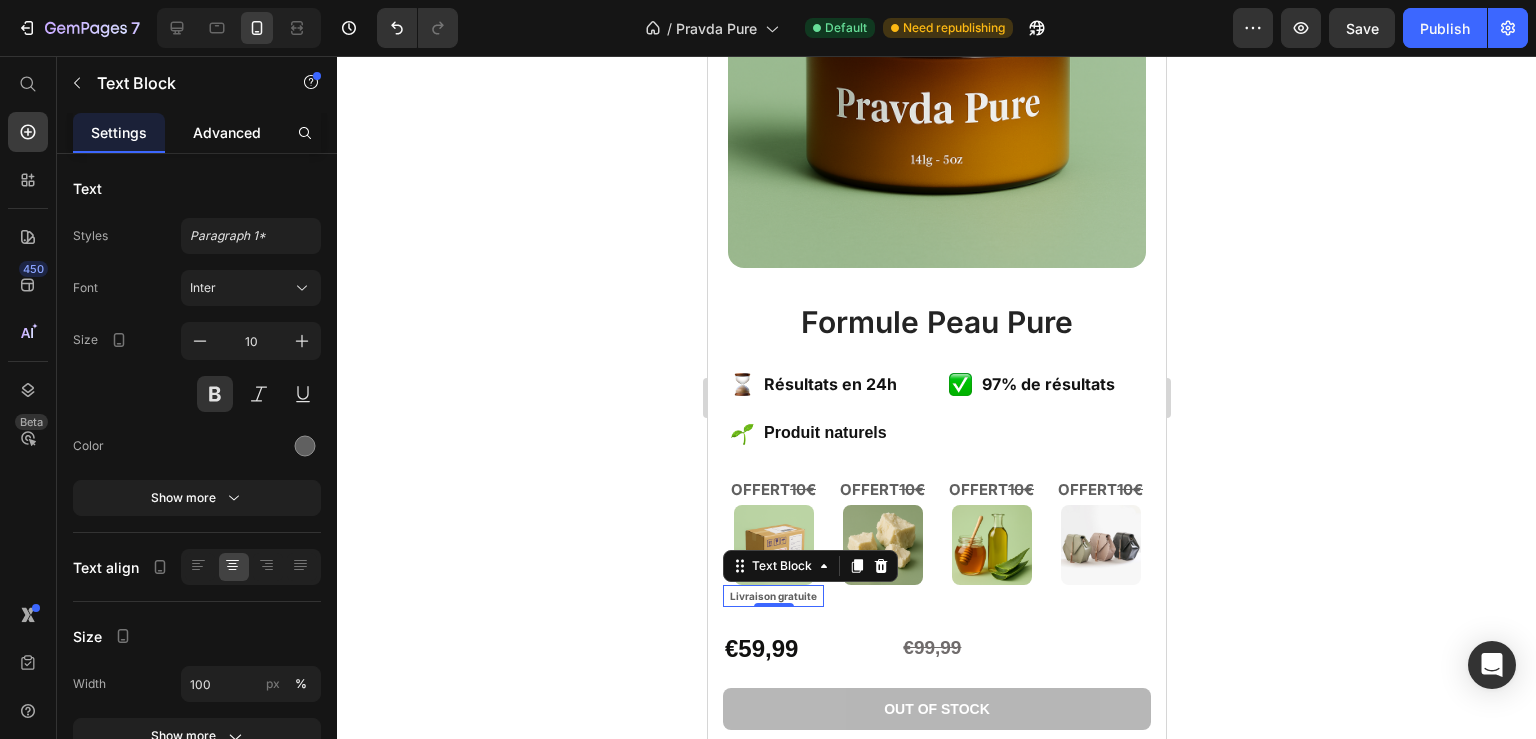 click on "Advanced" 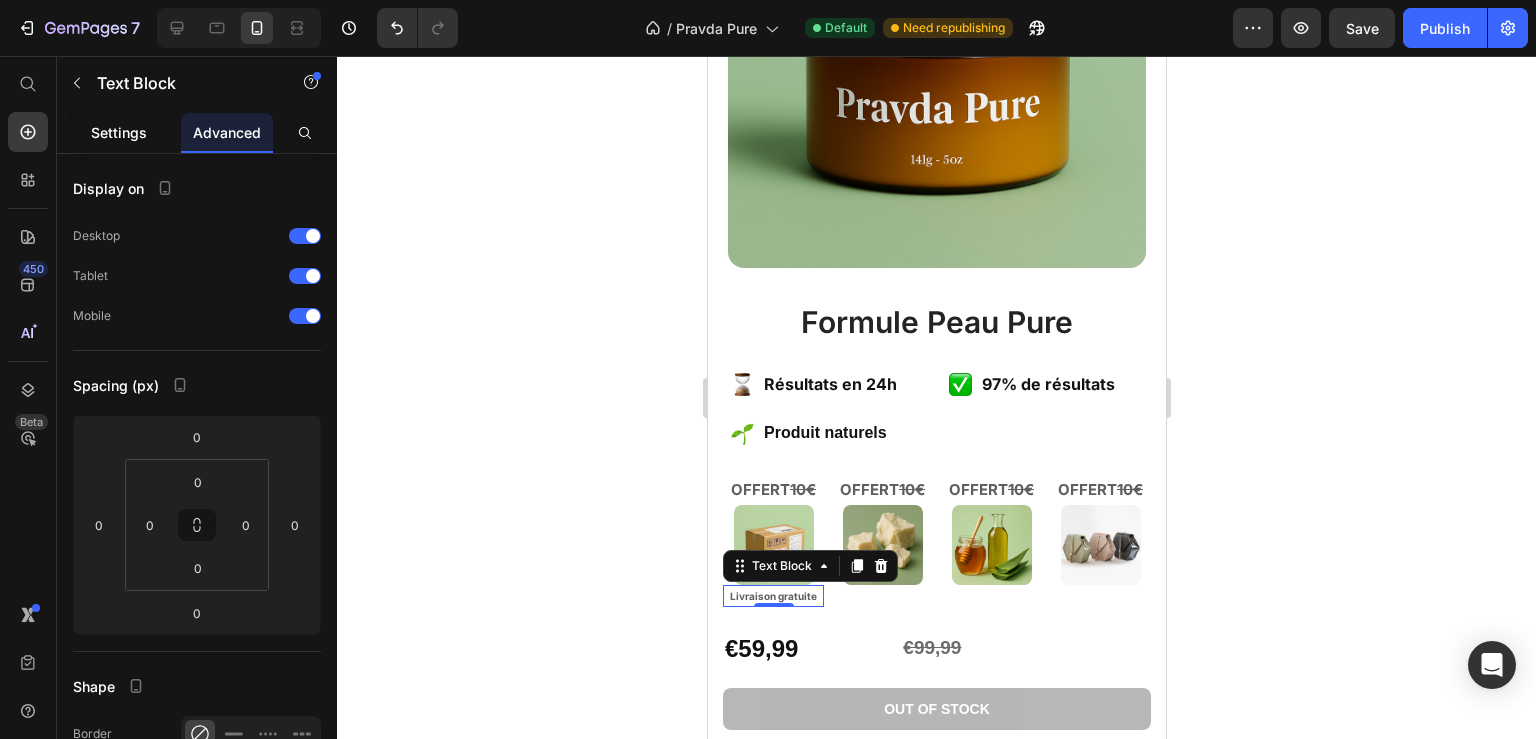 drag, startPoint x: 122, startPoint y: 129, endPoint x: 146, endPoint y: 150, distance: 31.890438 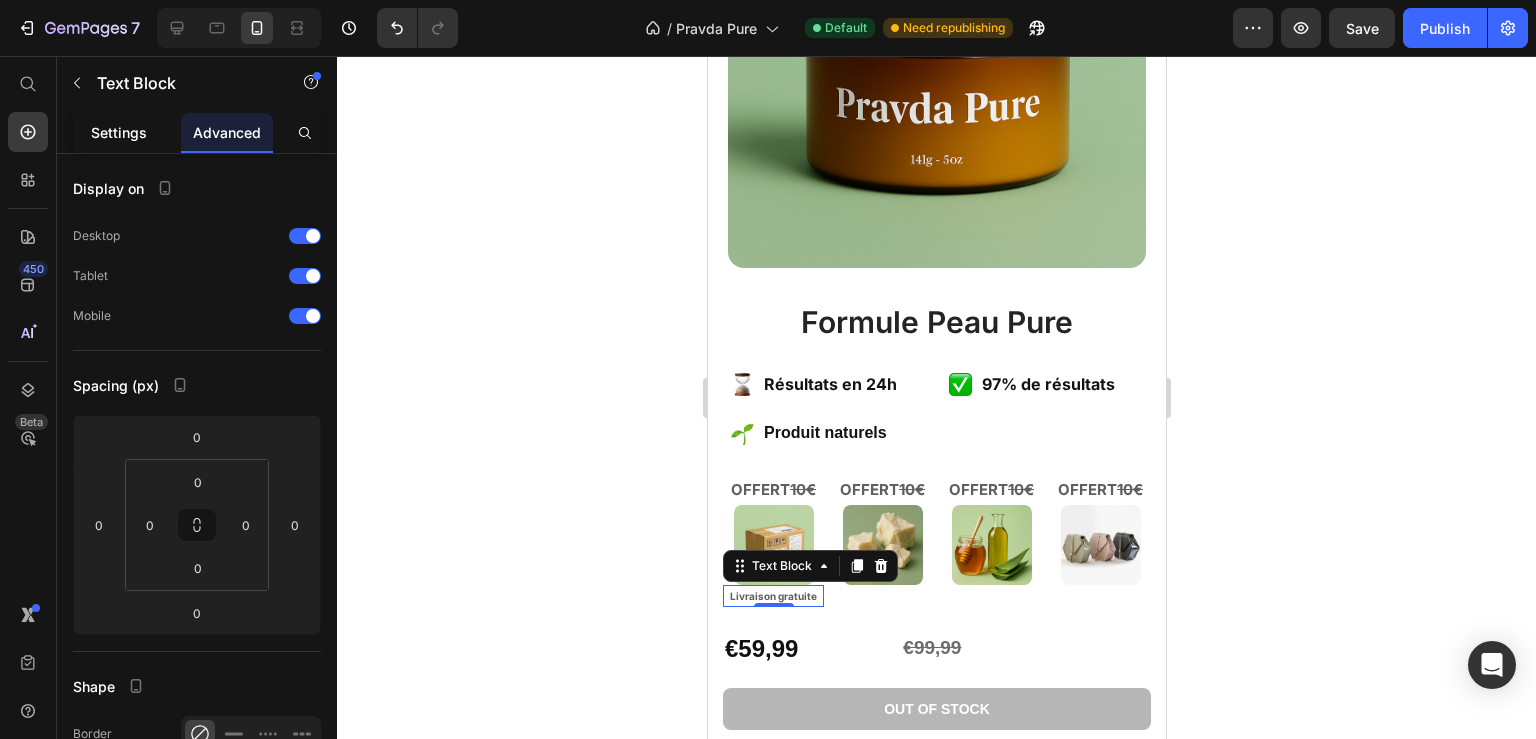 click on "Settings" at bounding box center (119, 132) 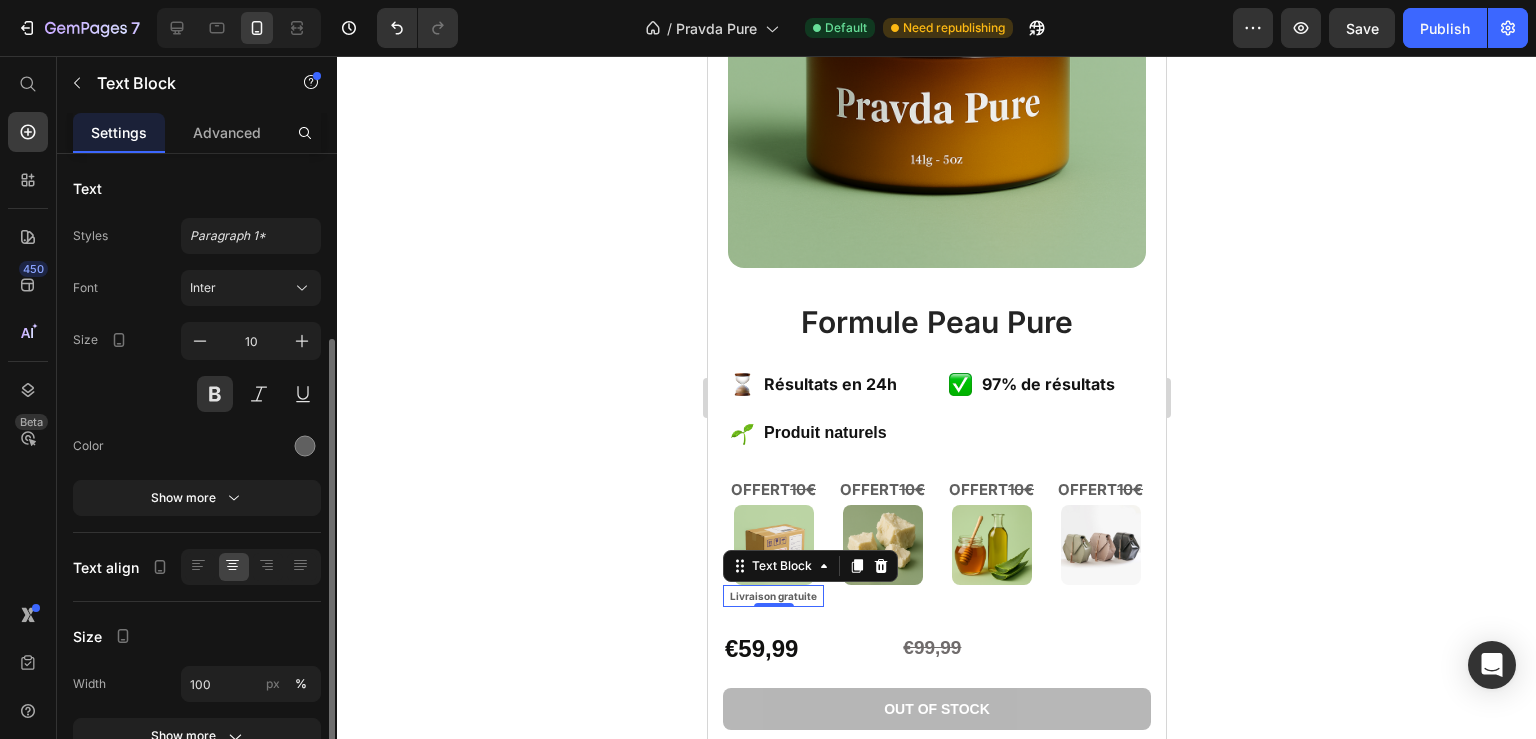 scroll, scrollTop: 108, scrollLeft: 0, axis: vertical 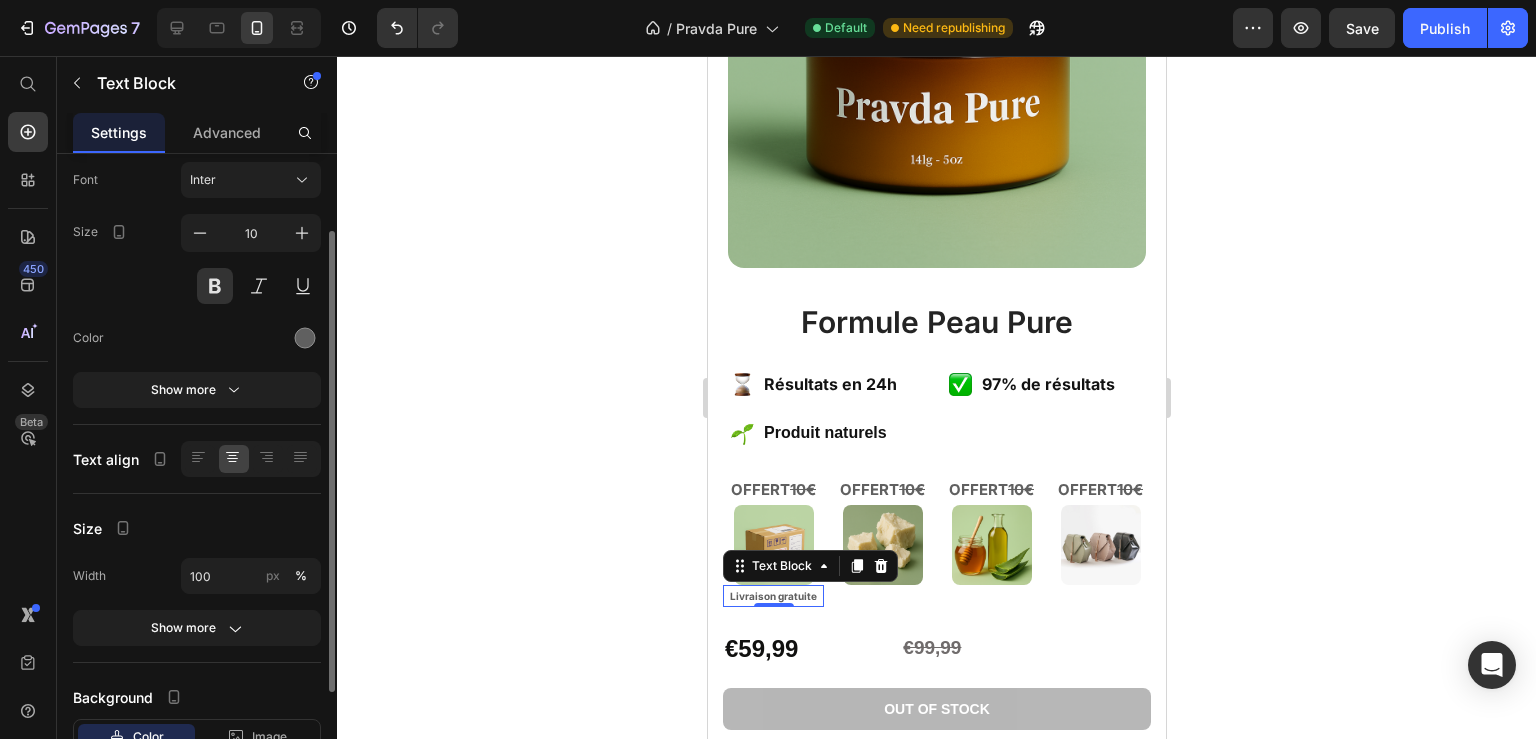 click 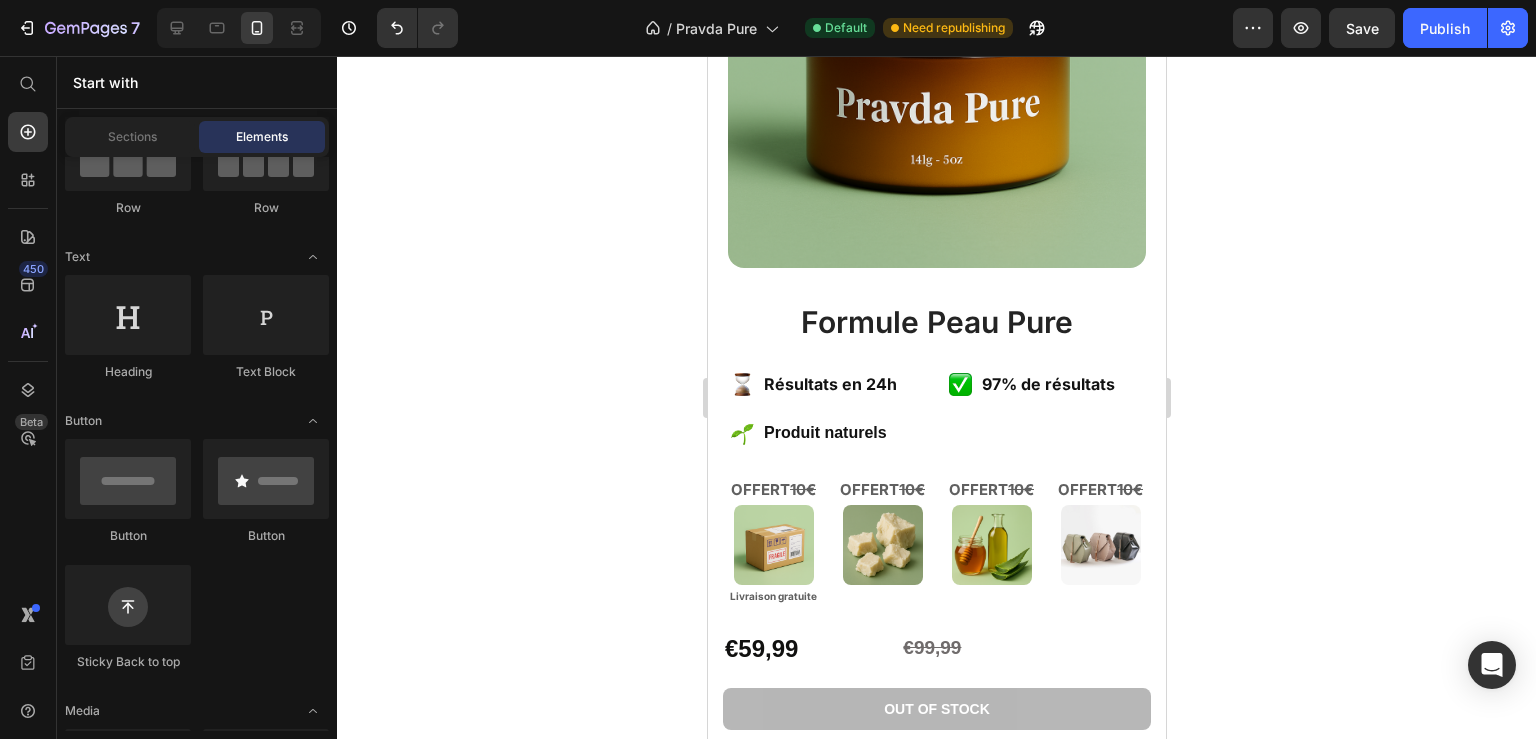scroll, scrollTop: 216, scrollLeft: 0, axis: vertical 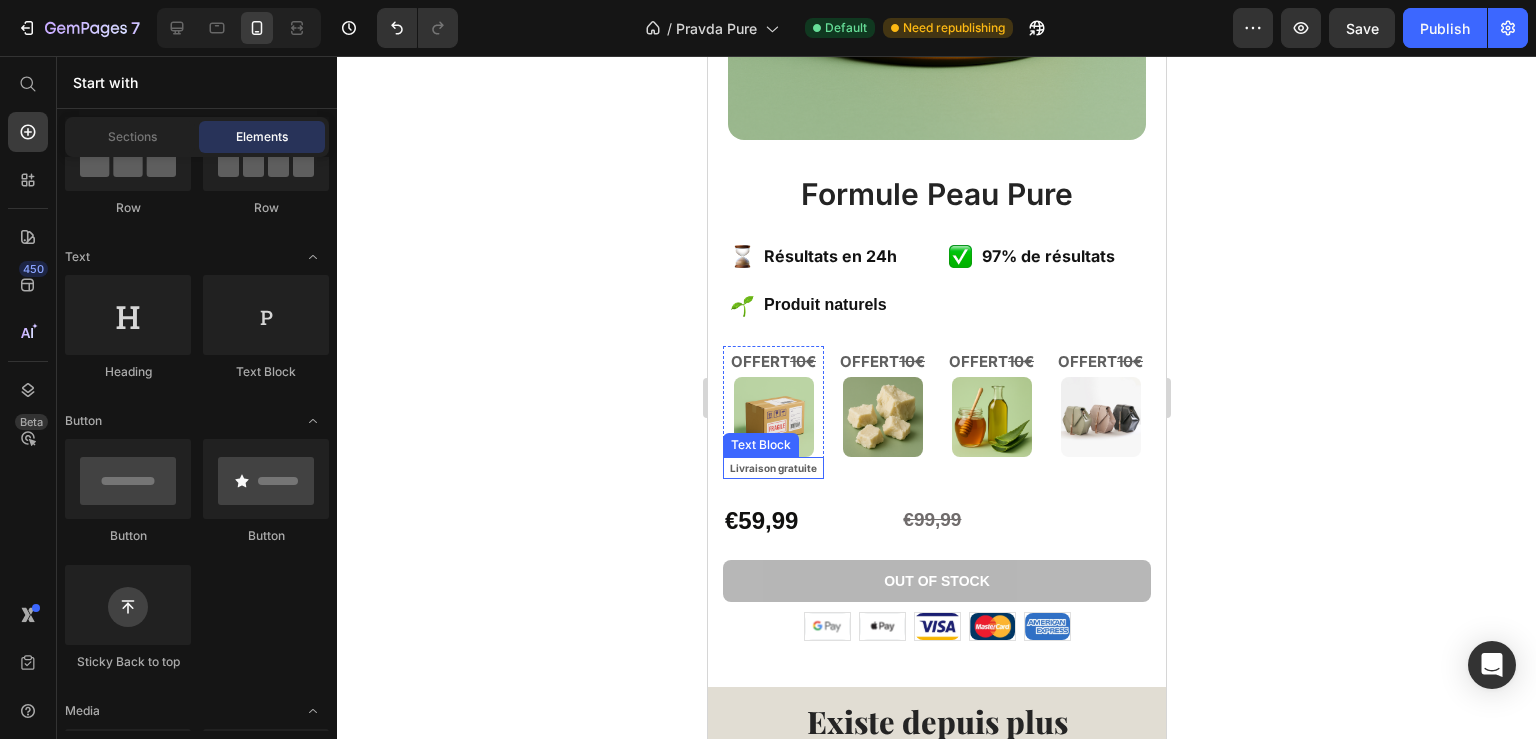 click on "Livraison gratuite" at bounding box center [772, 468] 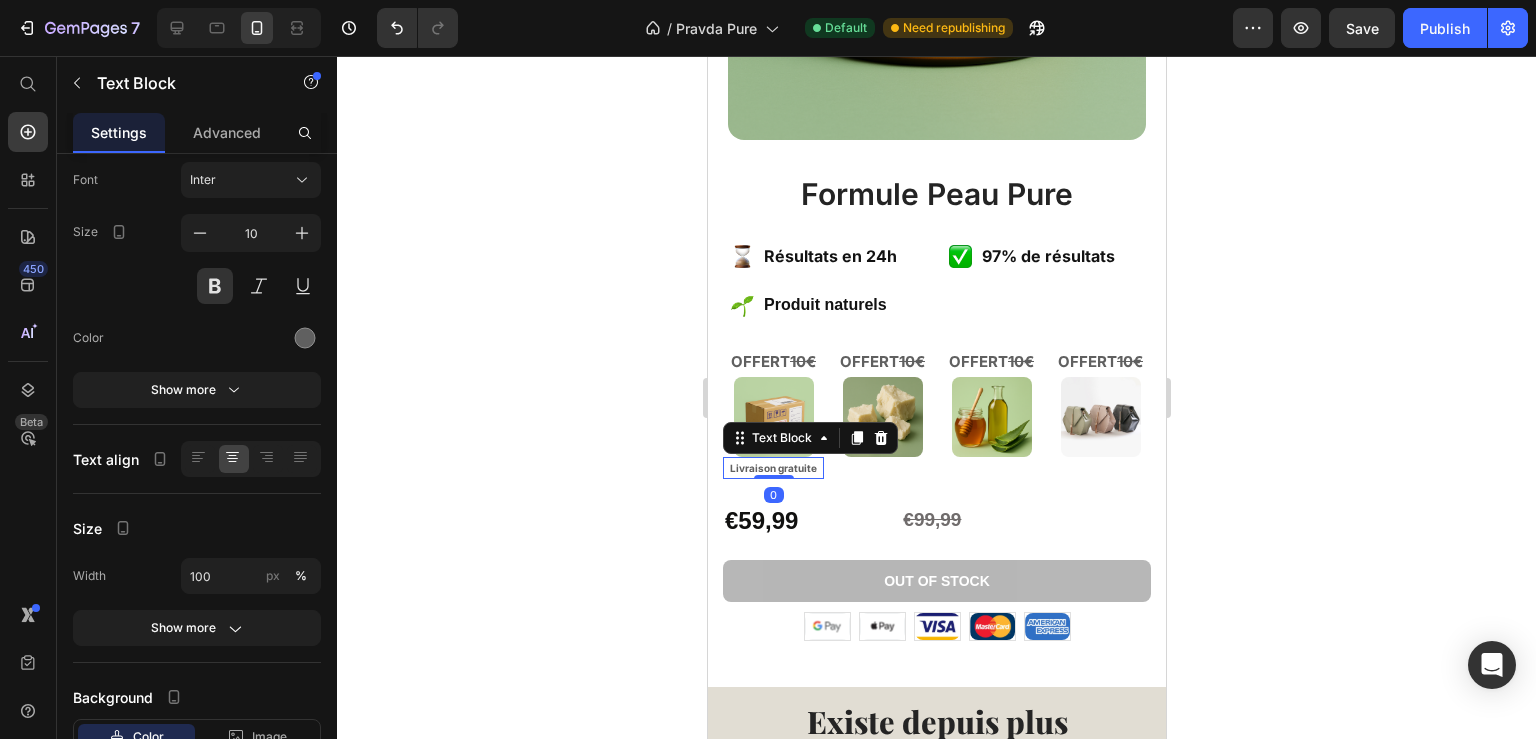 scroll, scrollTop: 108, scrollLeft: 0, axis: vertical 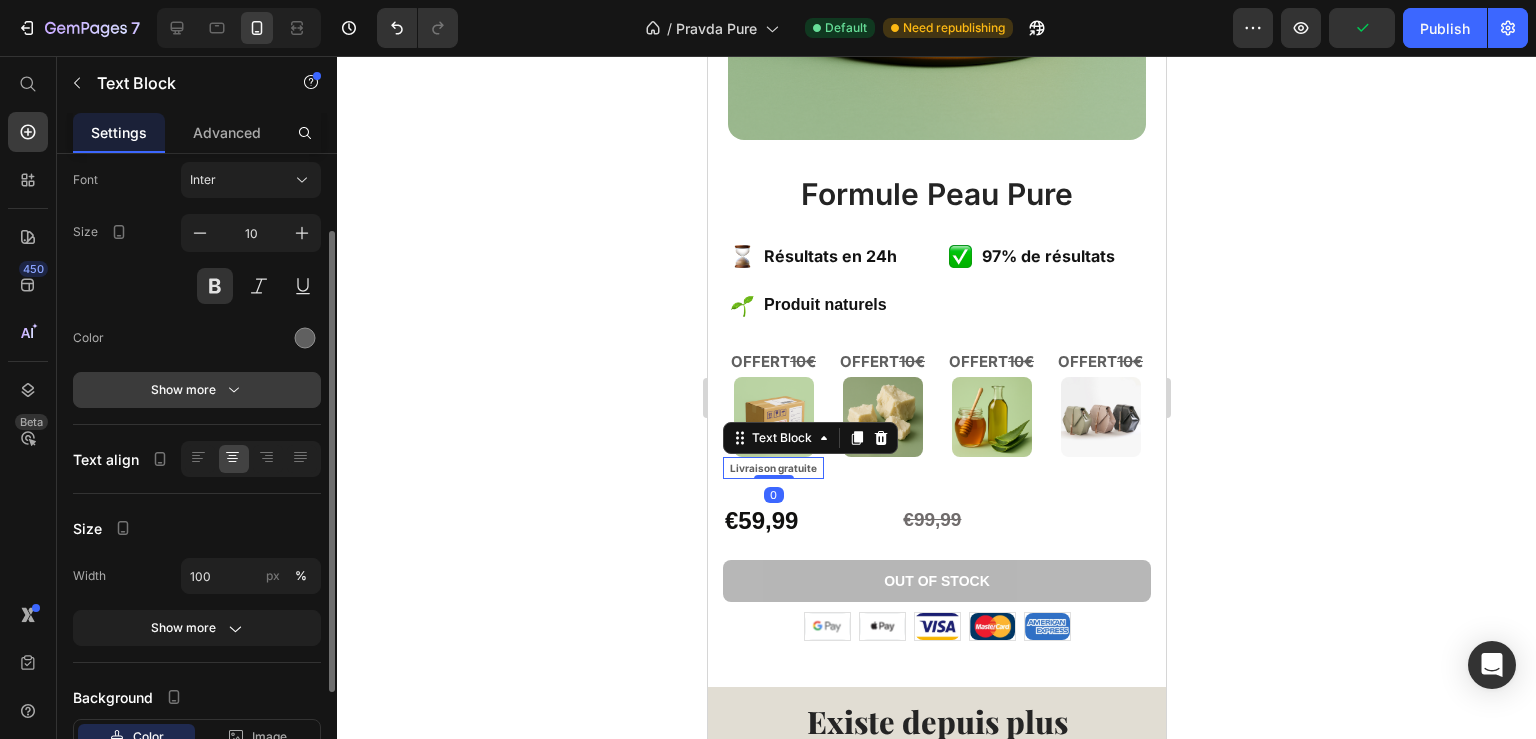 click on "Show more" at bounding box center (197, 390) 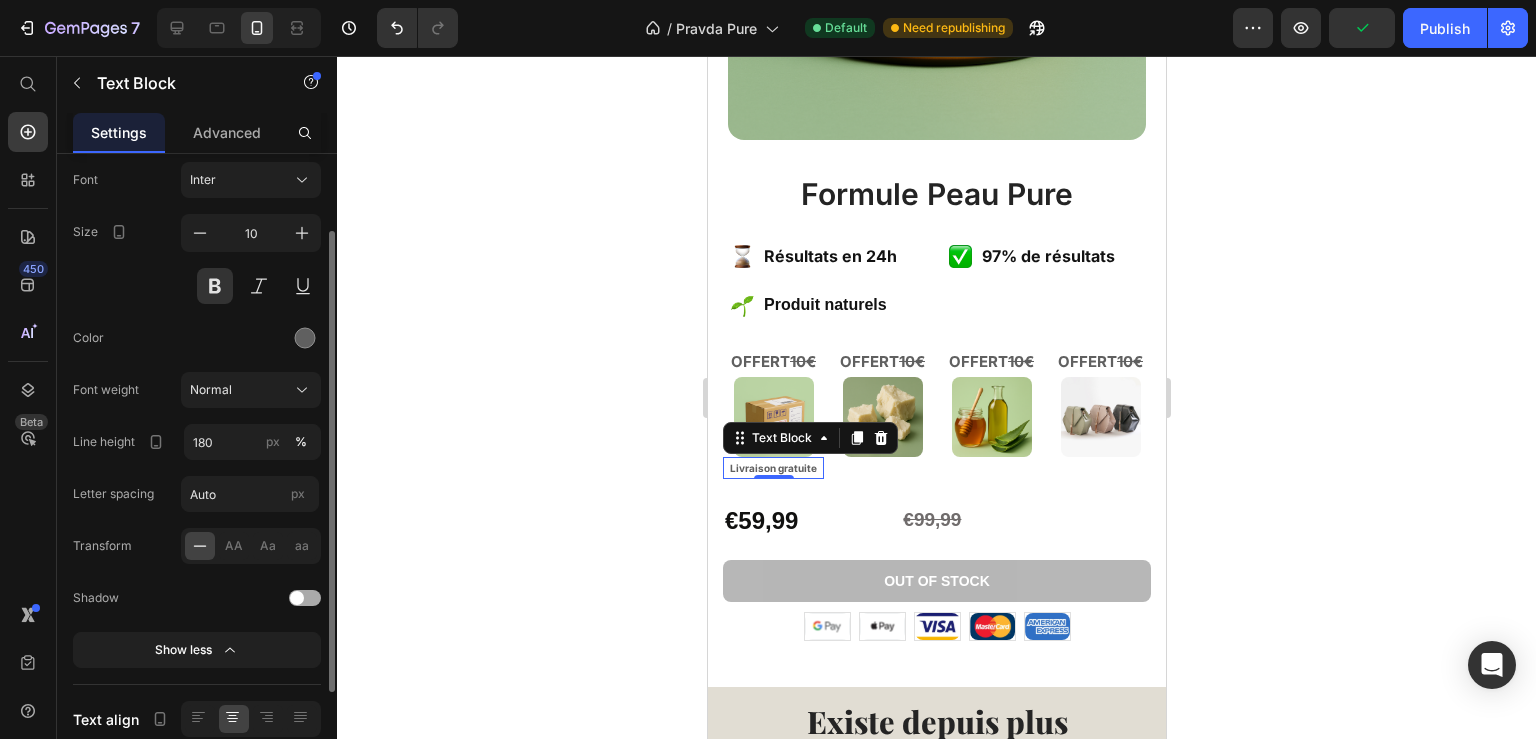 scroll, scrollTop: 216, scrollLeft: 0, axis: vertical 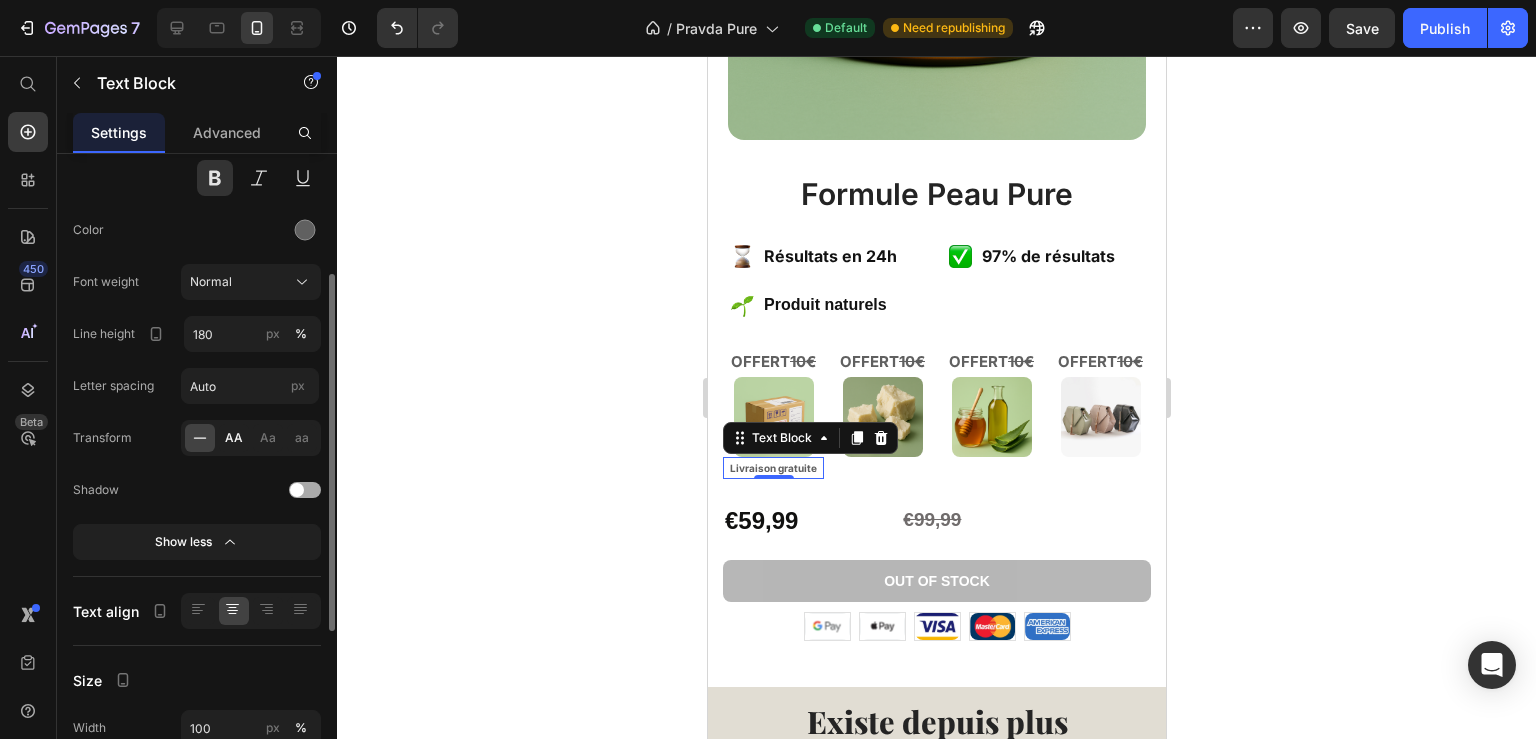 click on "AA" 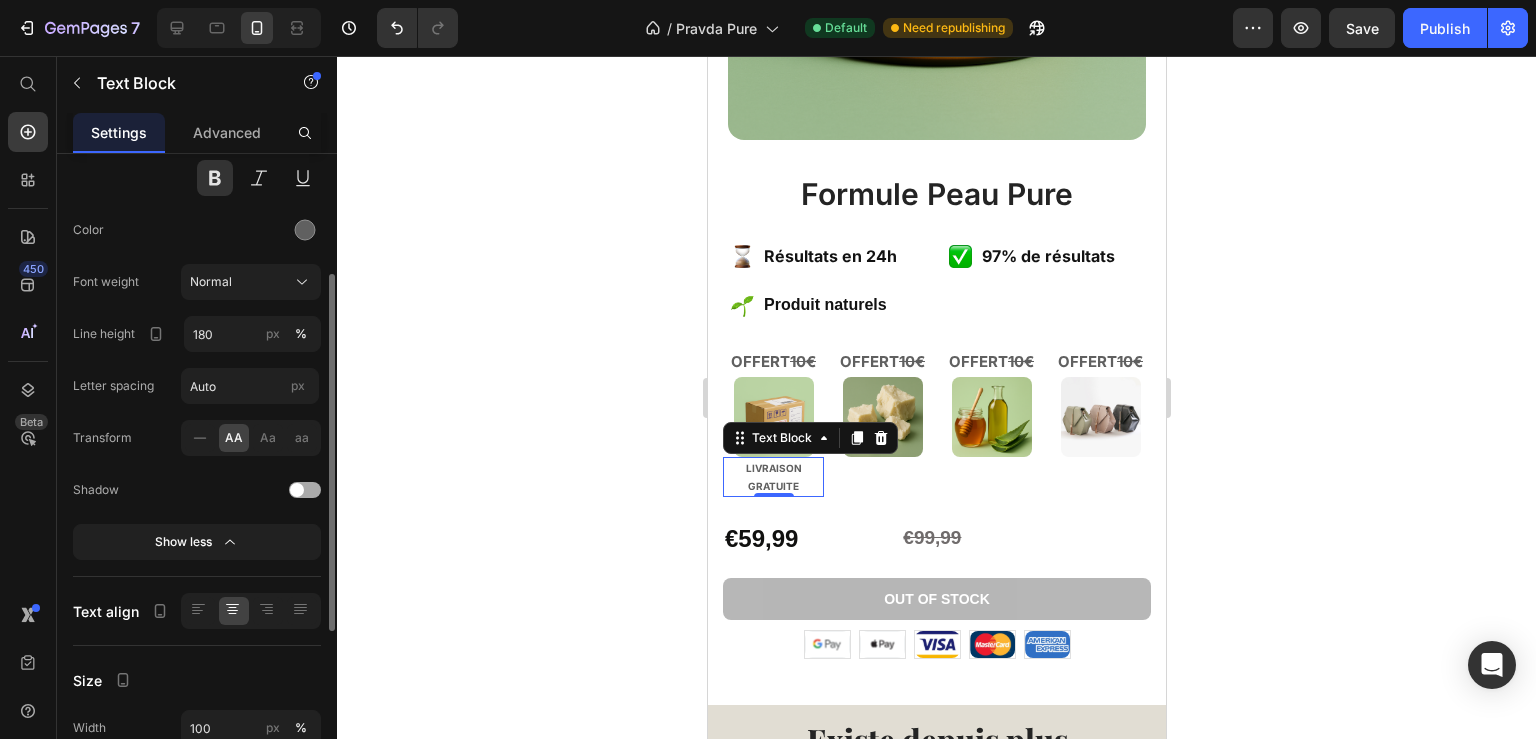 scroll, scrollTop: 0, scrollLeft: 0, axis: both 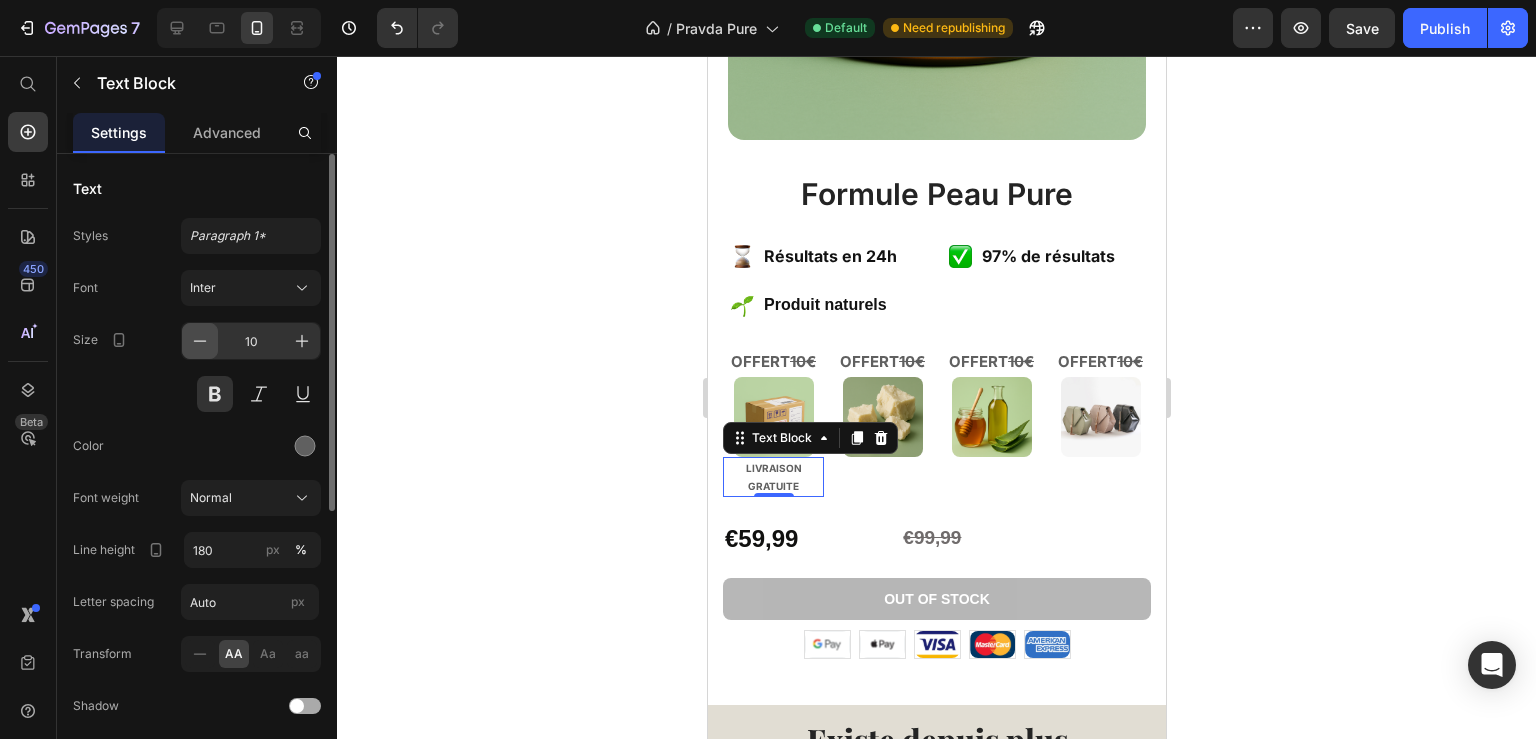 click at bounding box center (200, 341) 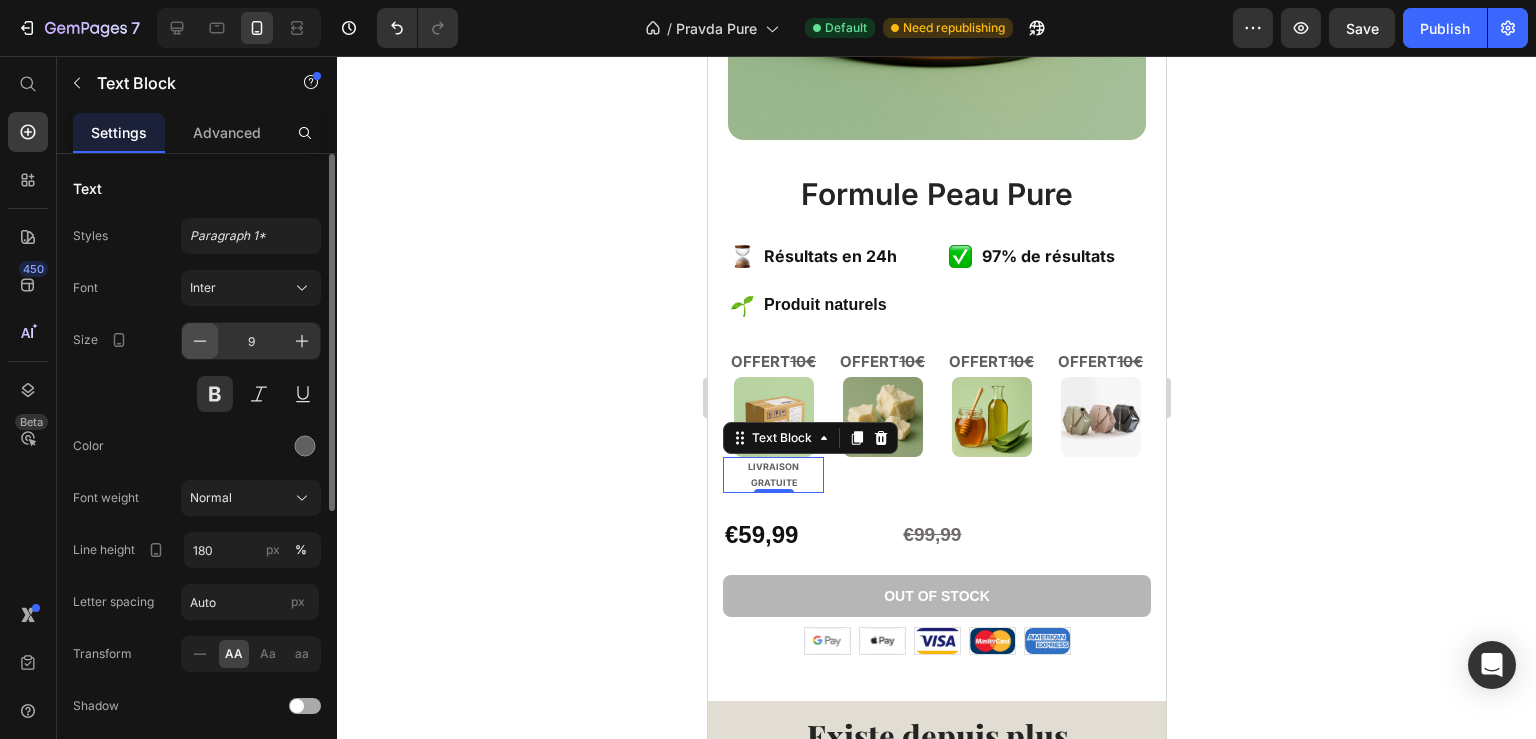 click 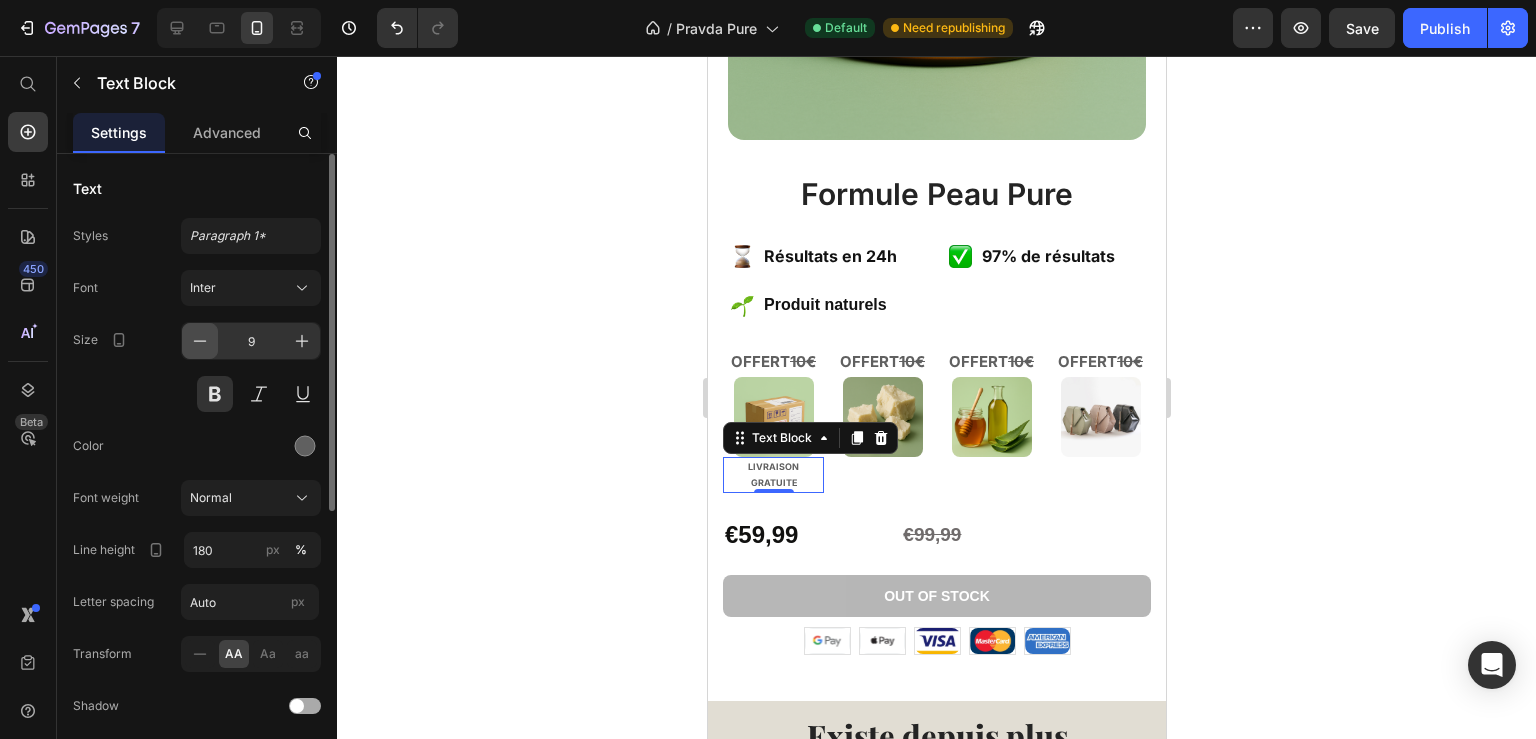 type on "8" 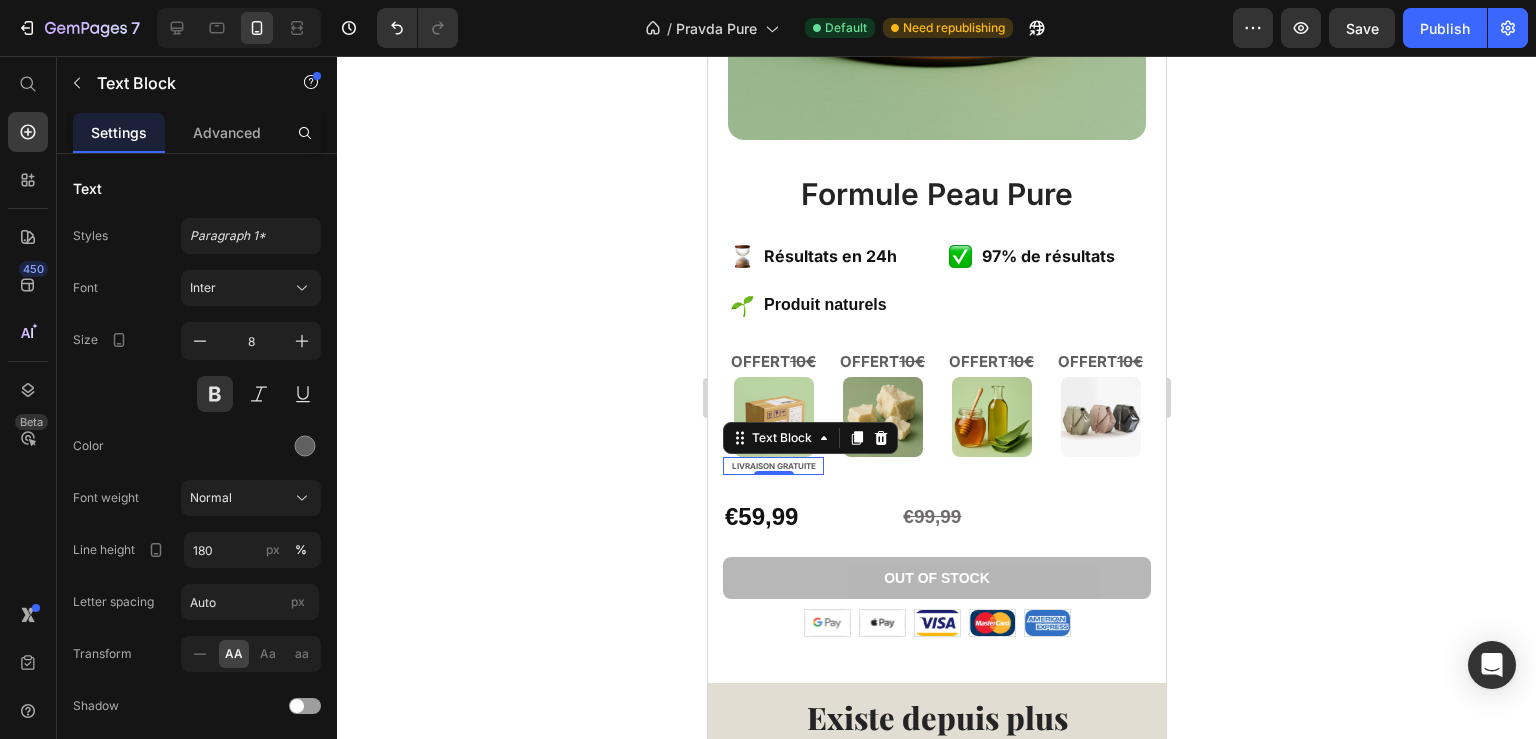 click 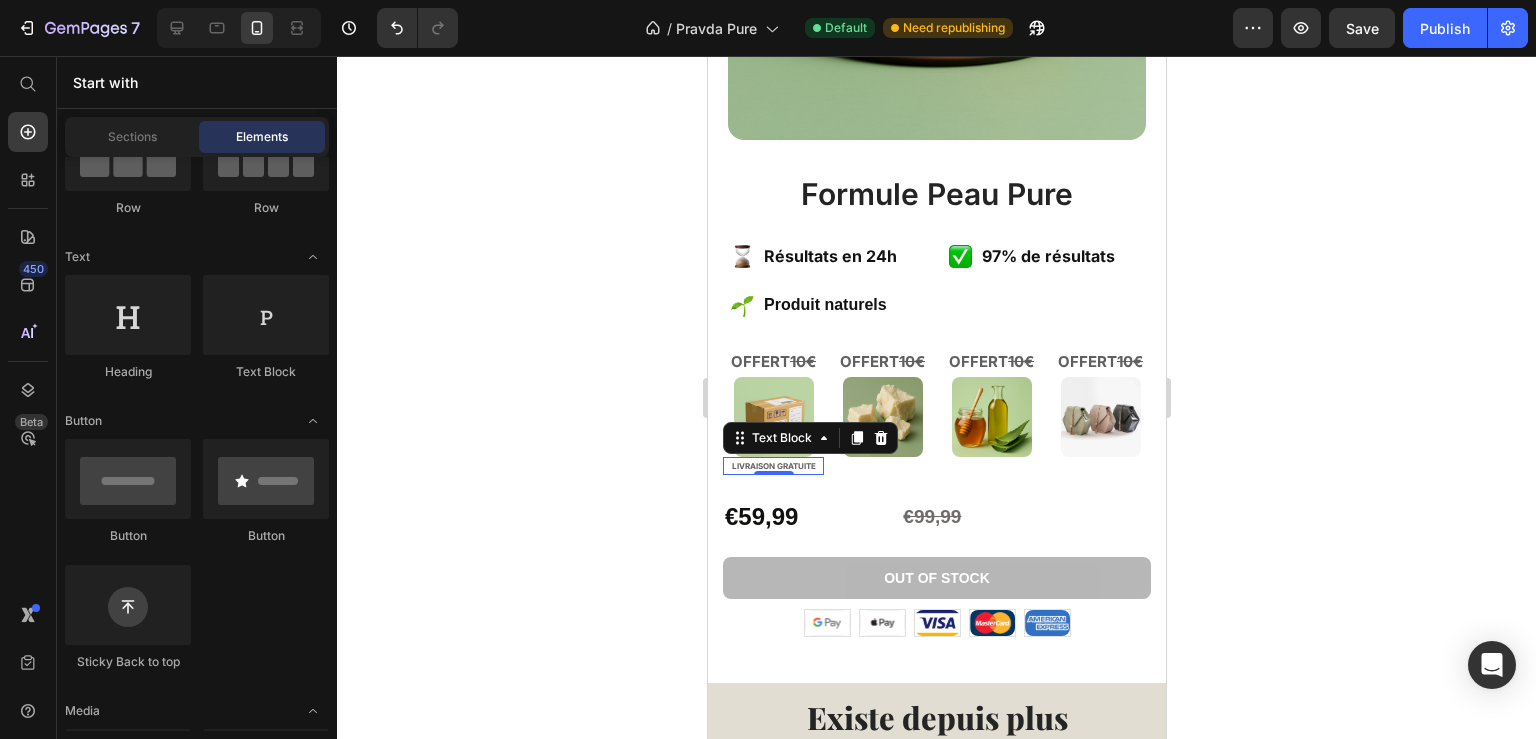 scroll, scrollTop: 216, scrollLeft: 0, axis: vertical 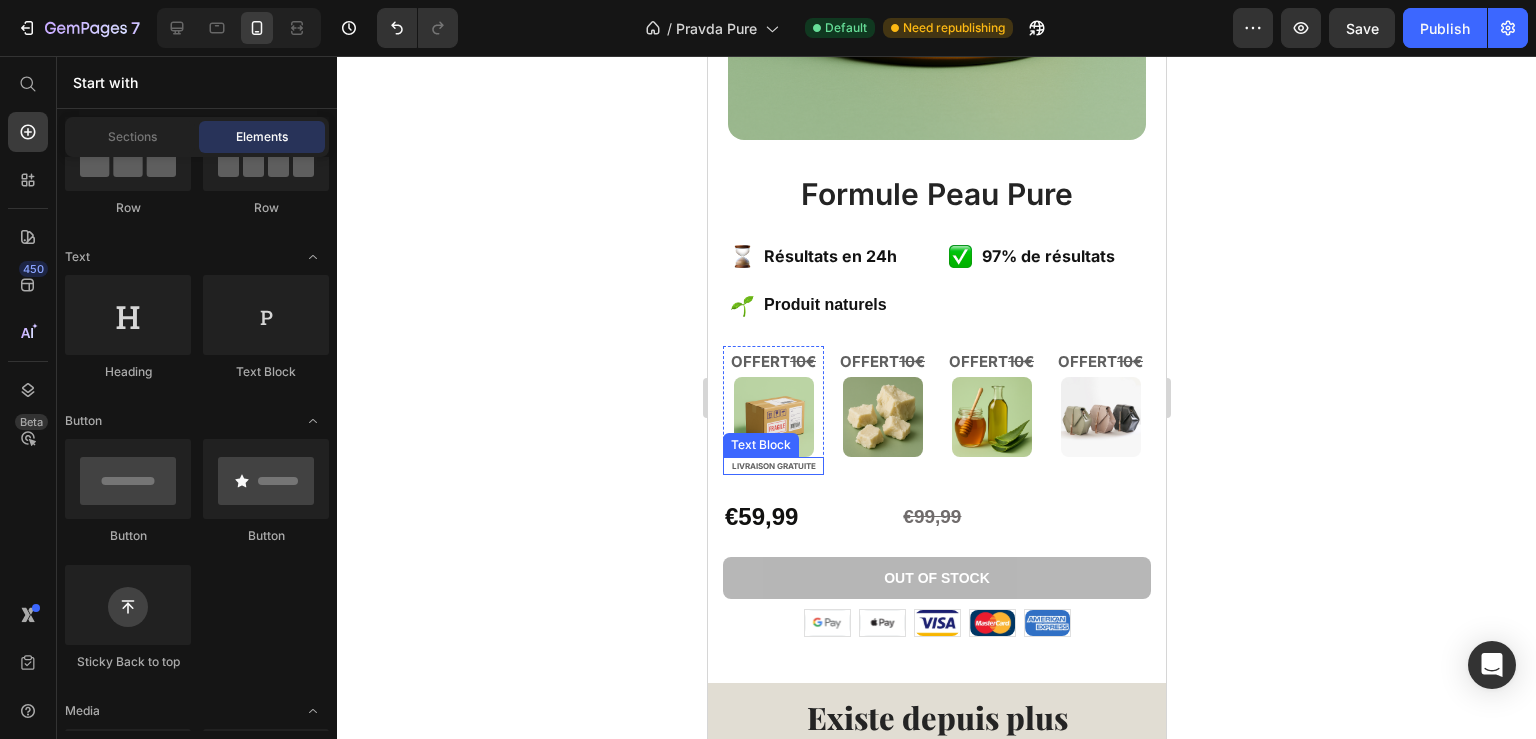 click on "Livraison gratuite" at bounding box center [772, 466] 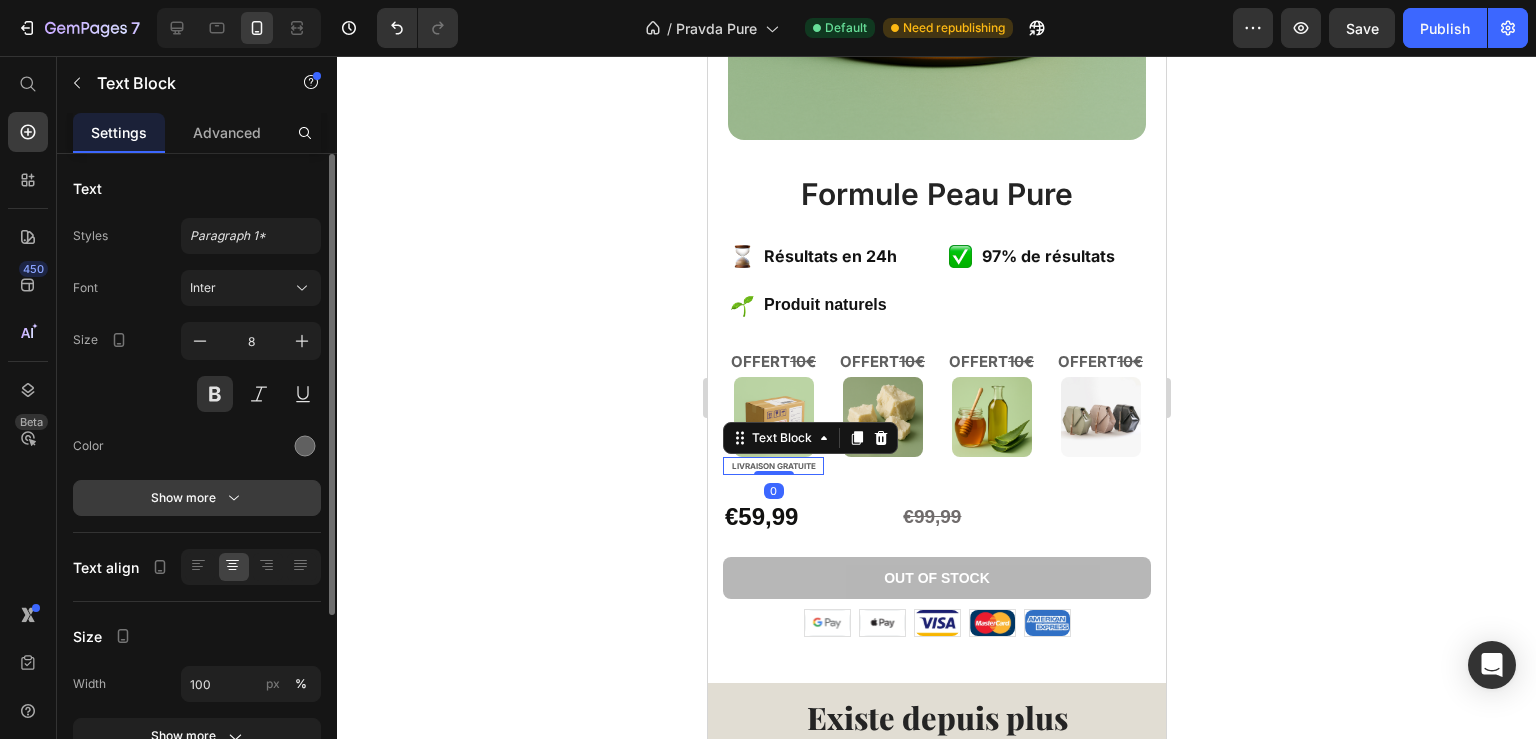 click on "Show more" at bounding box center [197, 498] 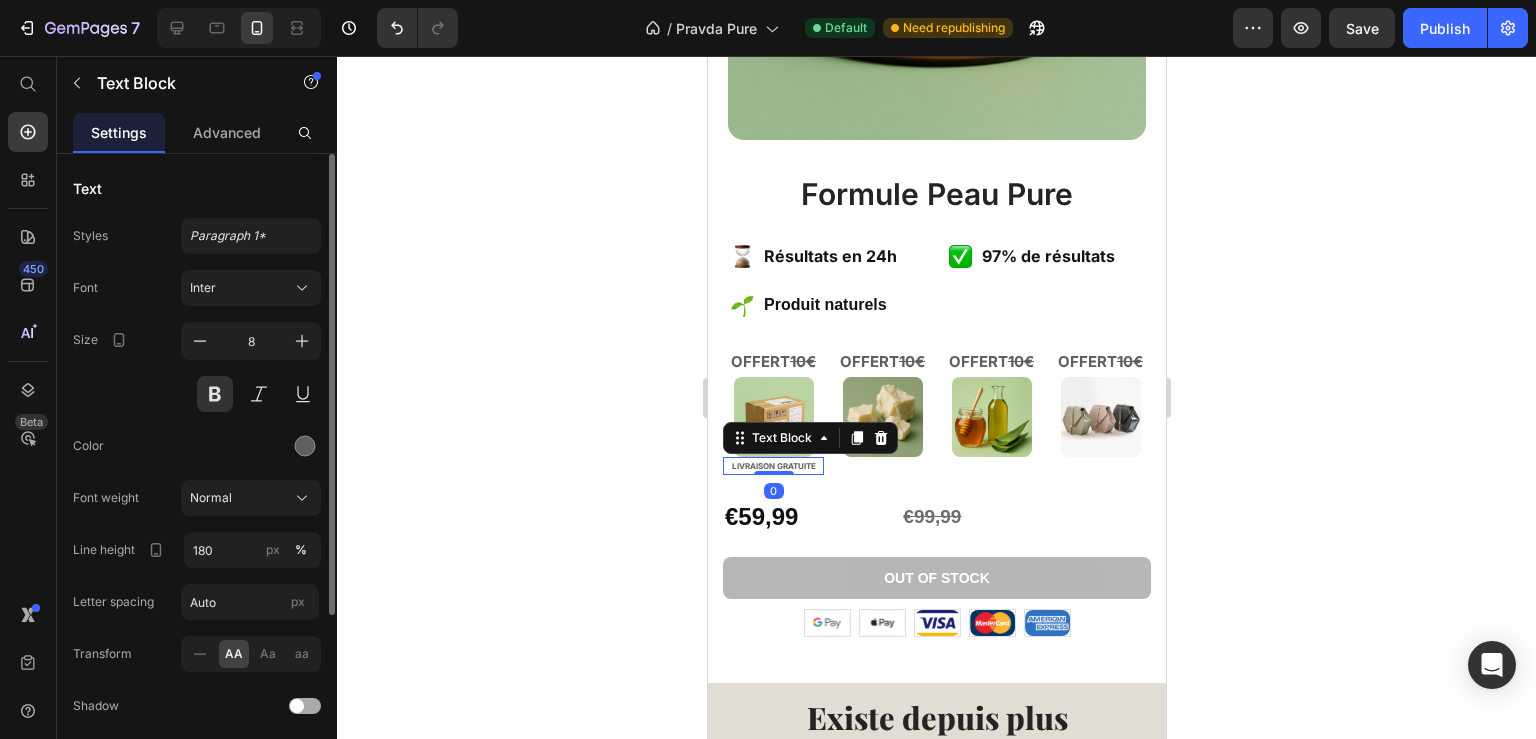 scroll, scrollTop: 216, scrollLeft: 0, axis: vertical 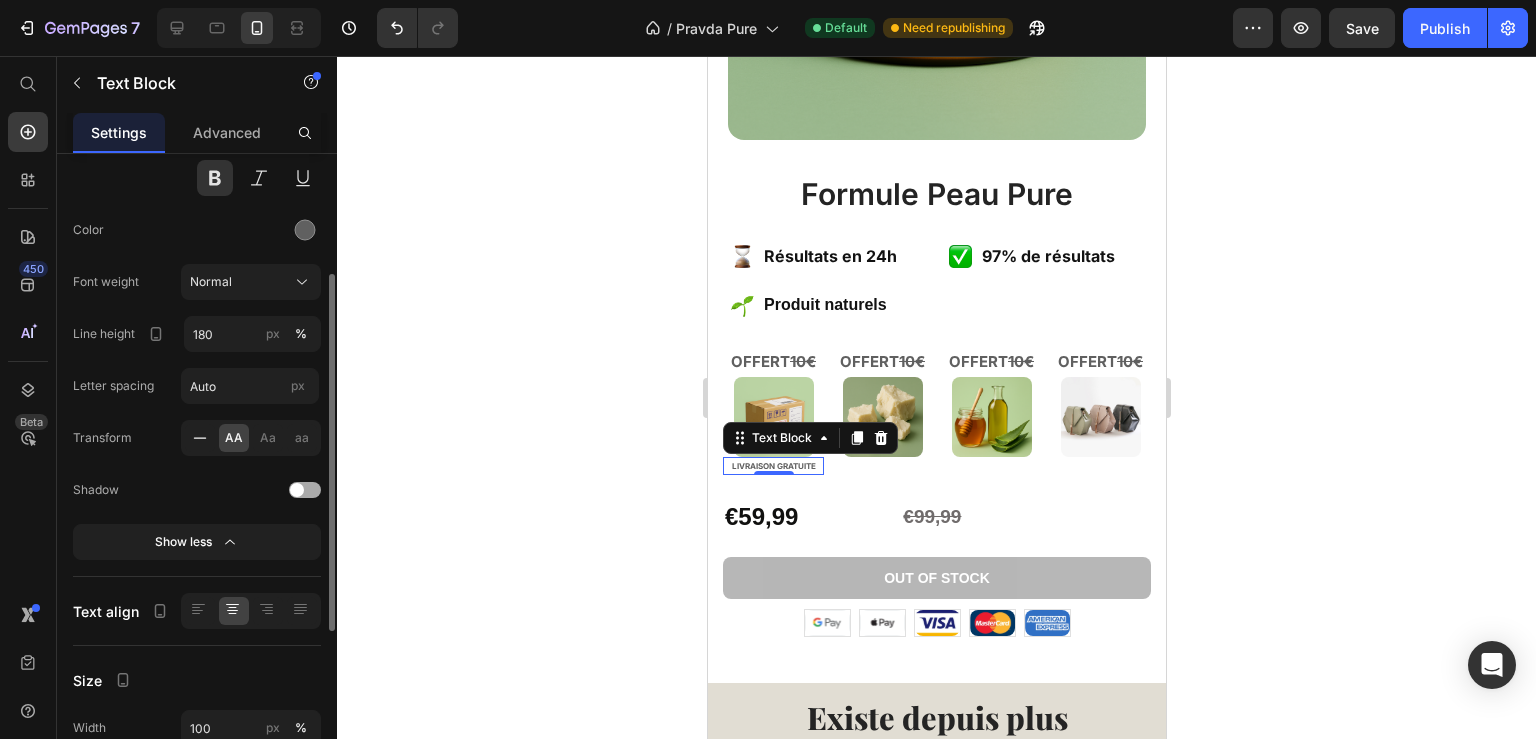 click 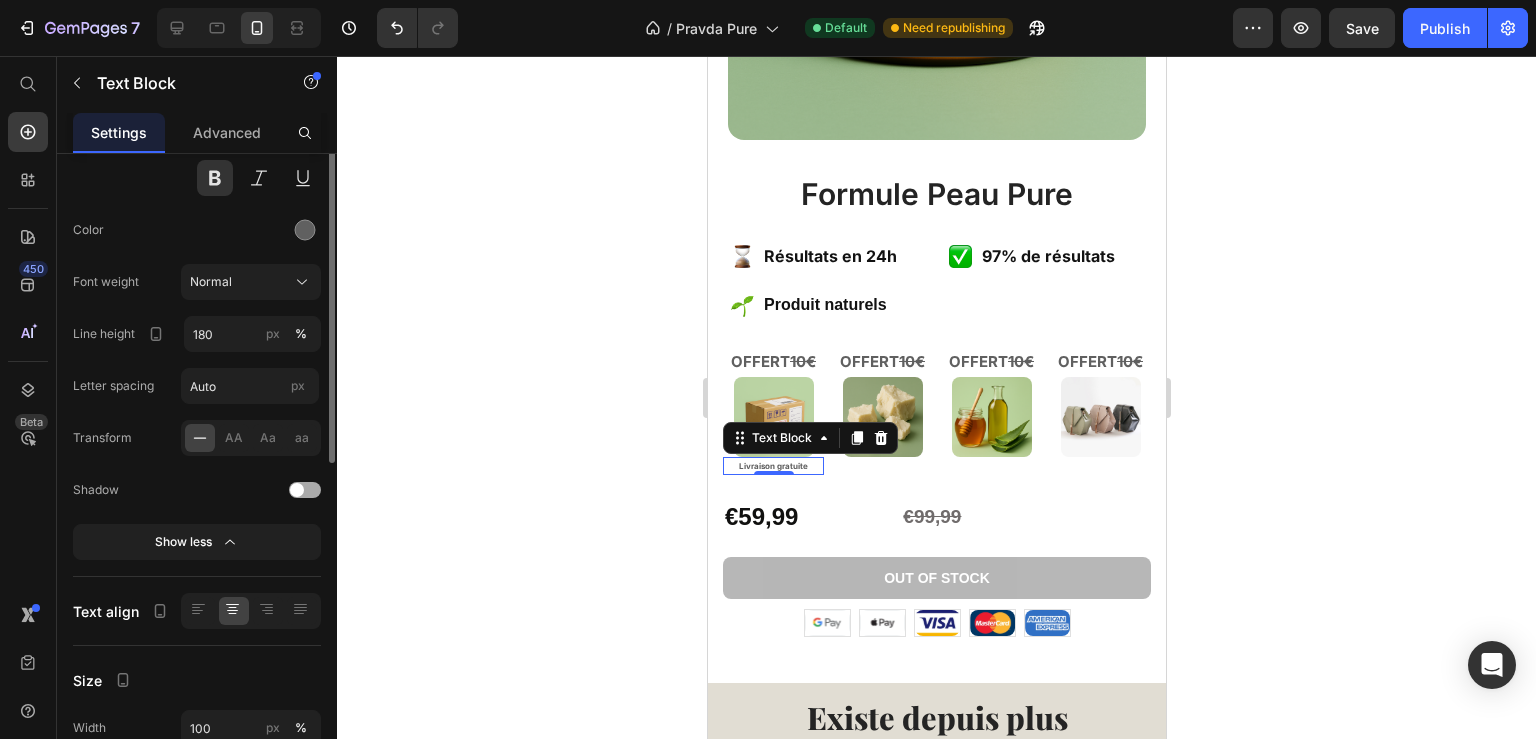 scroll, scrollTop: 0, scrollLeft: 0, axis: both 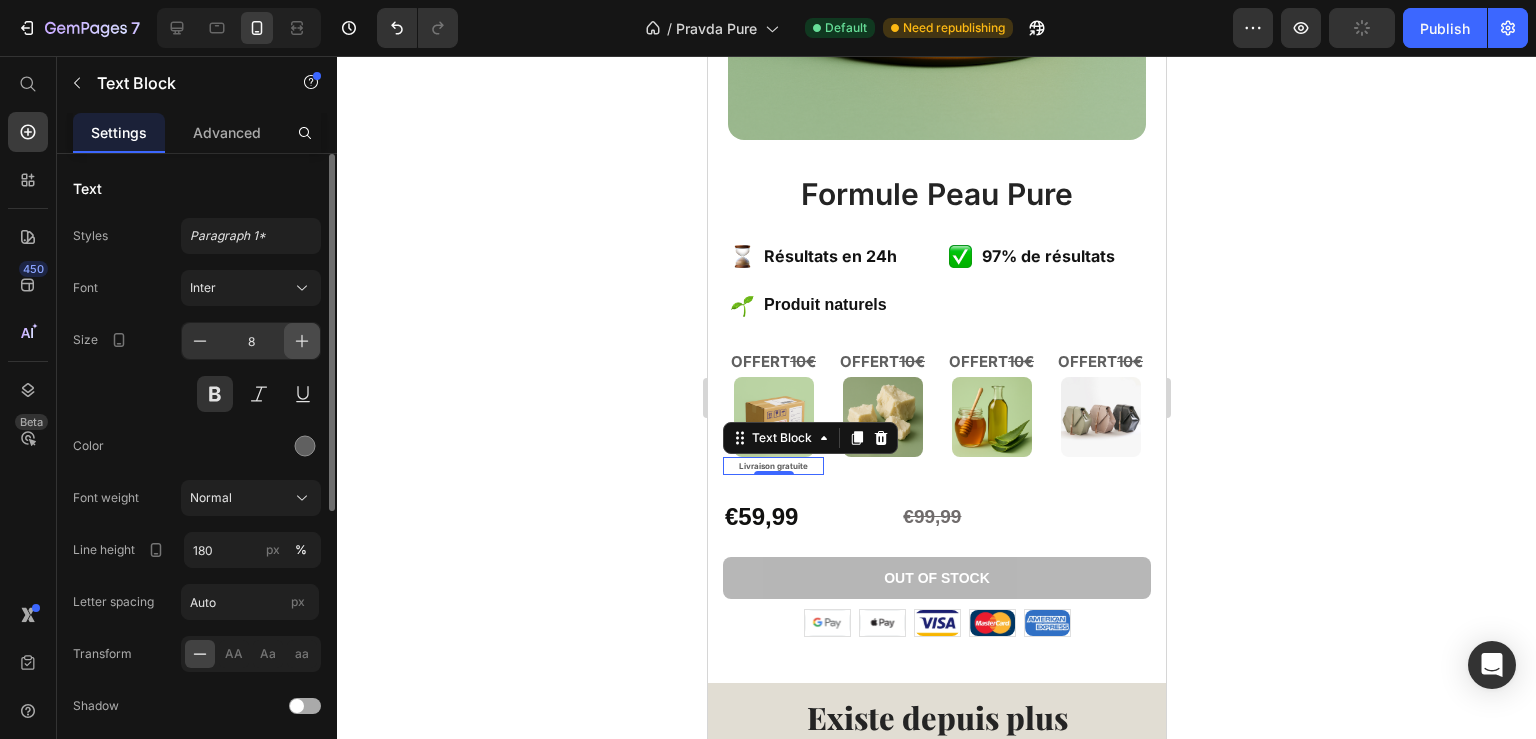 click 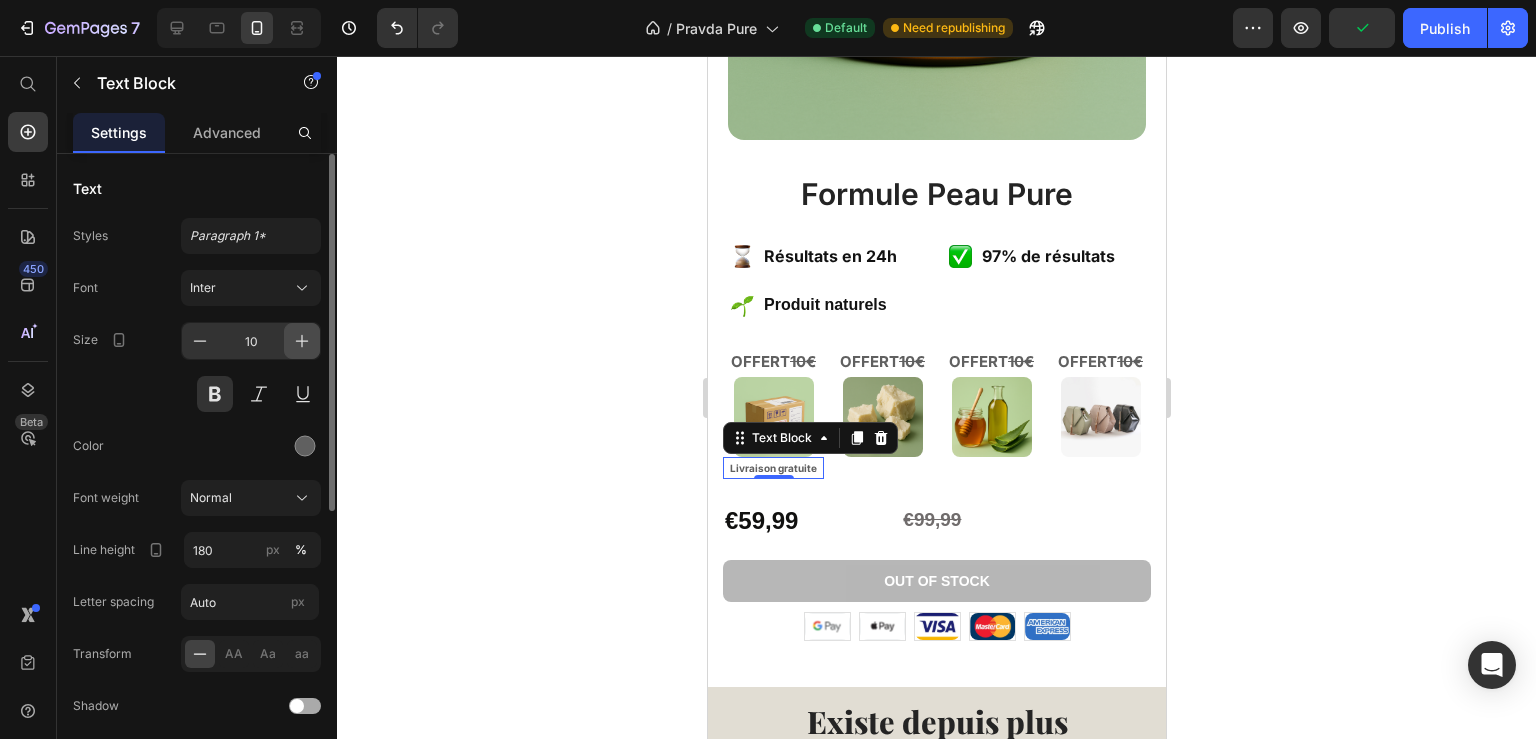 click 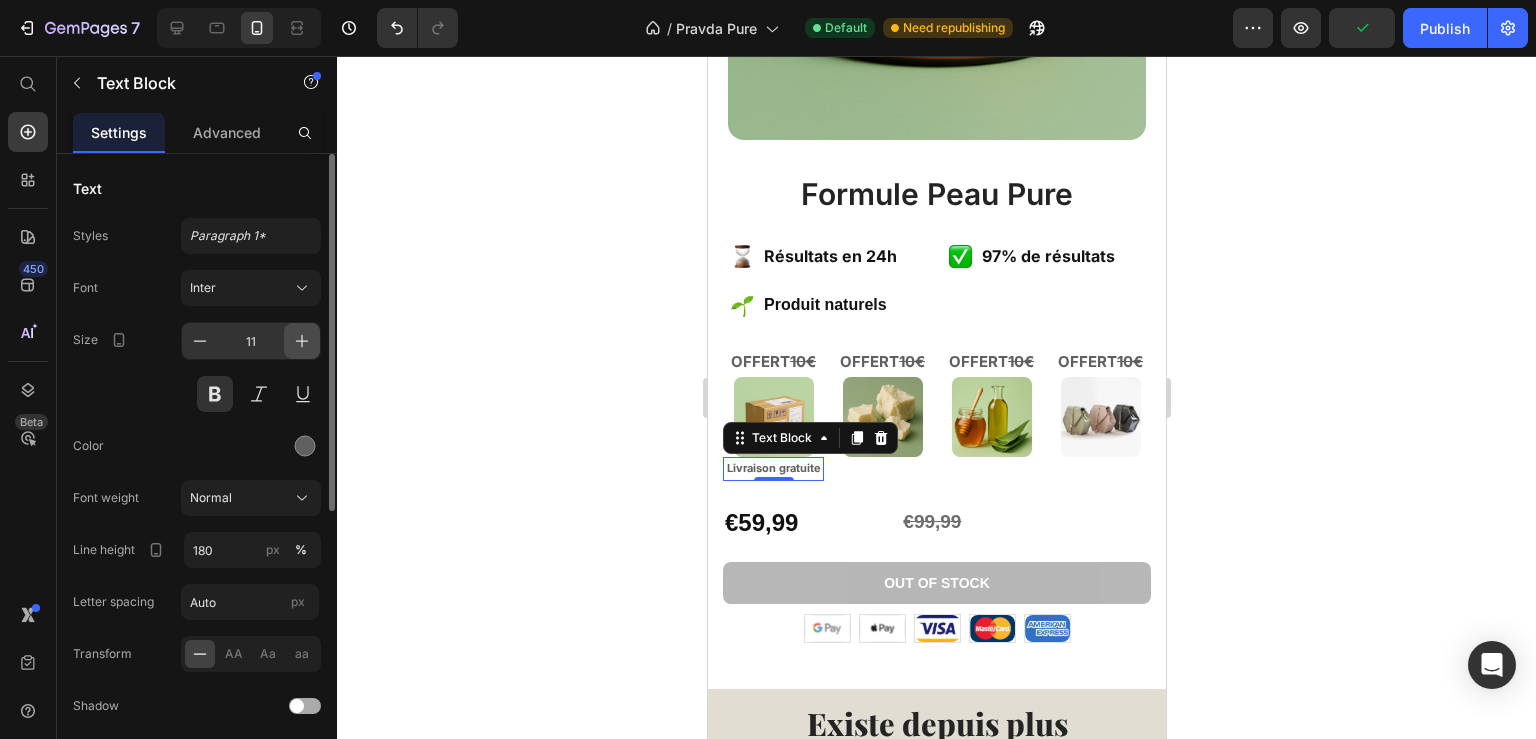 click 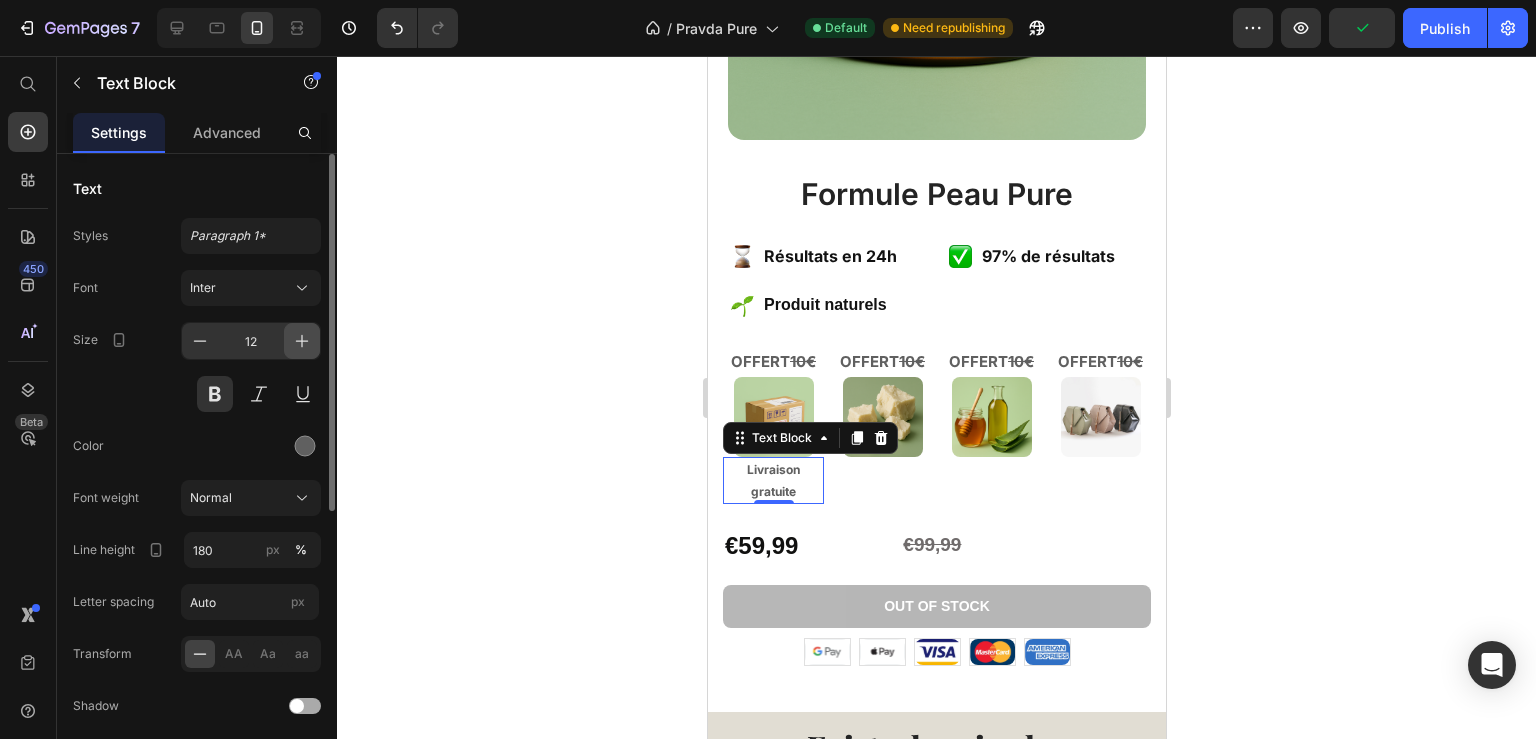 click 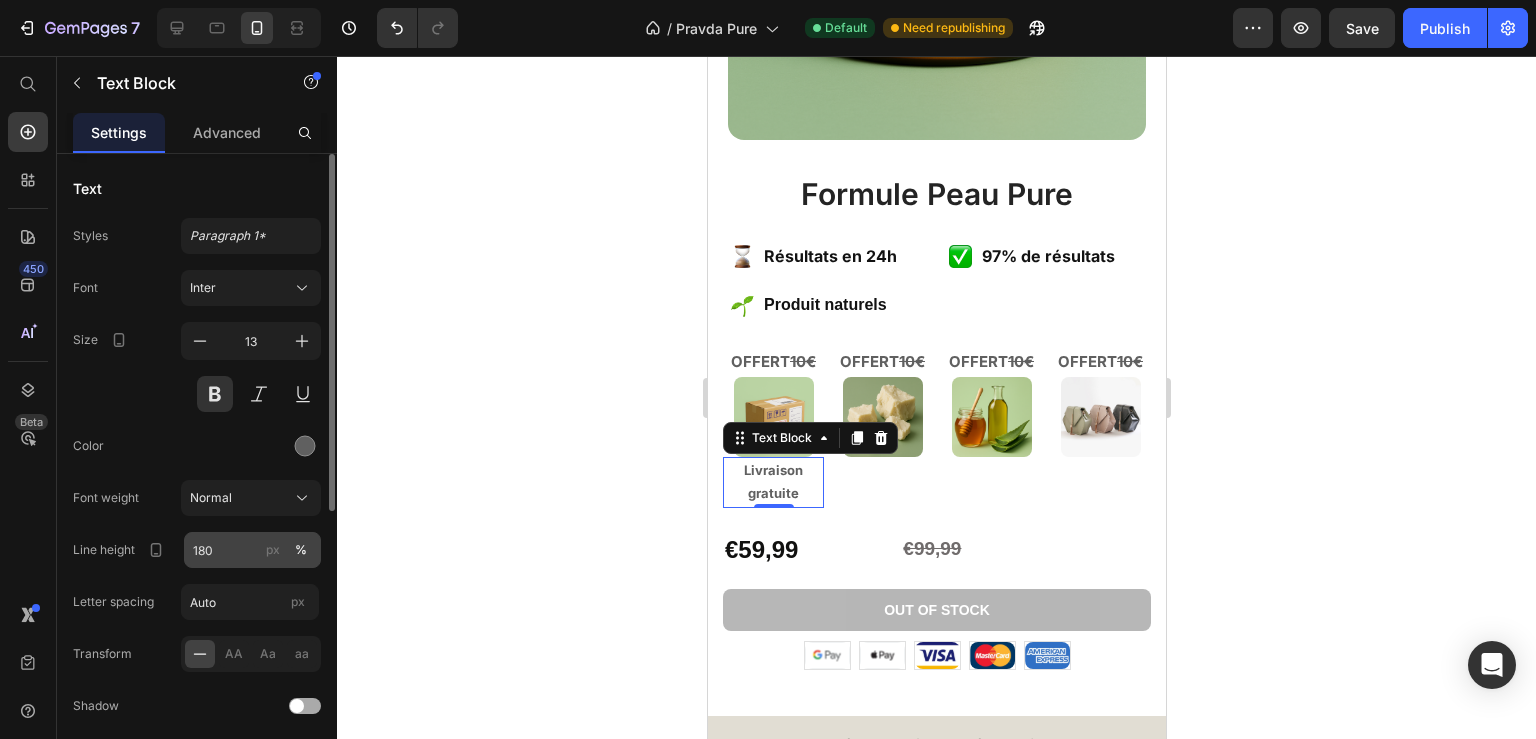 click on "px" at bounding box center [273, 550] 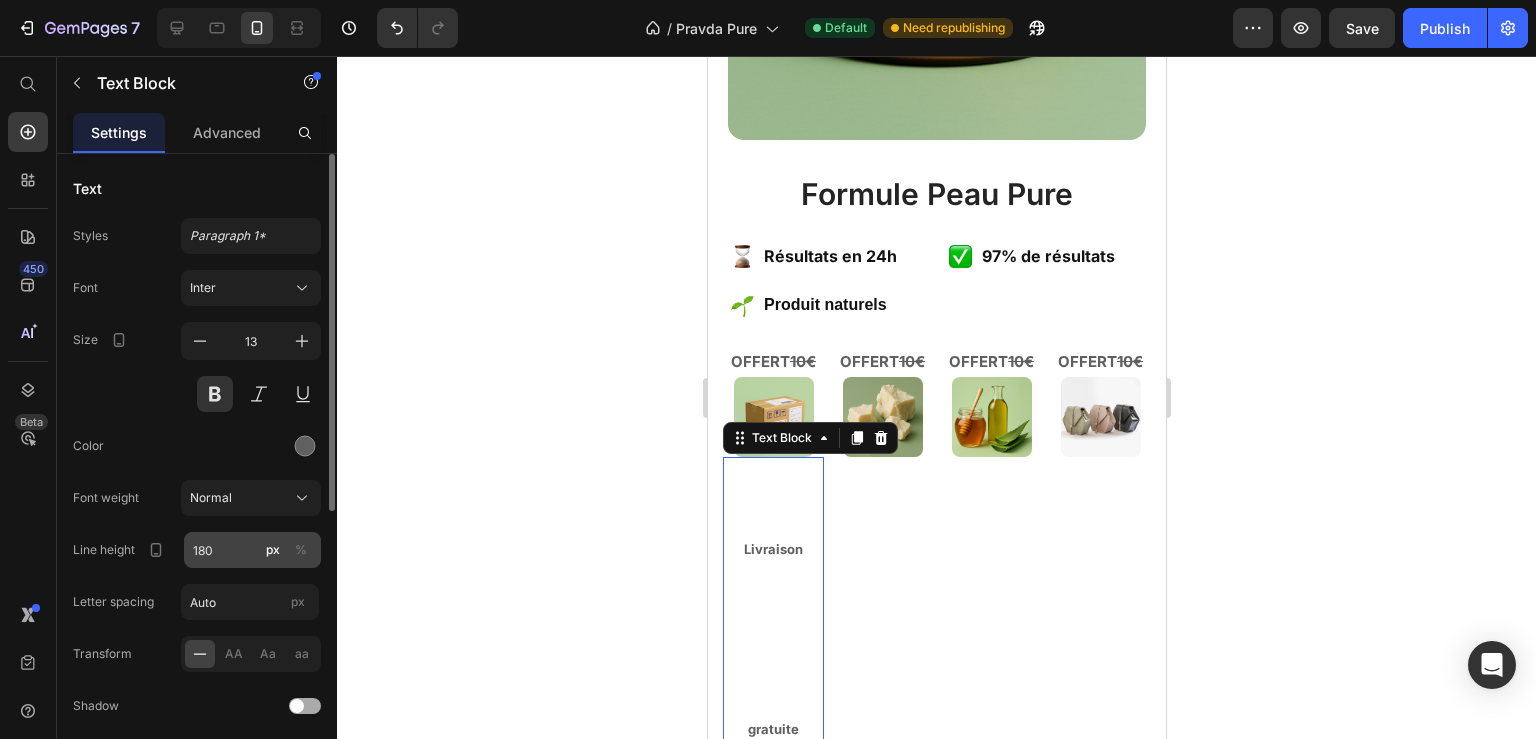 click on "%" 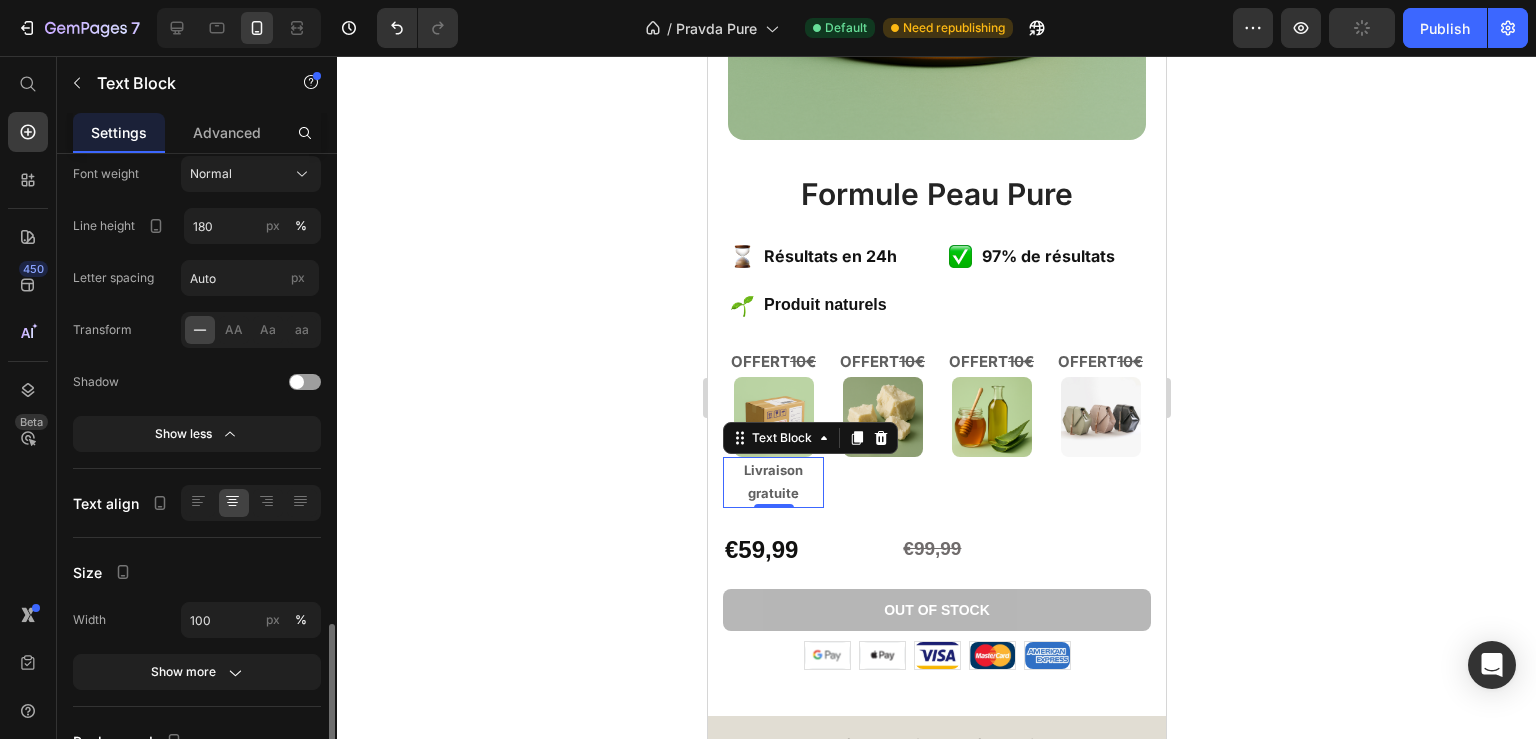 scroll, scrollTop: 510, scrollLeft: 0, axis: vertical 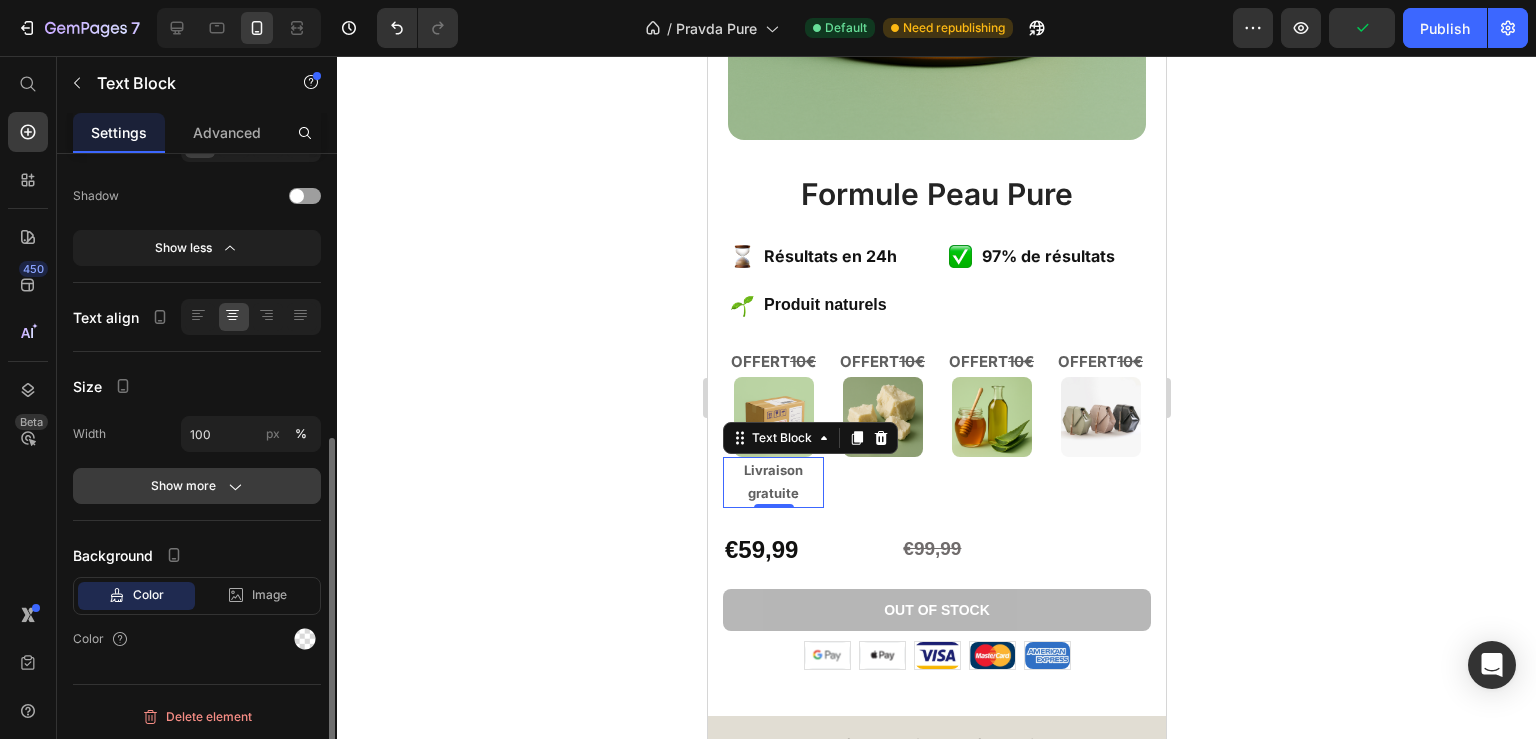 click 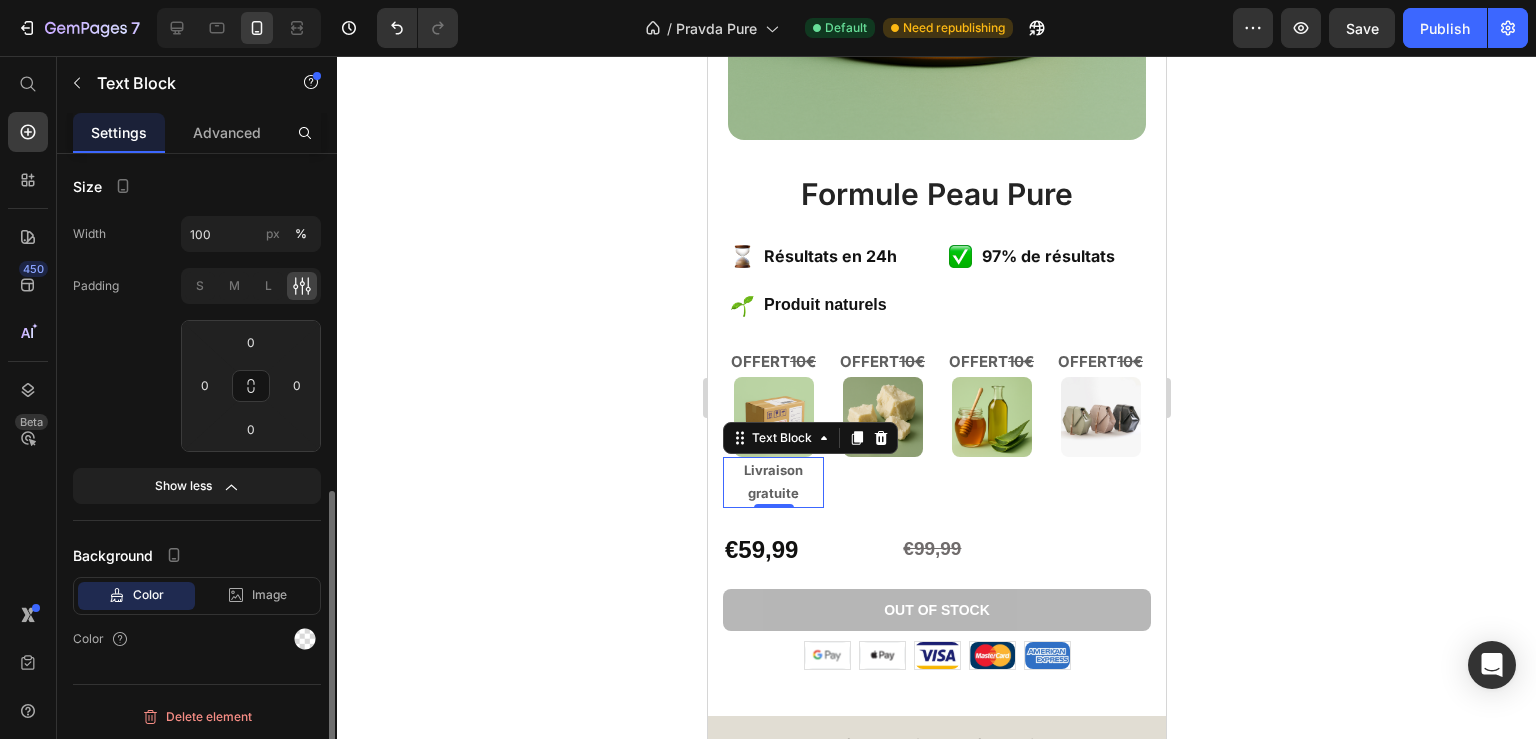 scroll, scrollTop: 0, scrollLeft: 0, axis: both 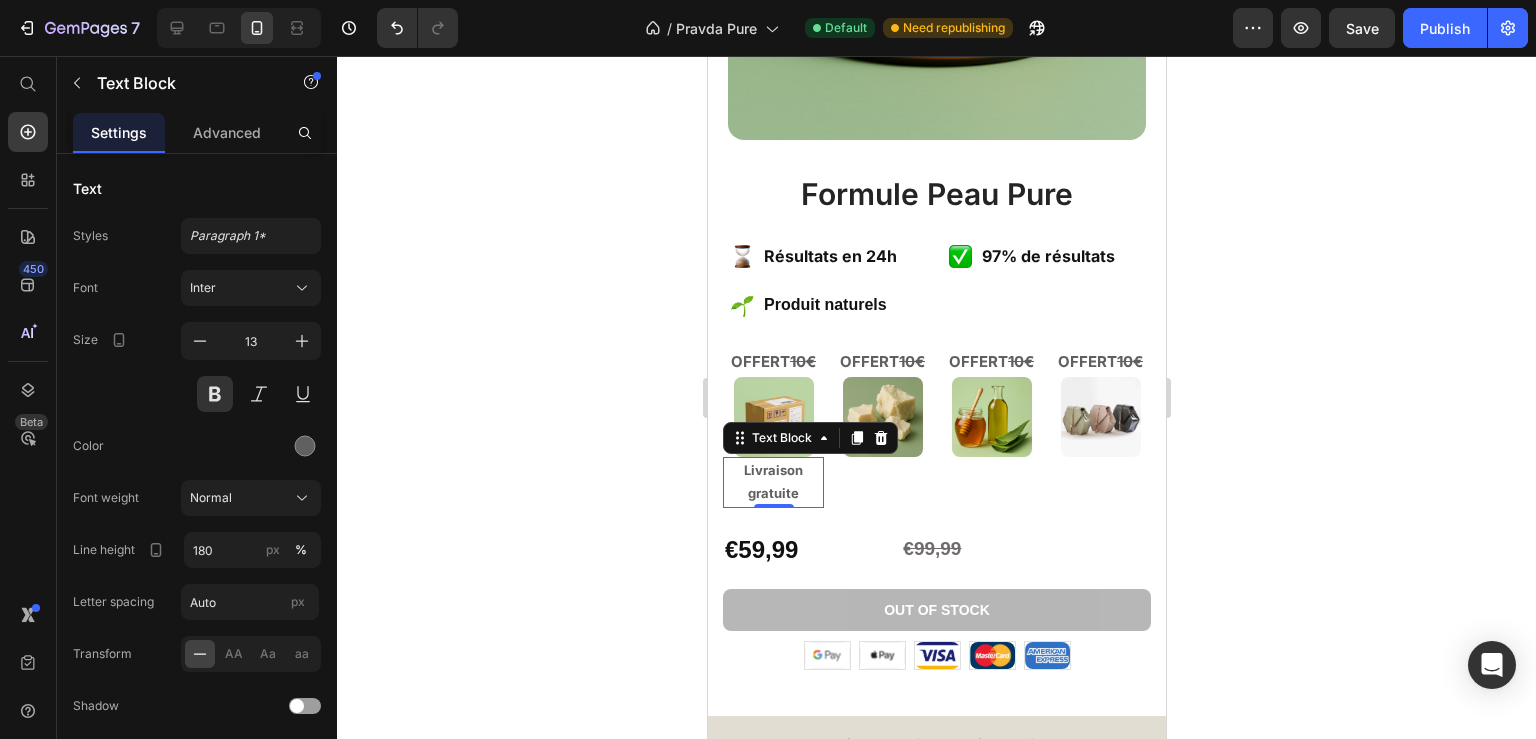 click 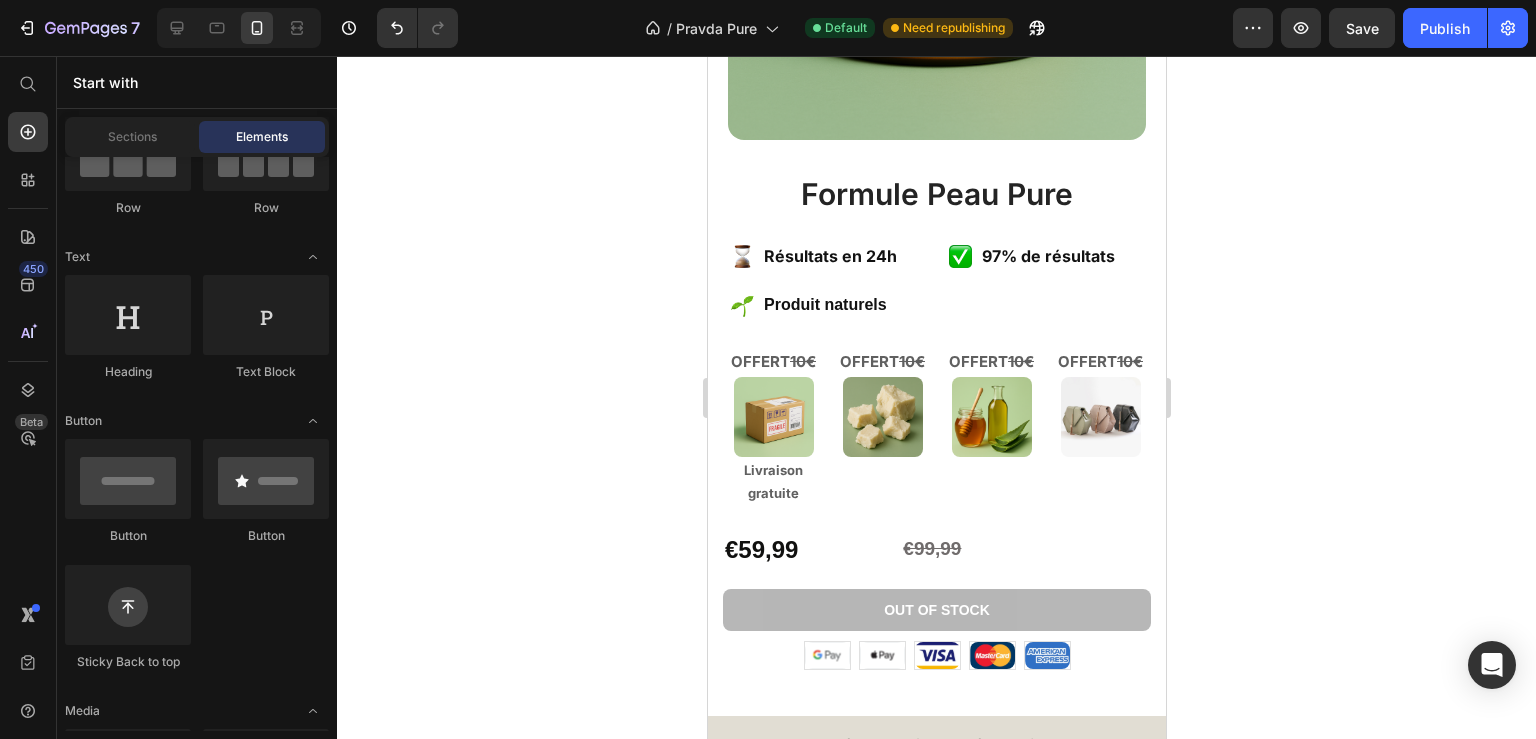 scroll, scrollTop: 216, scrollLeft: 0, axis: vertical 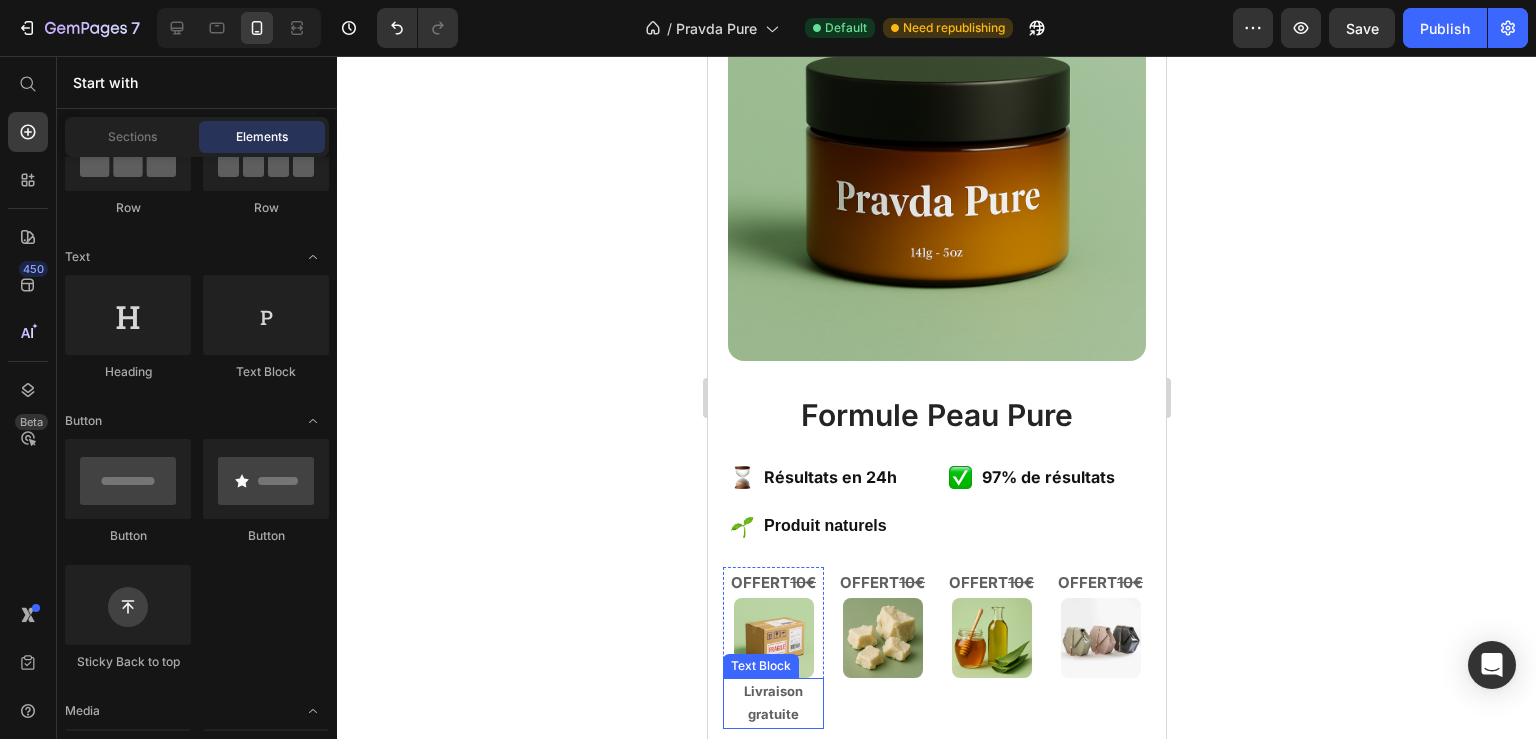 click on "Livraison gratuite" at bounding box center [772, 703] 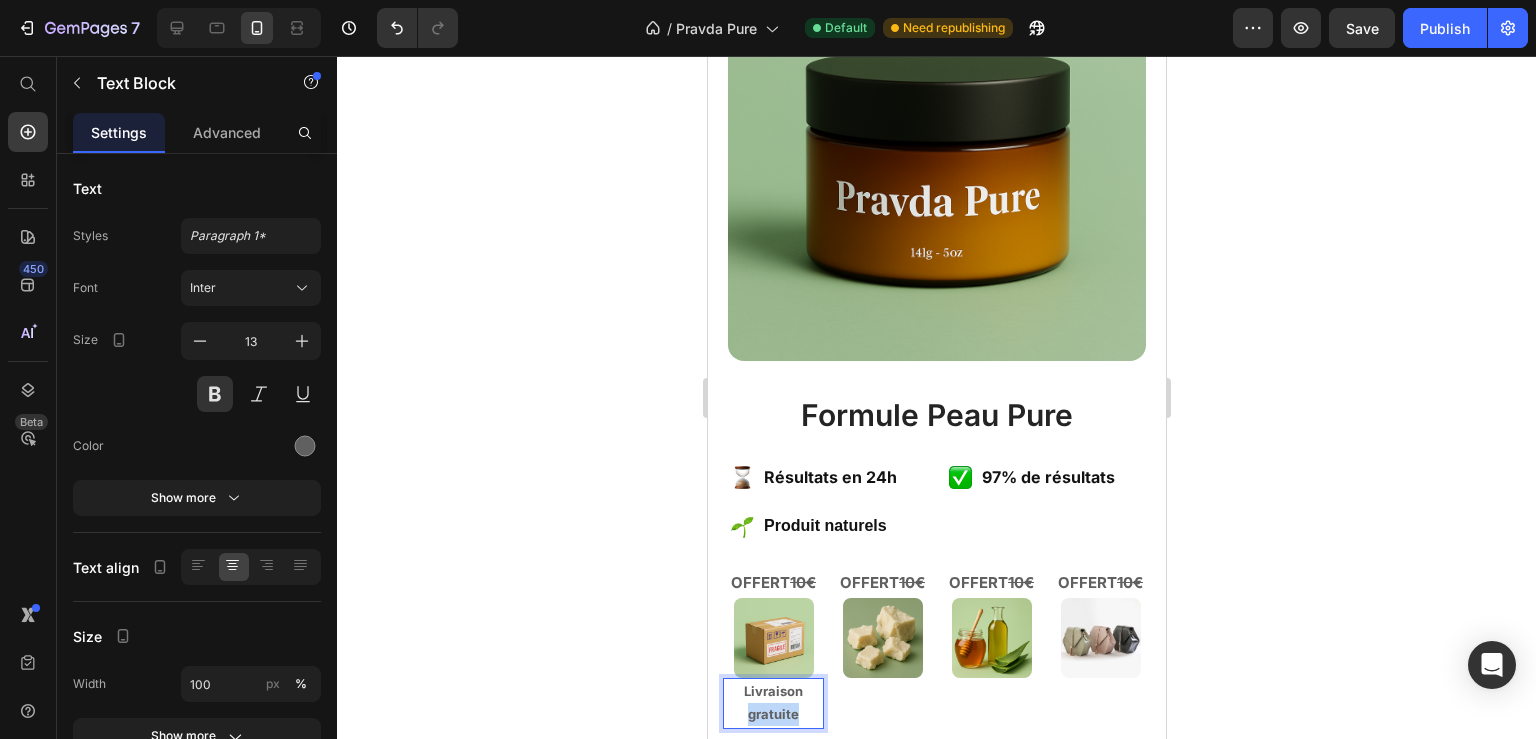 drag, startPoint x: 798, startPoint y: 698, endPoint x: 741, endPoint y: 698, distance: 57 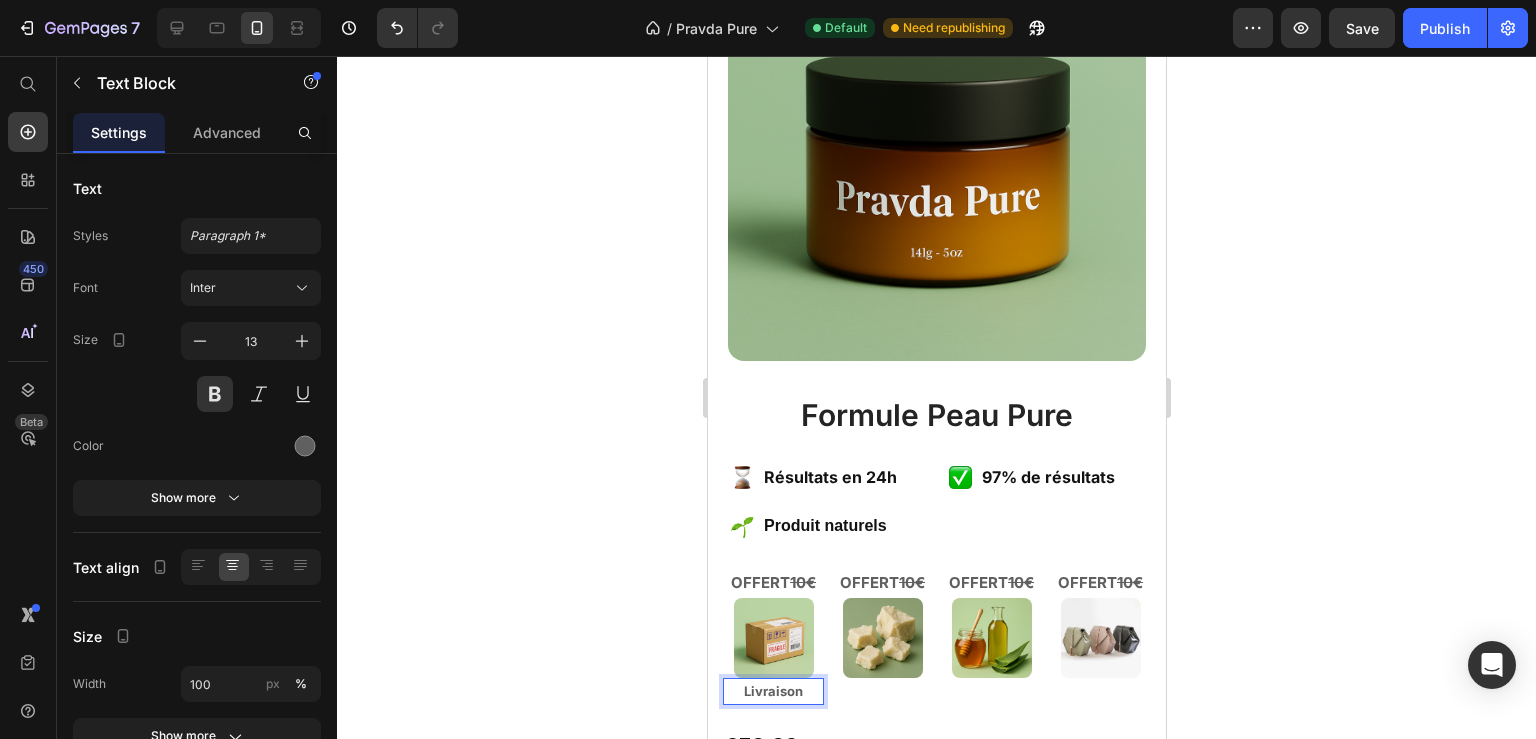 click on "Livraison" at bounding box center (772, 691) 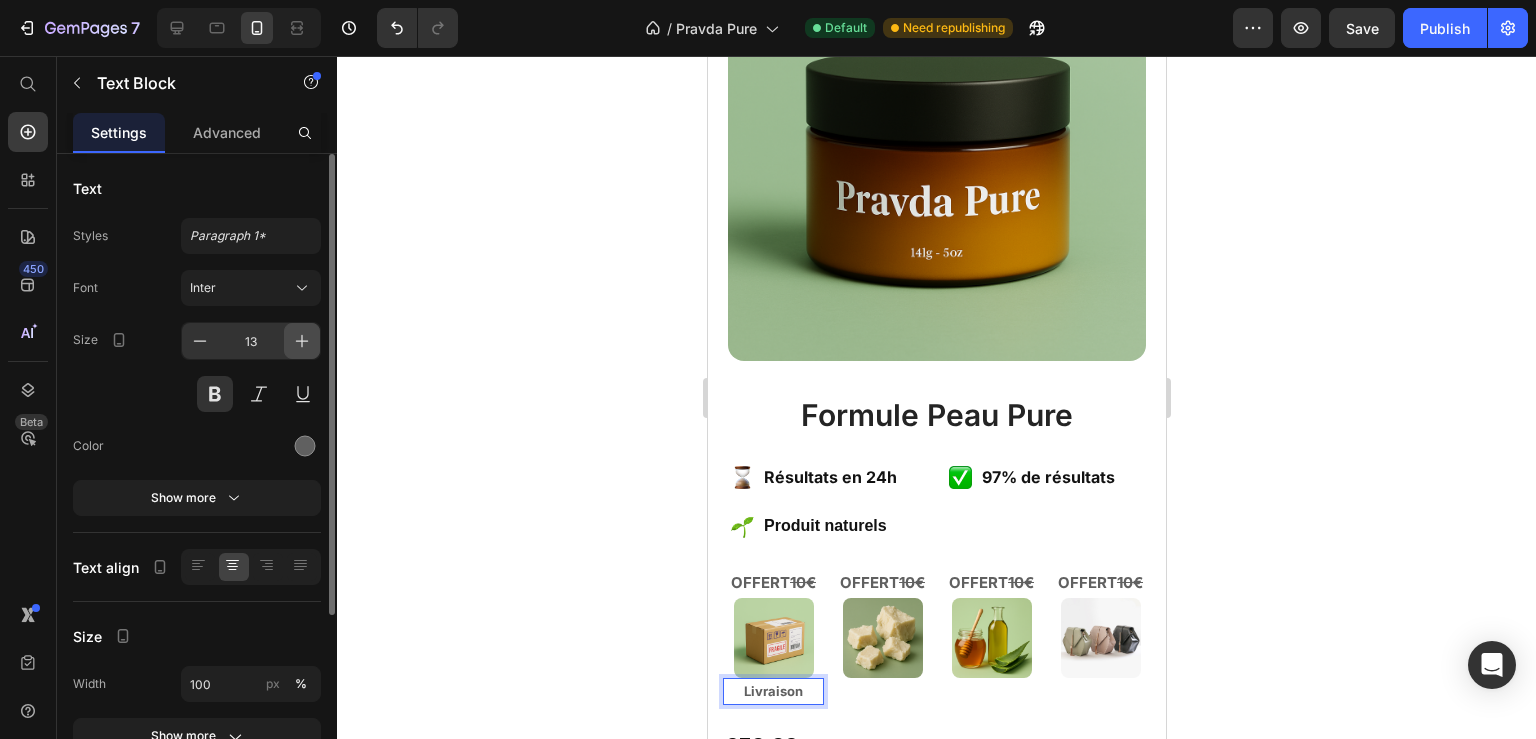 click 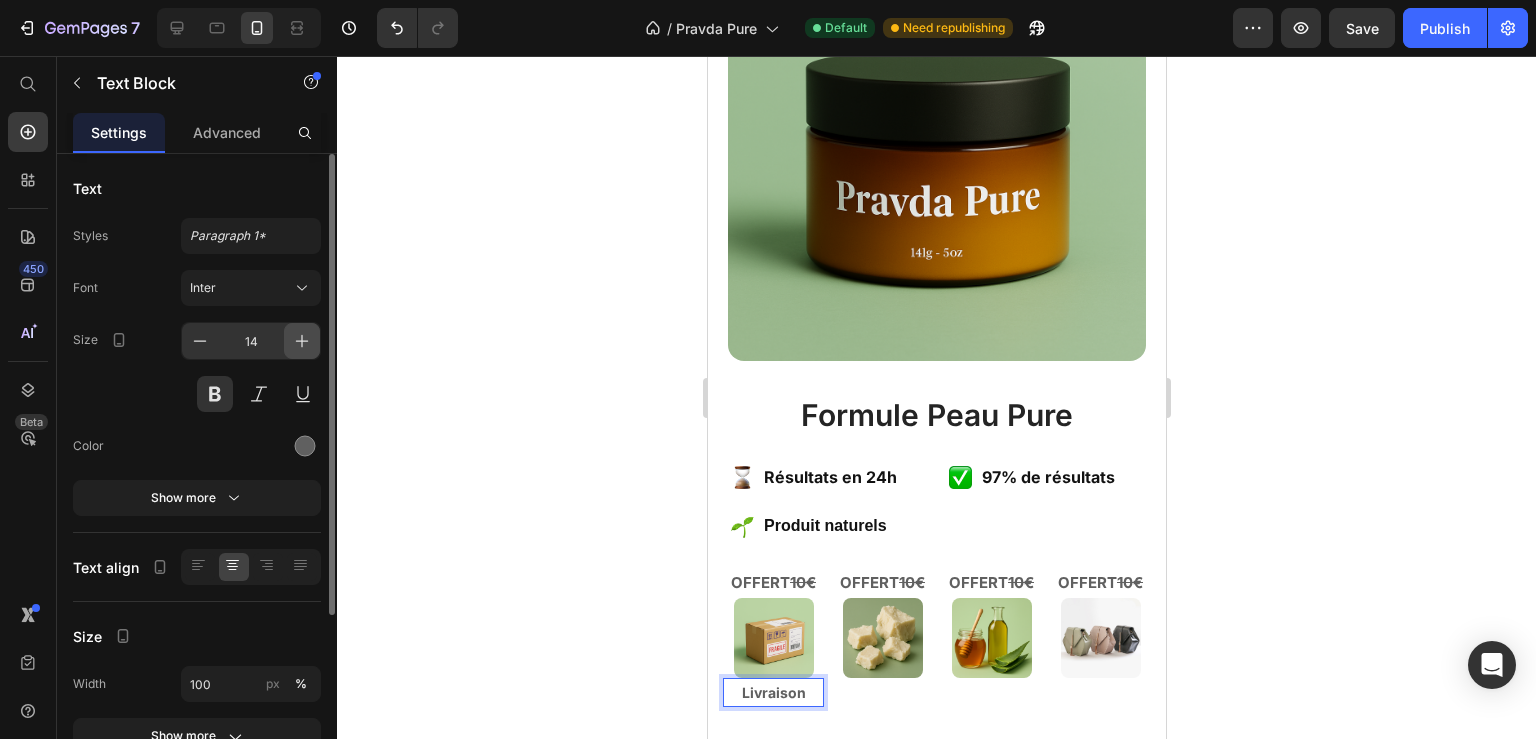 click 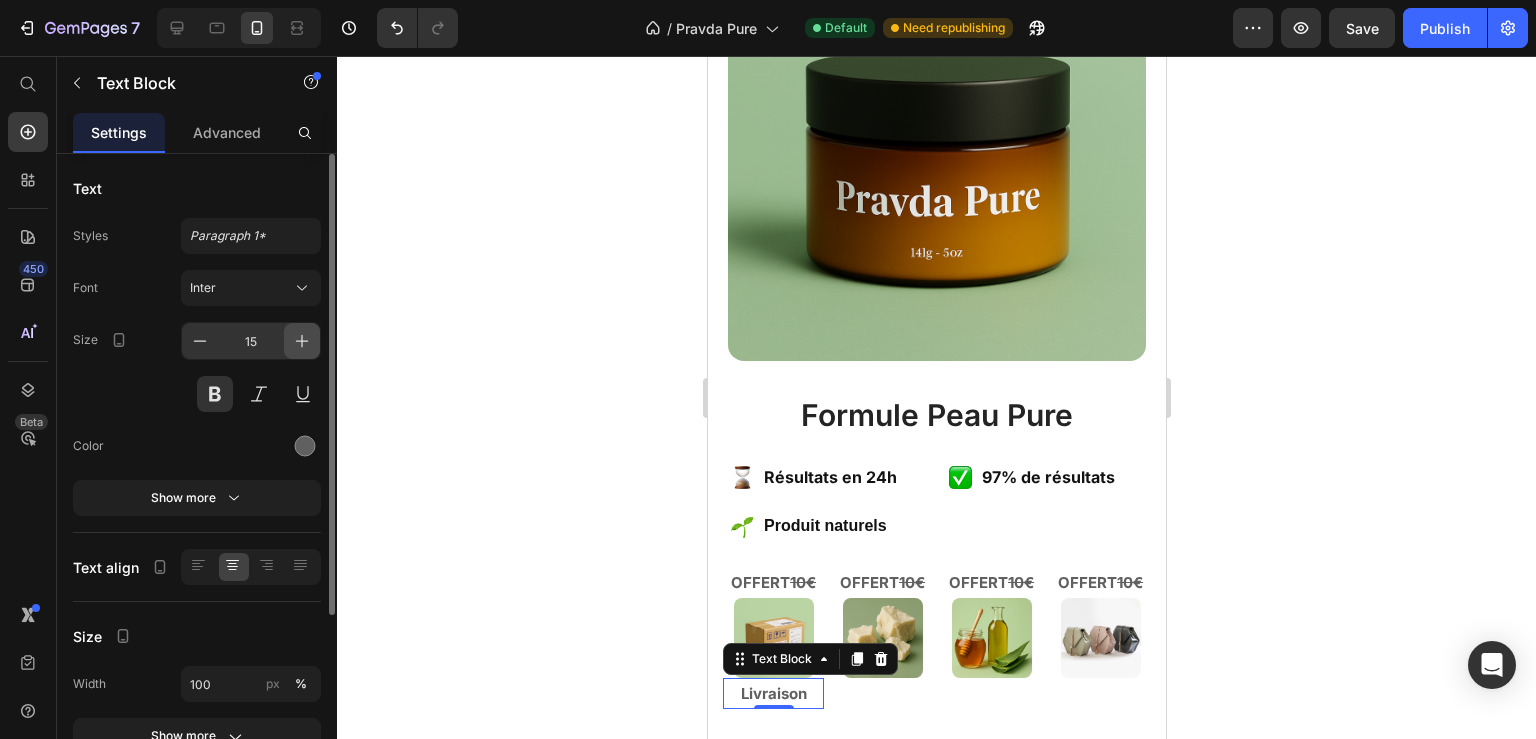 click 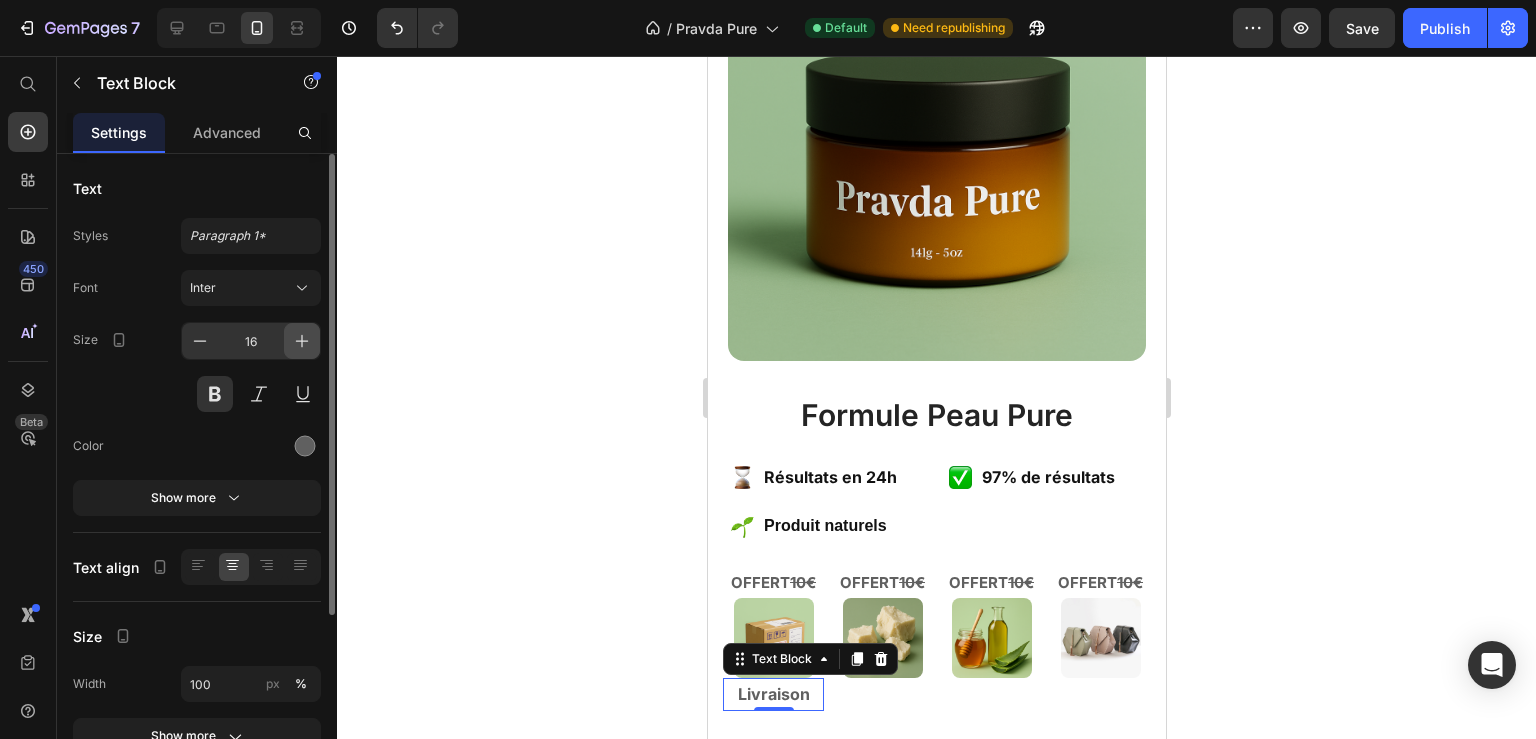 click 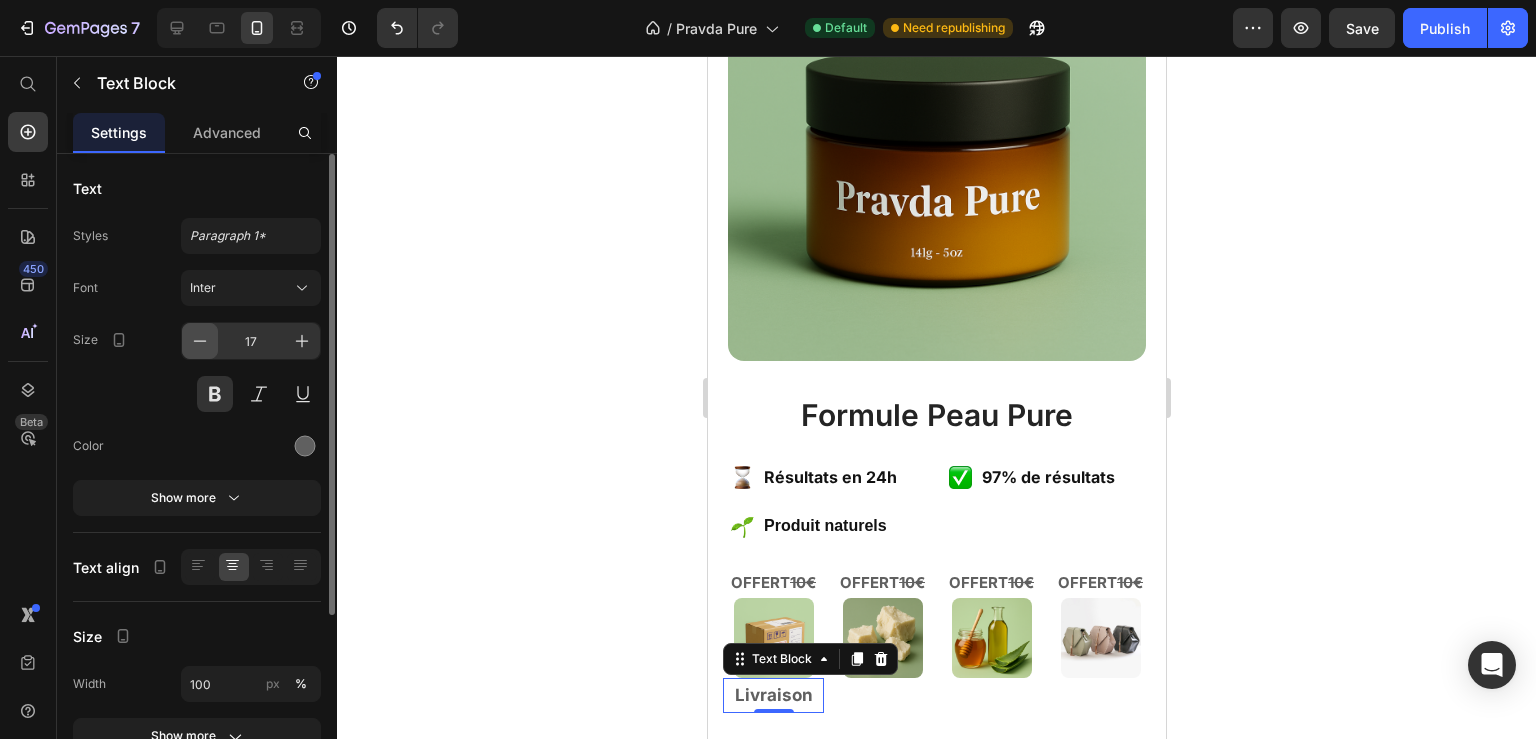 click 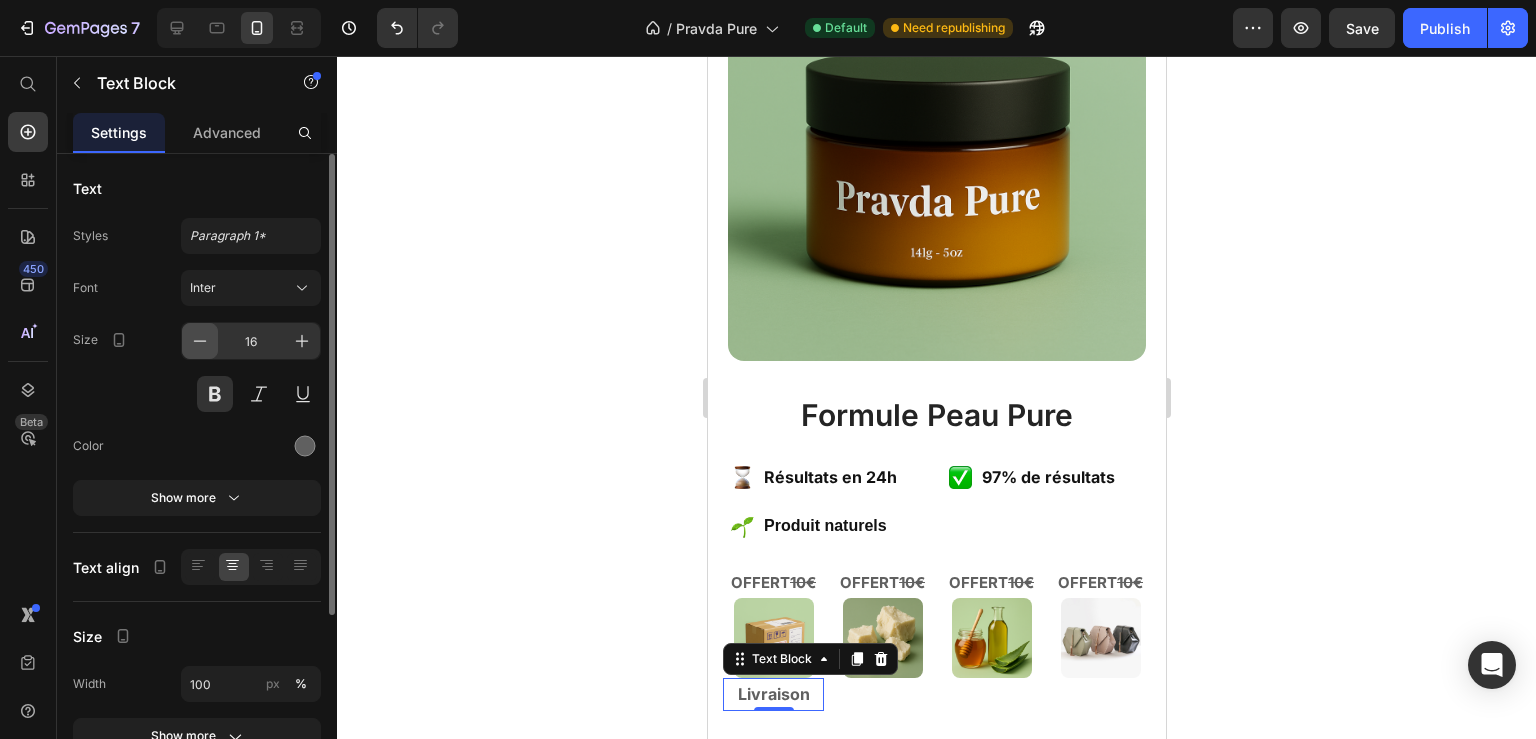 click 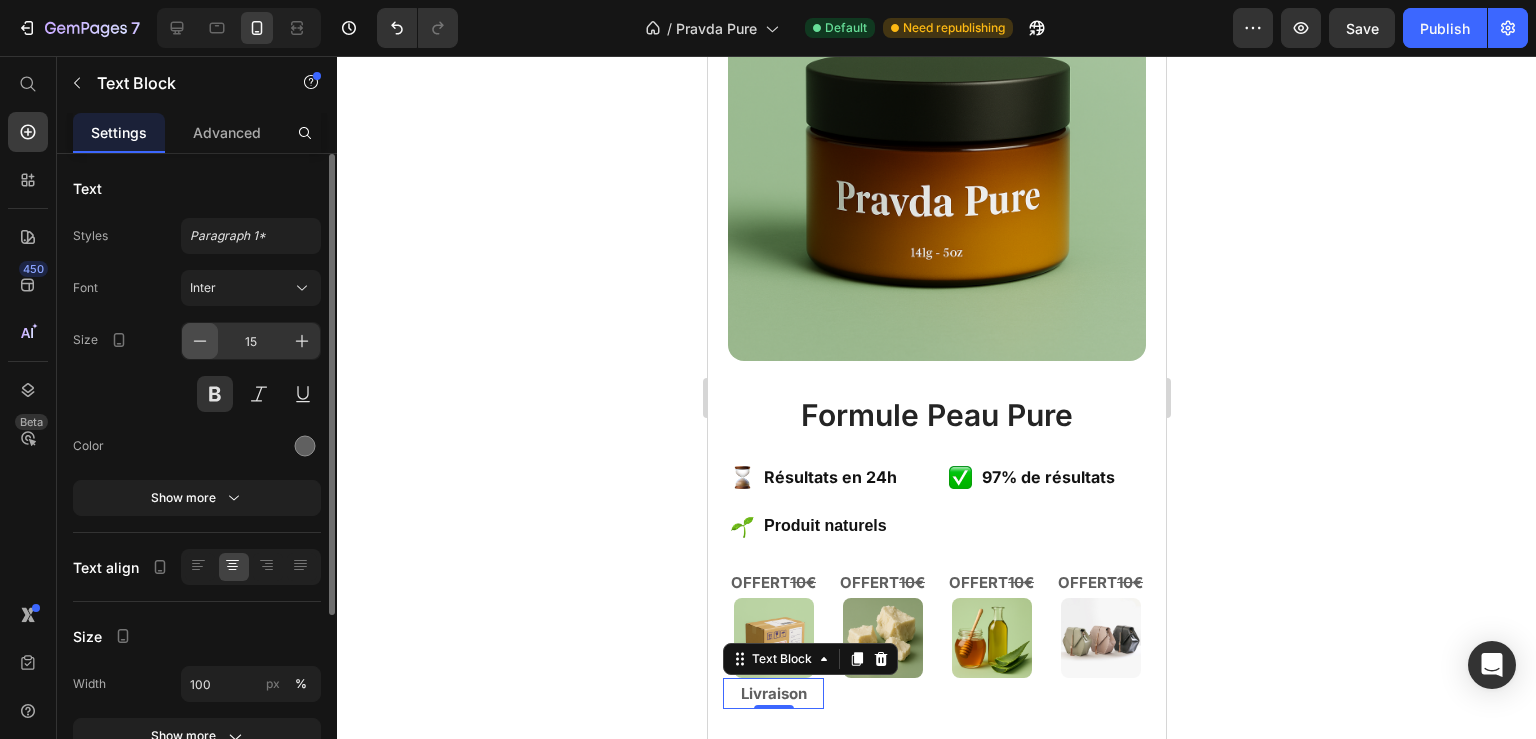 click 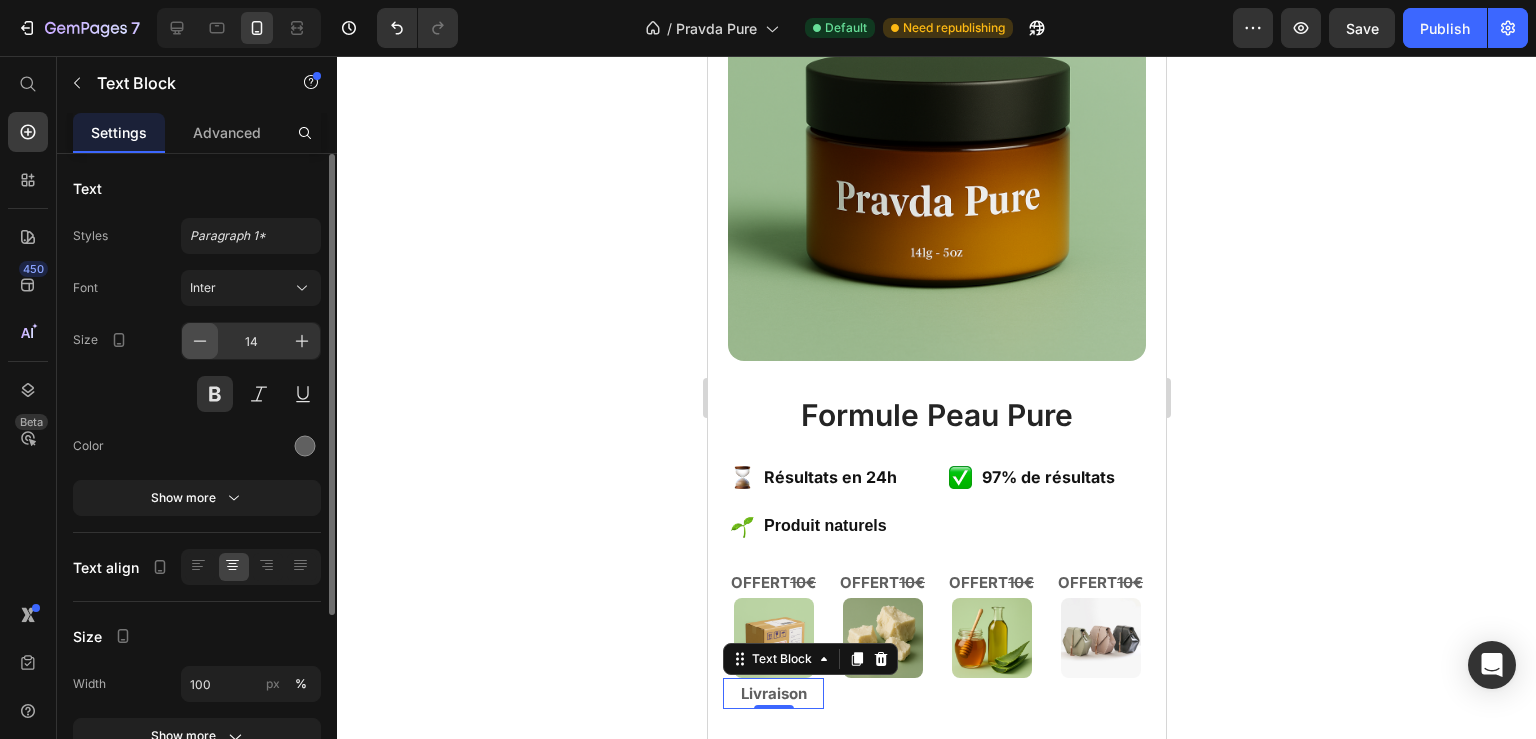 click 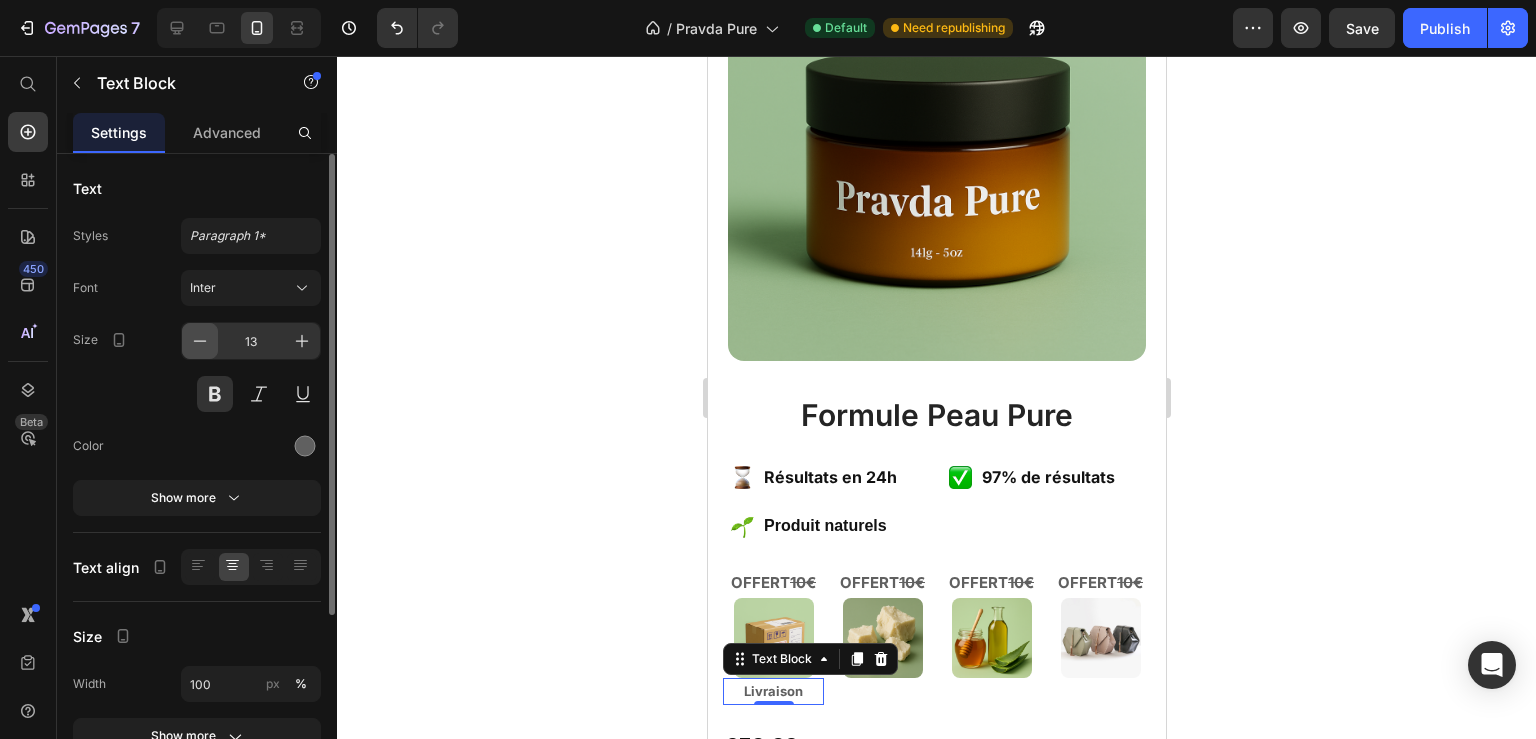 click 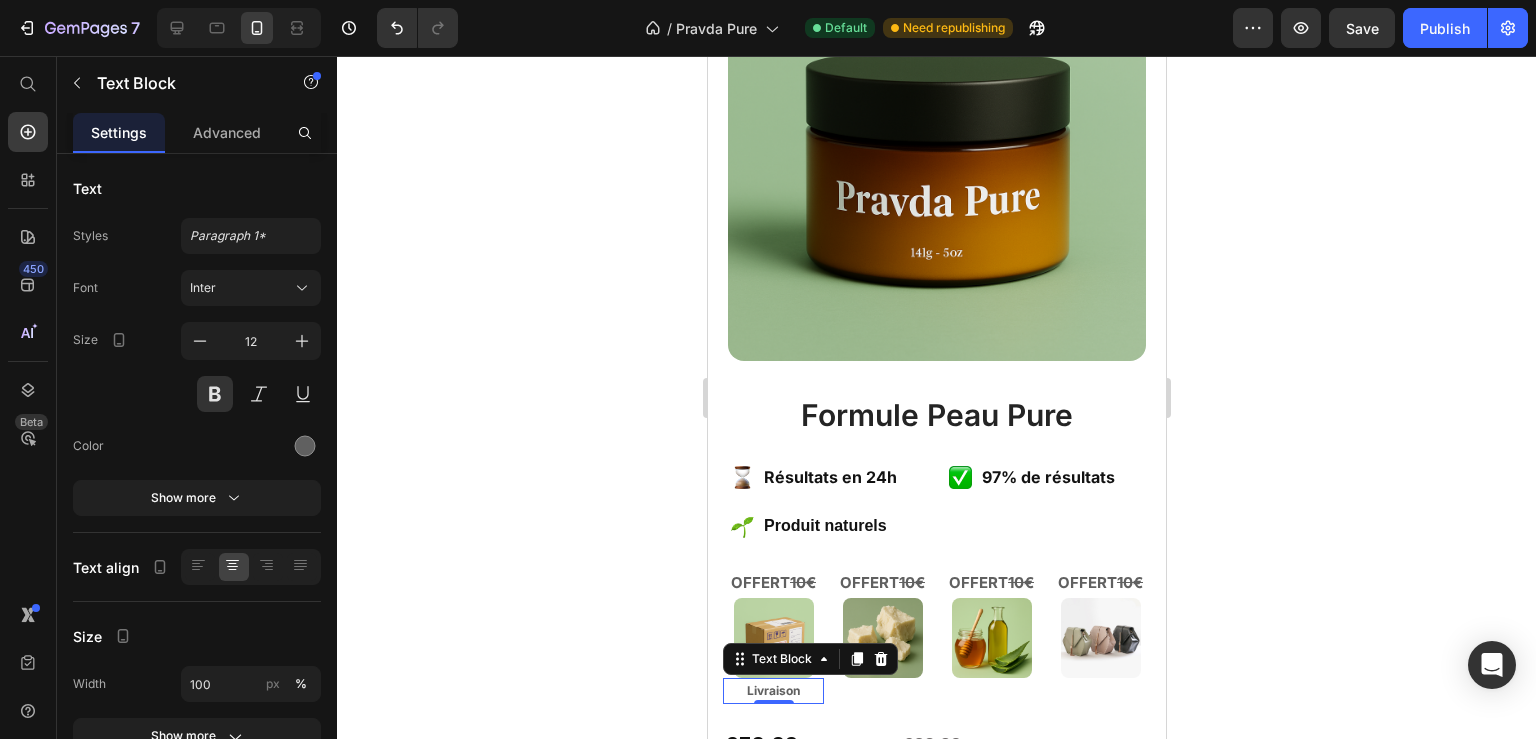click 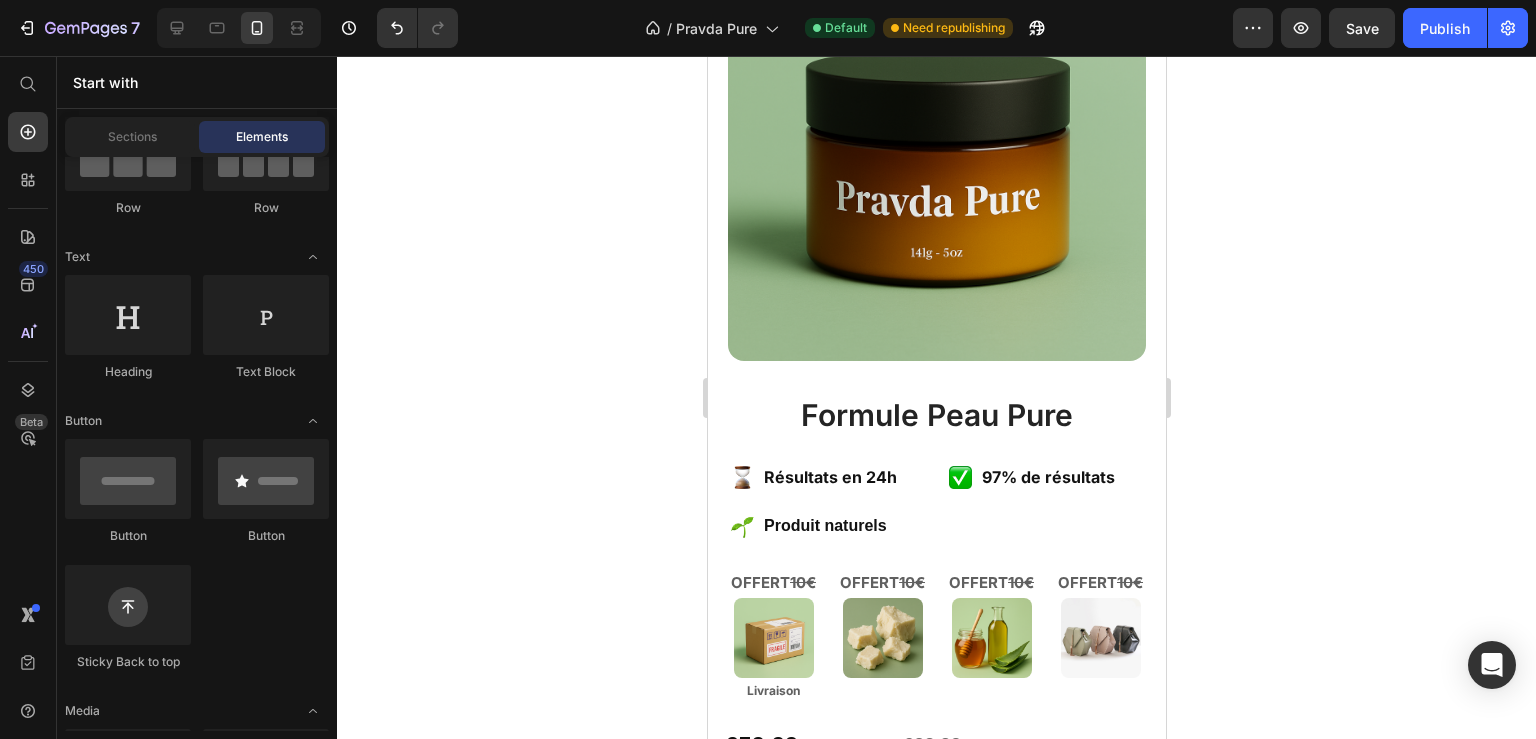 scroll, scrollTop: 216, scrollLeft: 0, axis: vertical 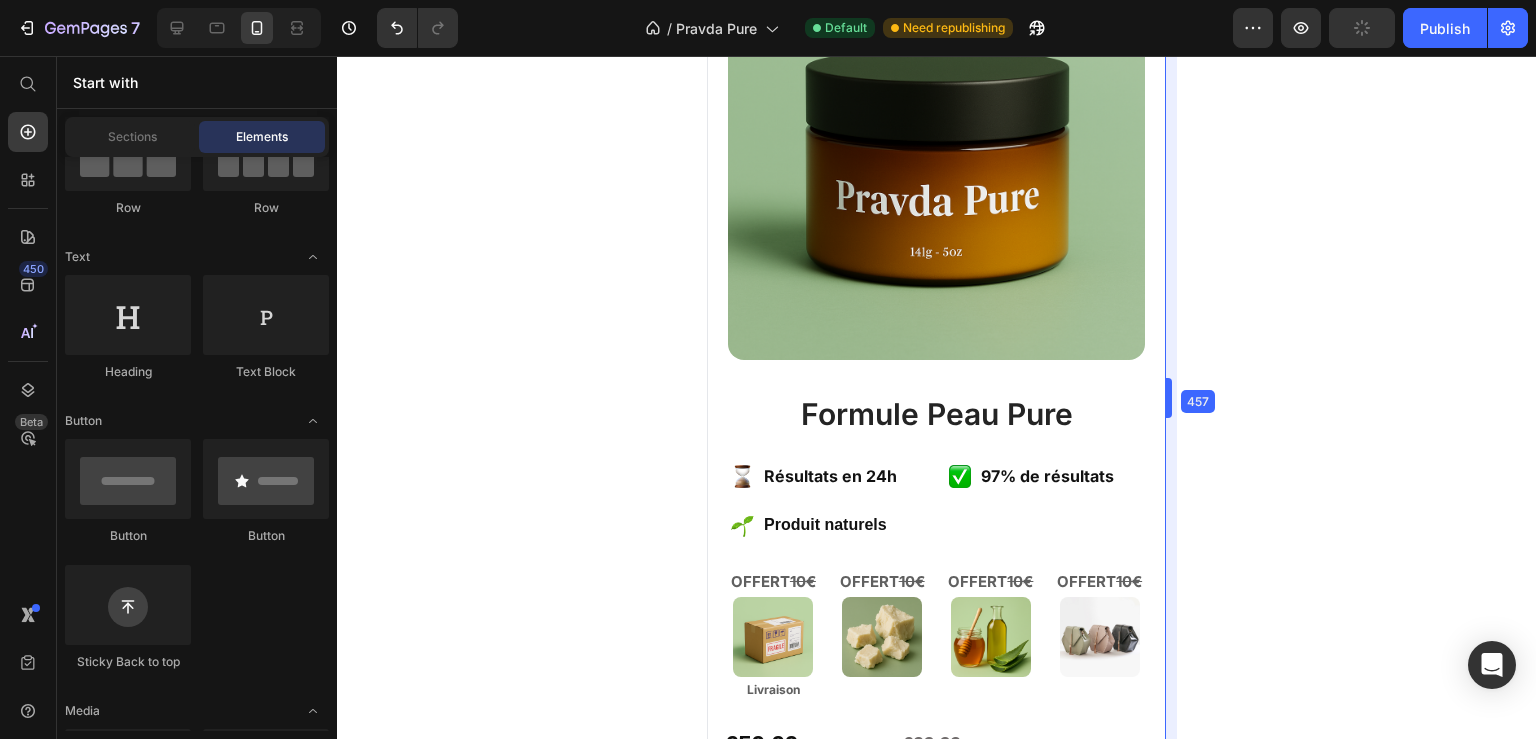 drag, startPoint x: 1167, startPoint y: 187, endPoint x: 446, endPoint y: 138, distance: 722.66315 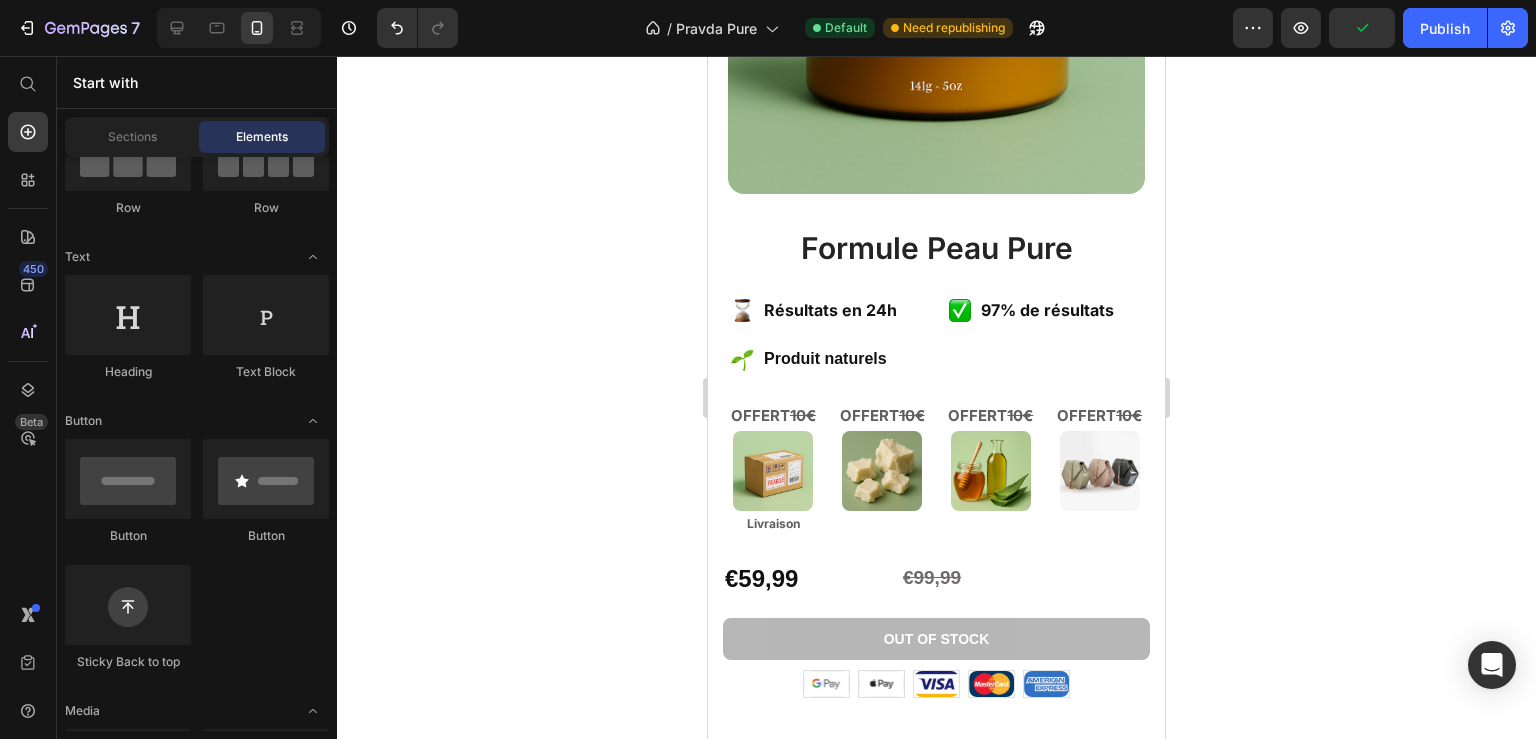 scroll, scrollTop: 589, scrollLeft: 0, axis: vertical 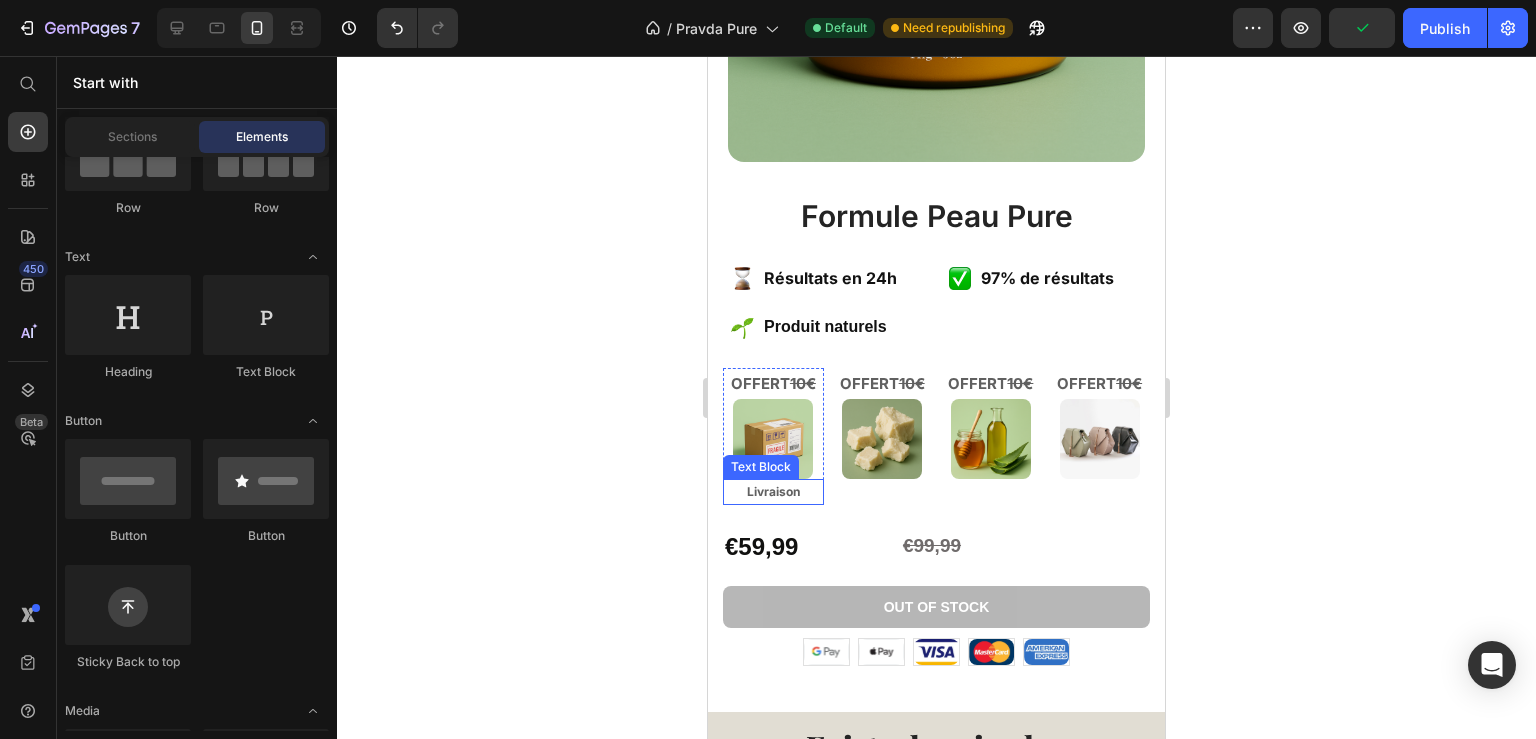 click on "Livraison" at bounding box center (773, 492) 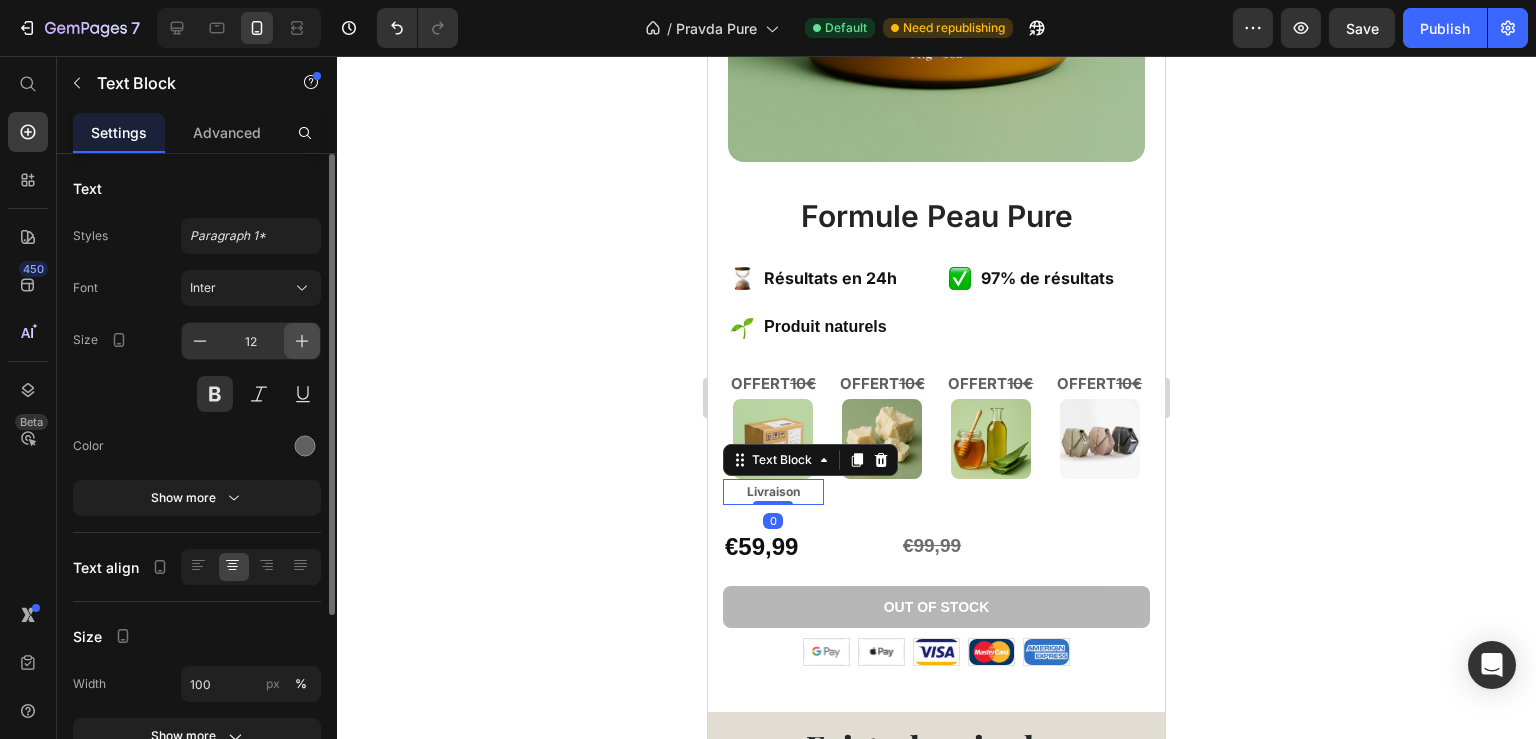click 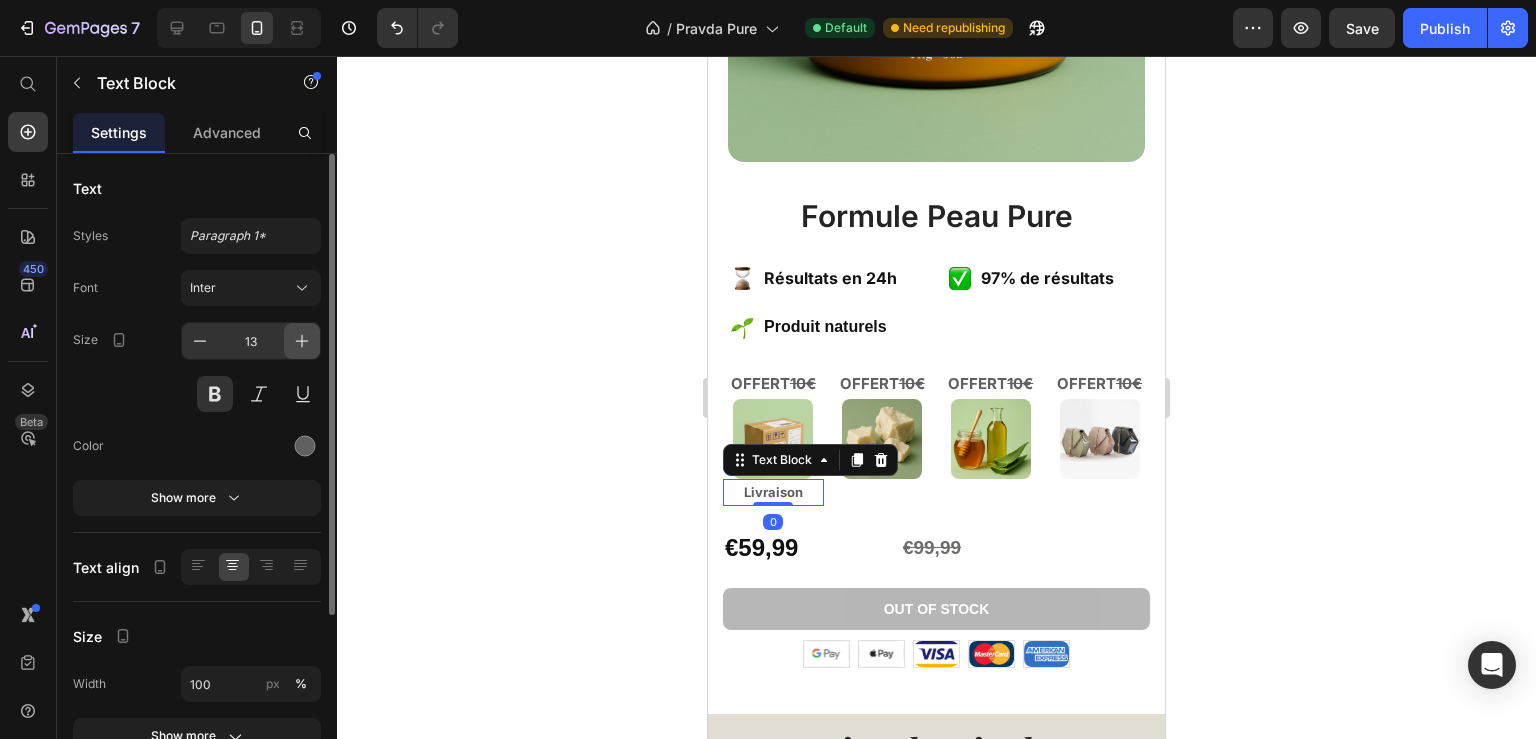 click 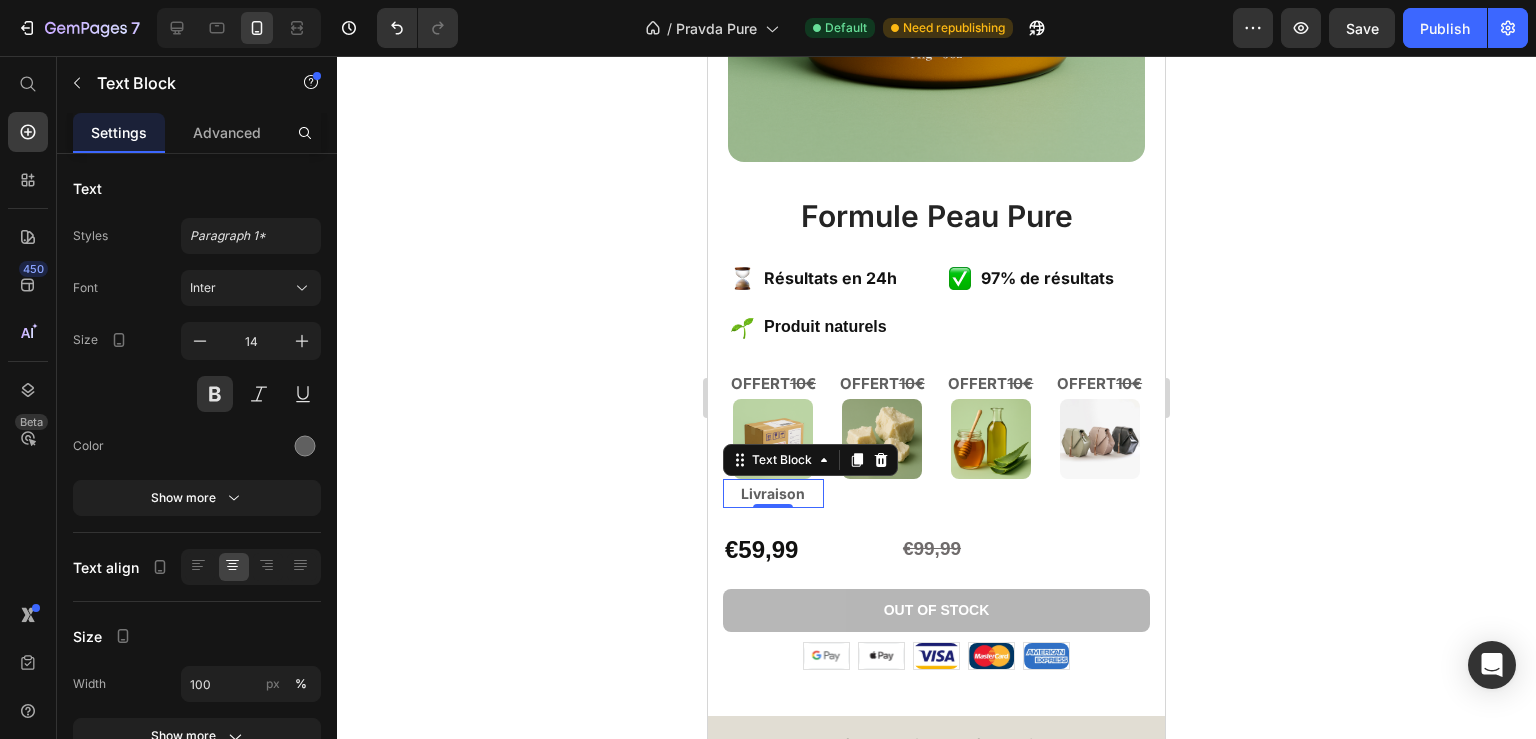 click 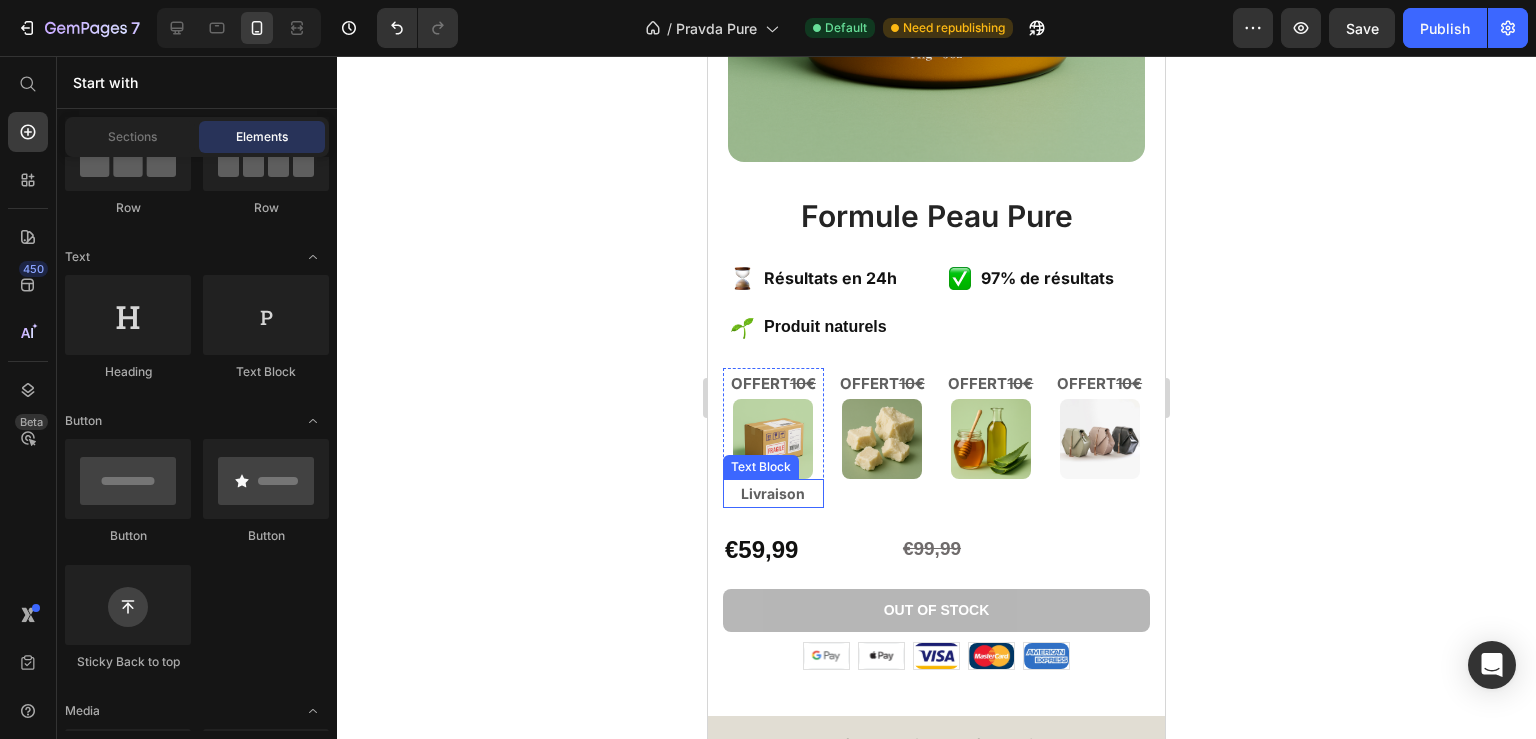 click on "Livraison" at bounding box center [773, 493] 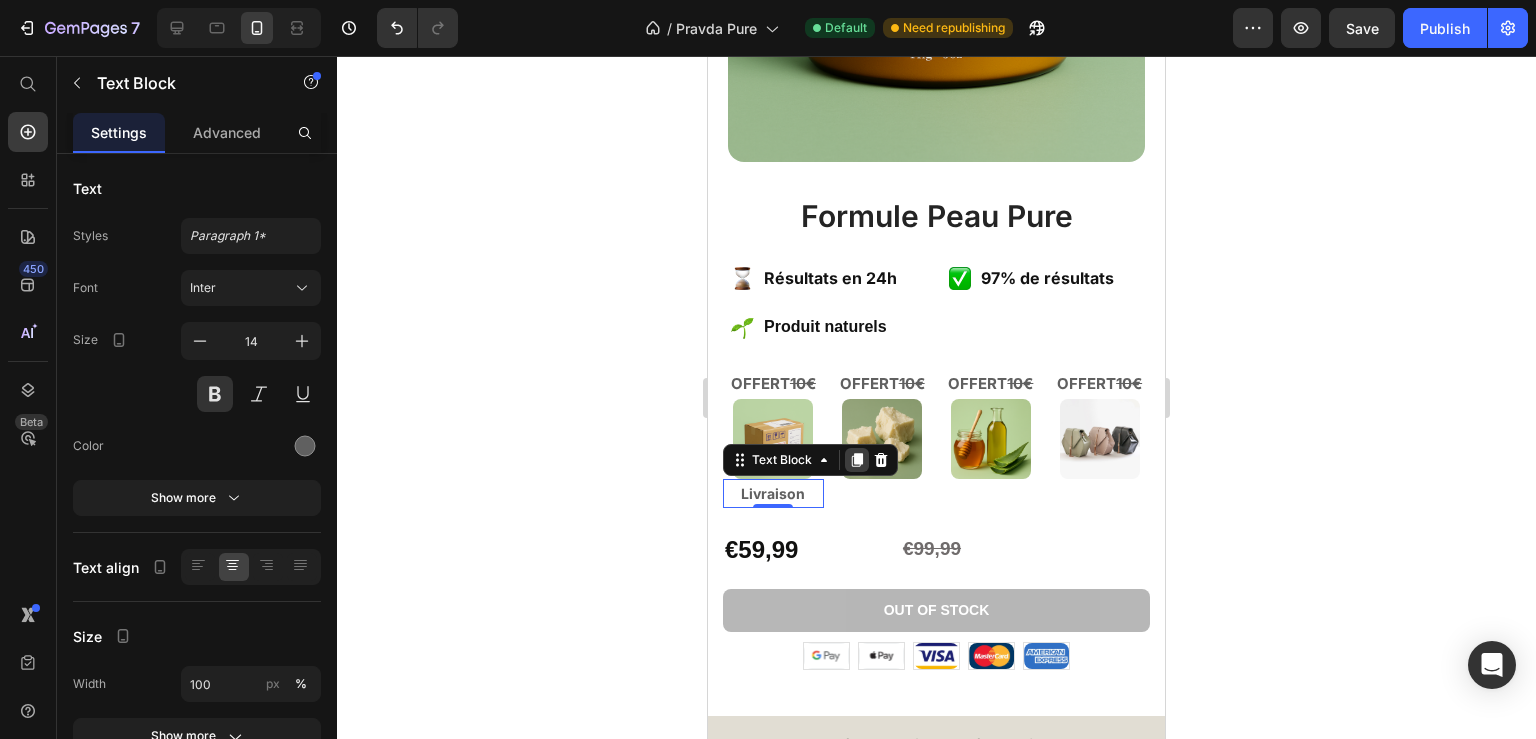 click 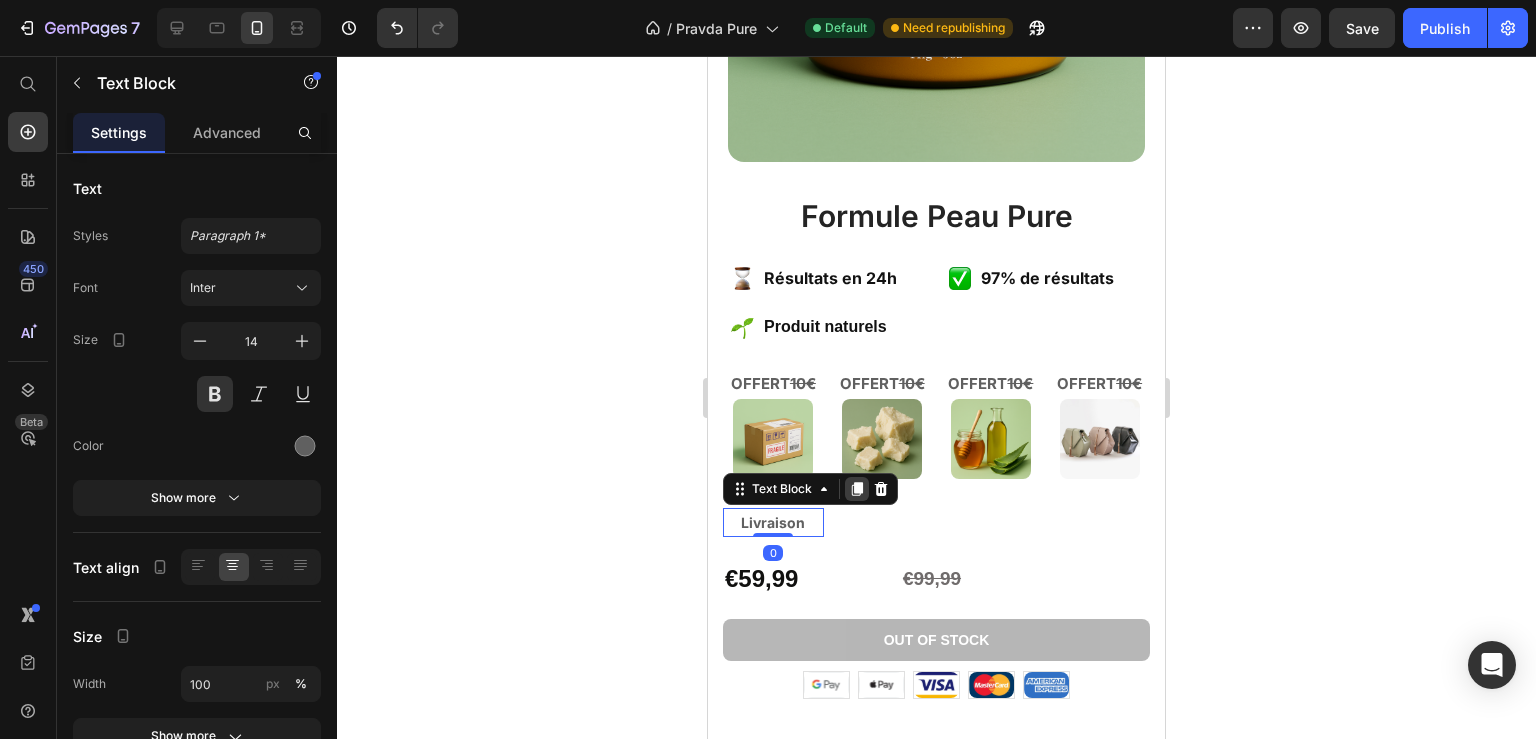 click at bounding box center (857, 489) 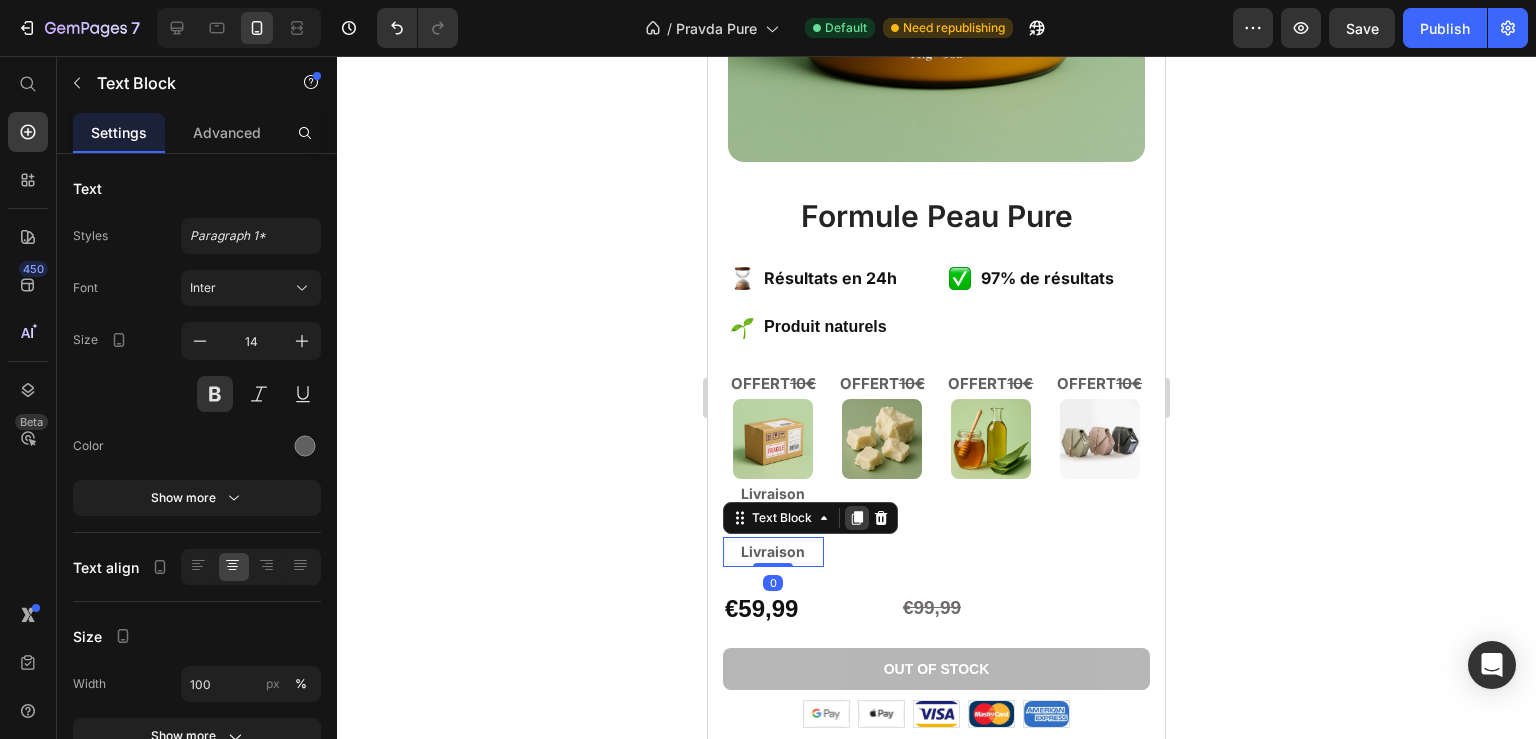 click 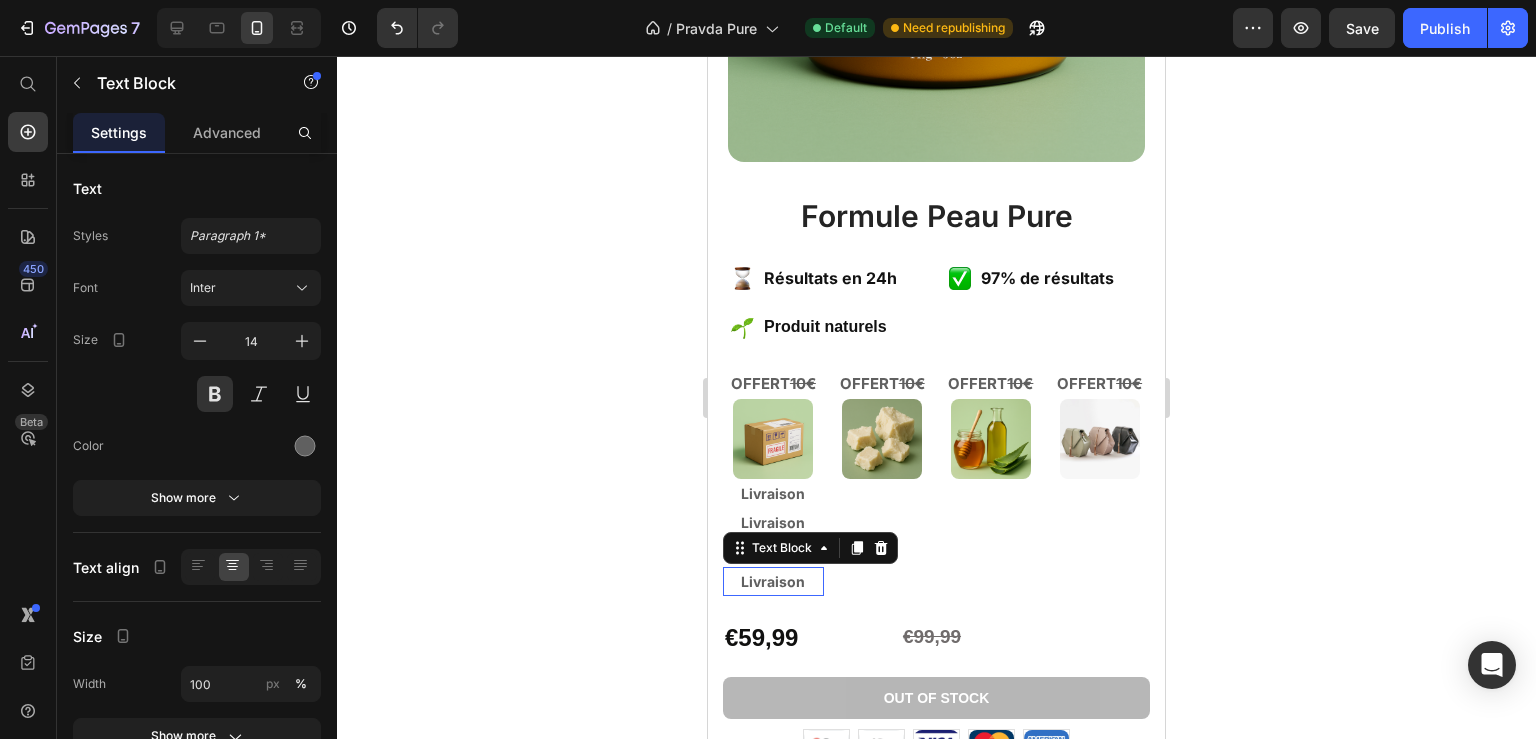 drag, startPoint x: 562, startPoint y: 461, endPoint x: 34, endPoint y: 439, distance: 528.4581 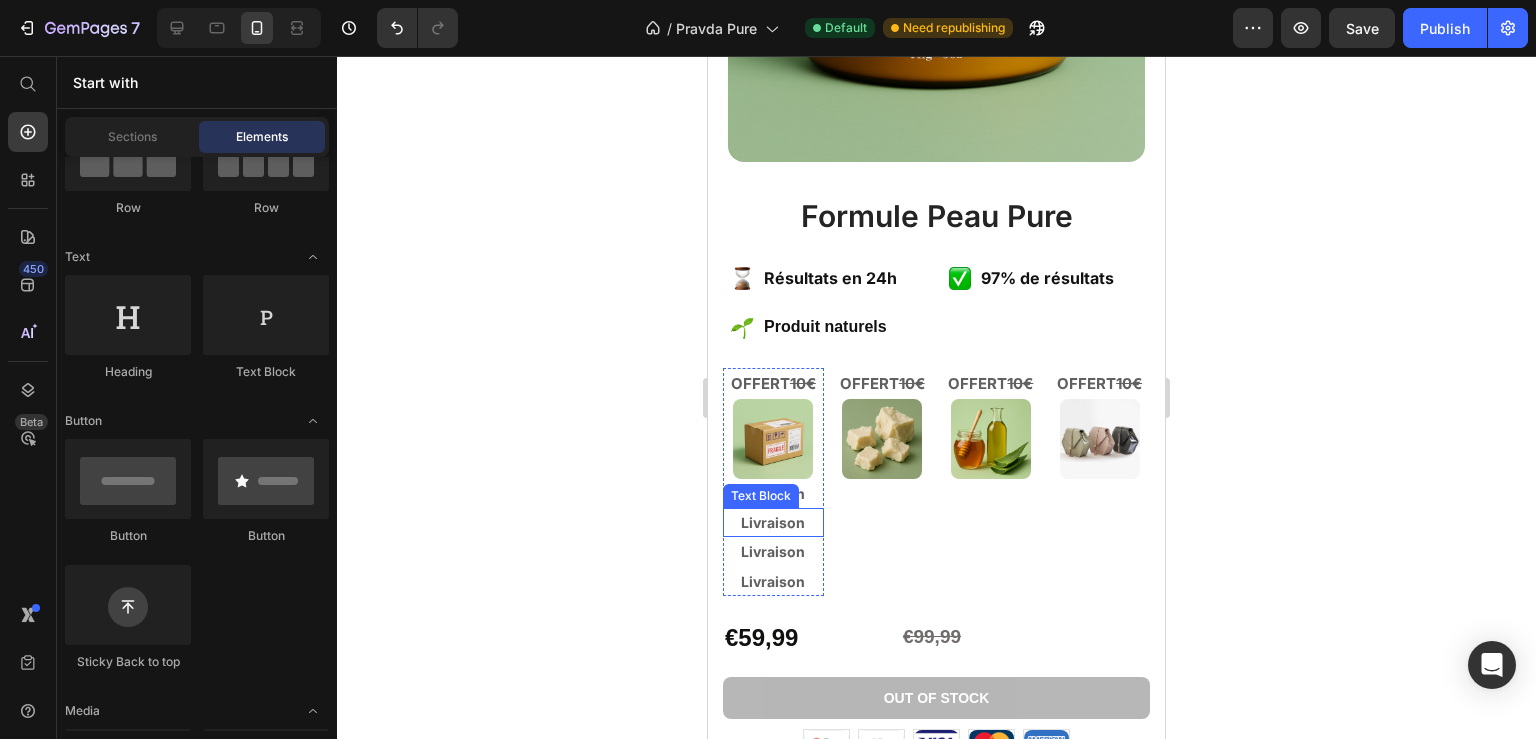 scroll, scrollTop: 216, scrollLeft: 0, axis: vertical 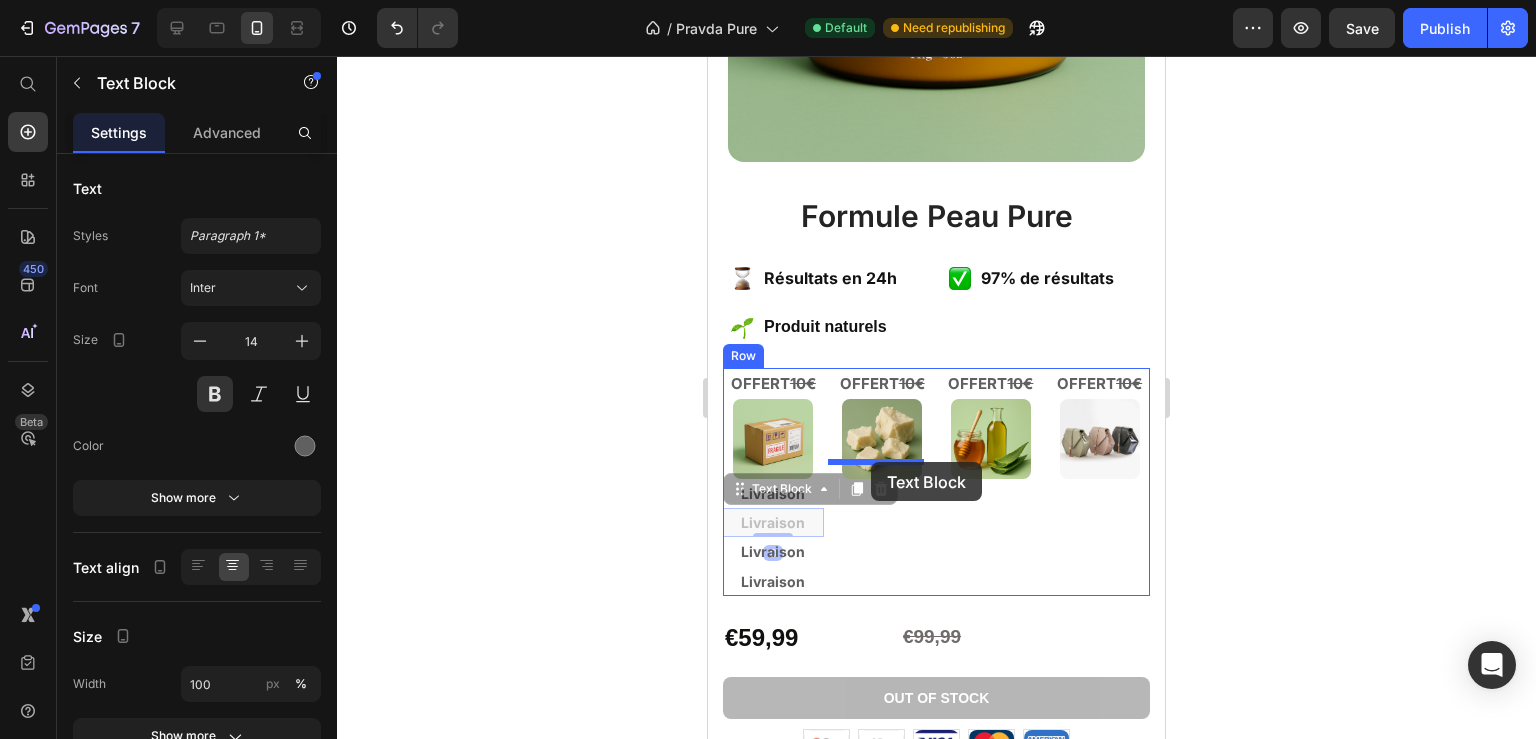 drag, startPoint x: 786, startPoint y: 502, endPoint x: 871, endPoint y: 462, distance: 93.941475 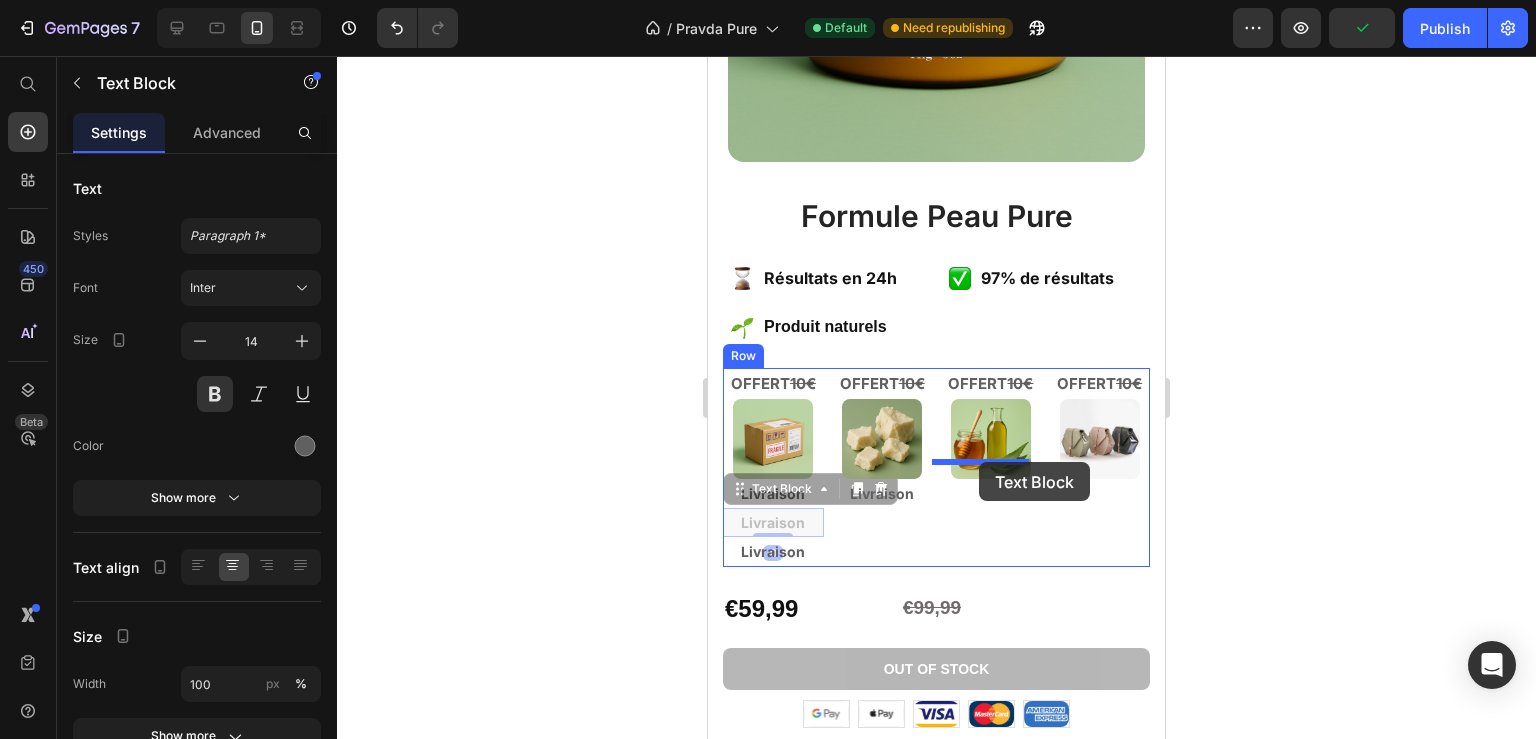 drag, startPoint x: 769, startPoint y: 507, endPoint x: 982, endPoint y: 465, distance: 217.10136 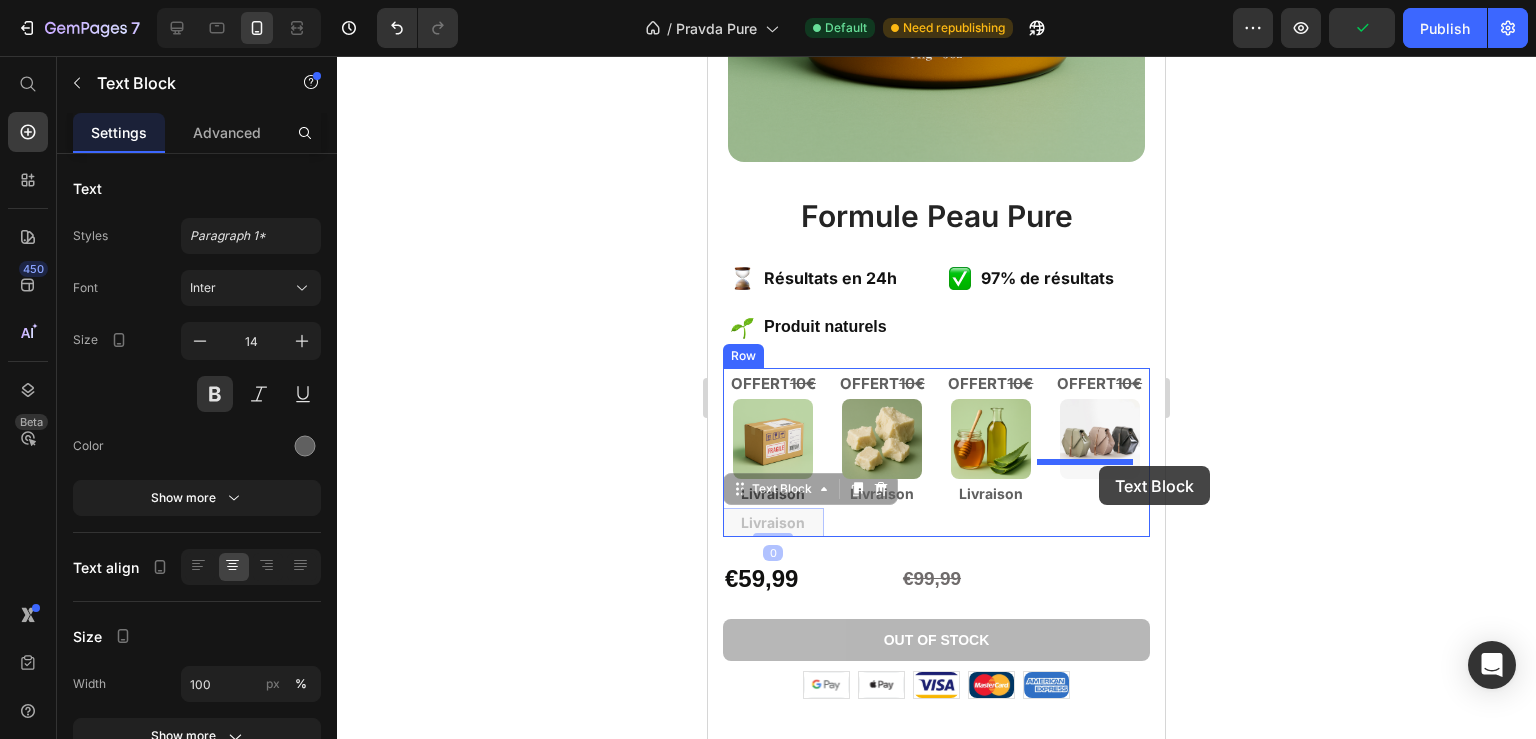 drag, startPoint x: 766, startPoint y: 502, endPoint x: 1099, endPoint y: 466, distance: 334.9403 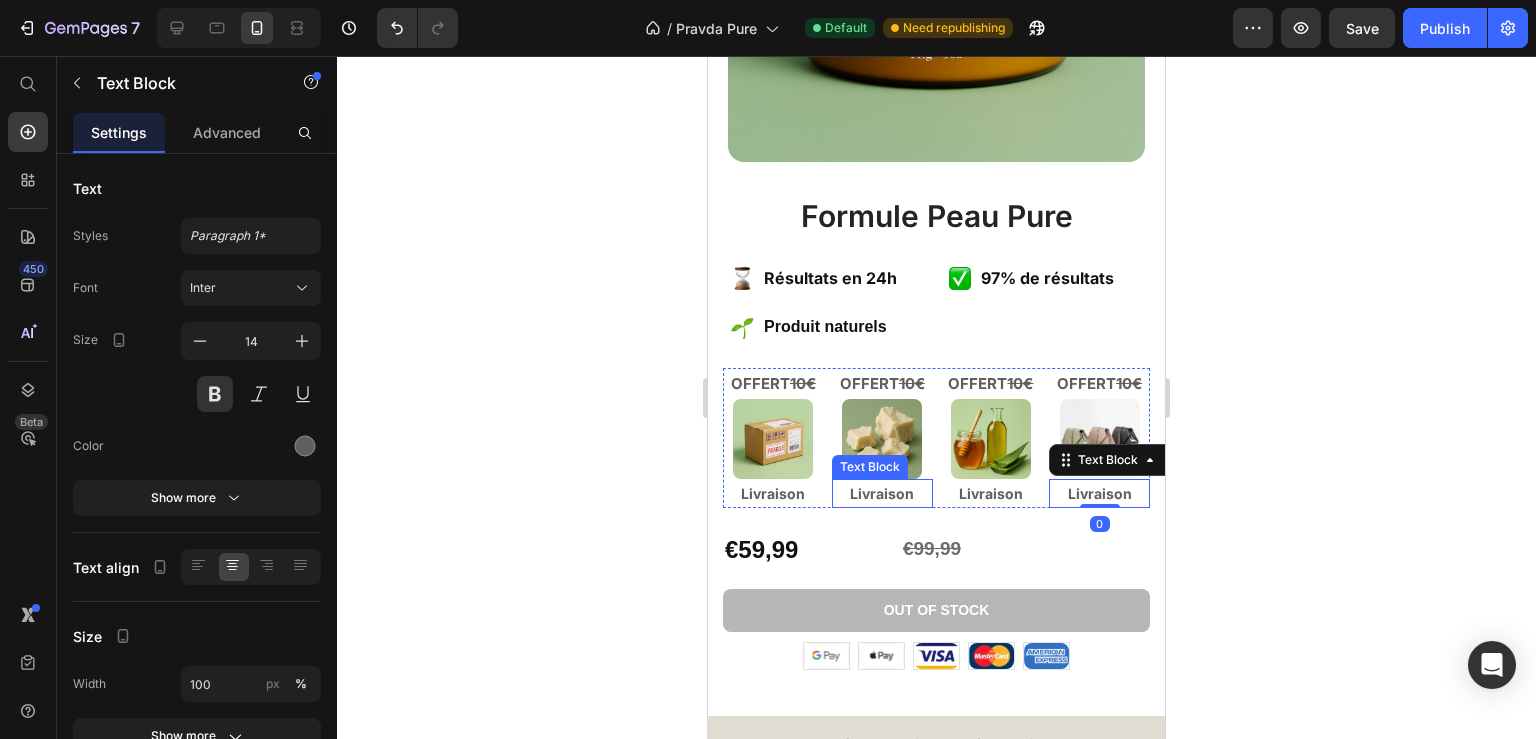 click on "Livraison" at bounding box center (882, 493) 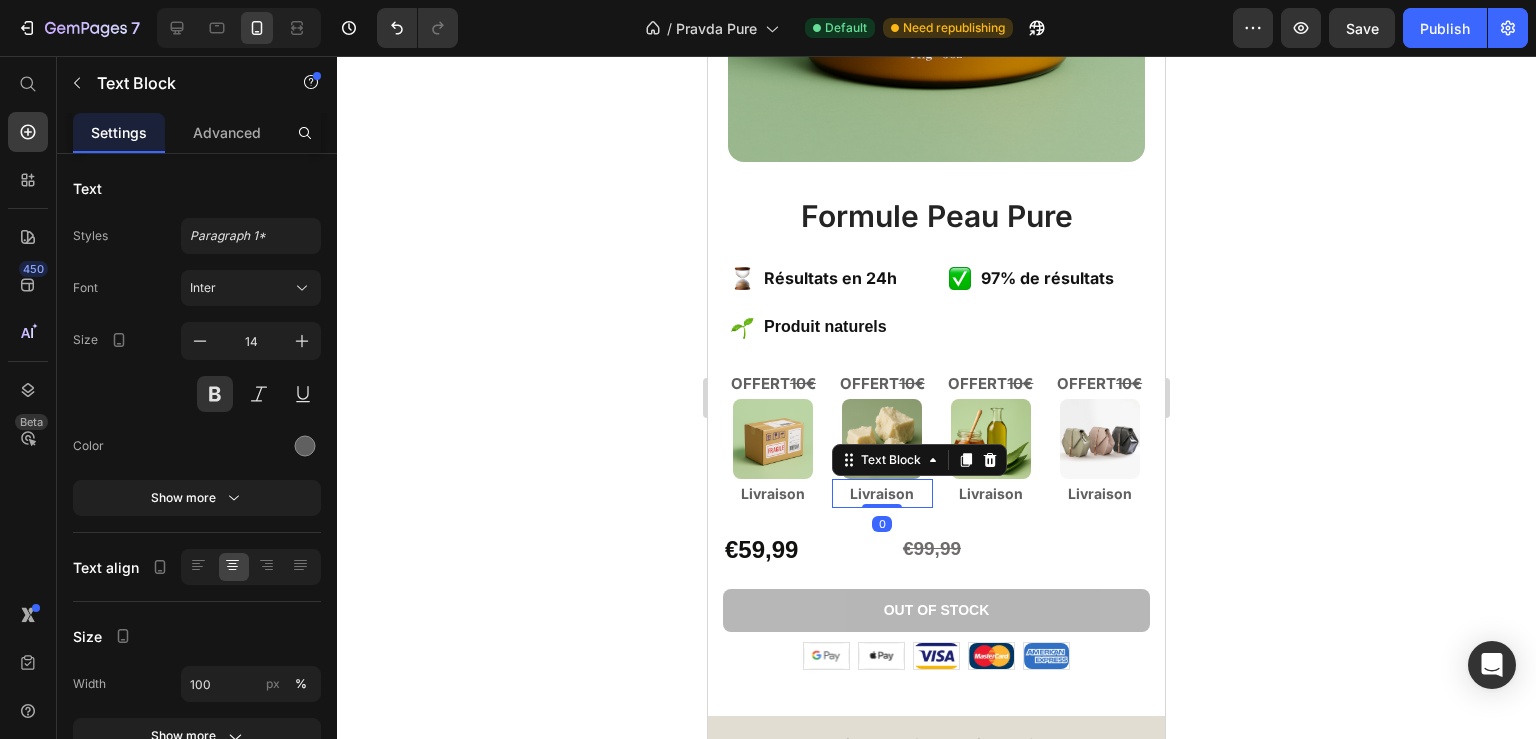 click on "Livraison" at bounding box center [882, 493] 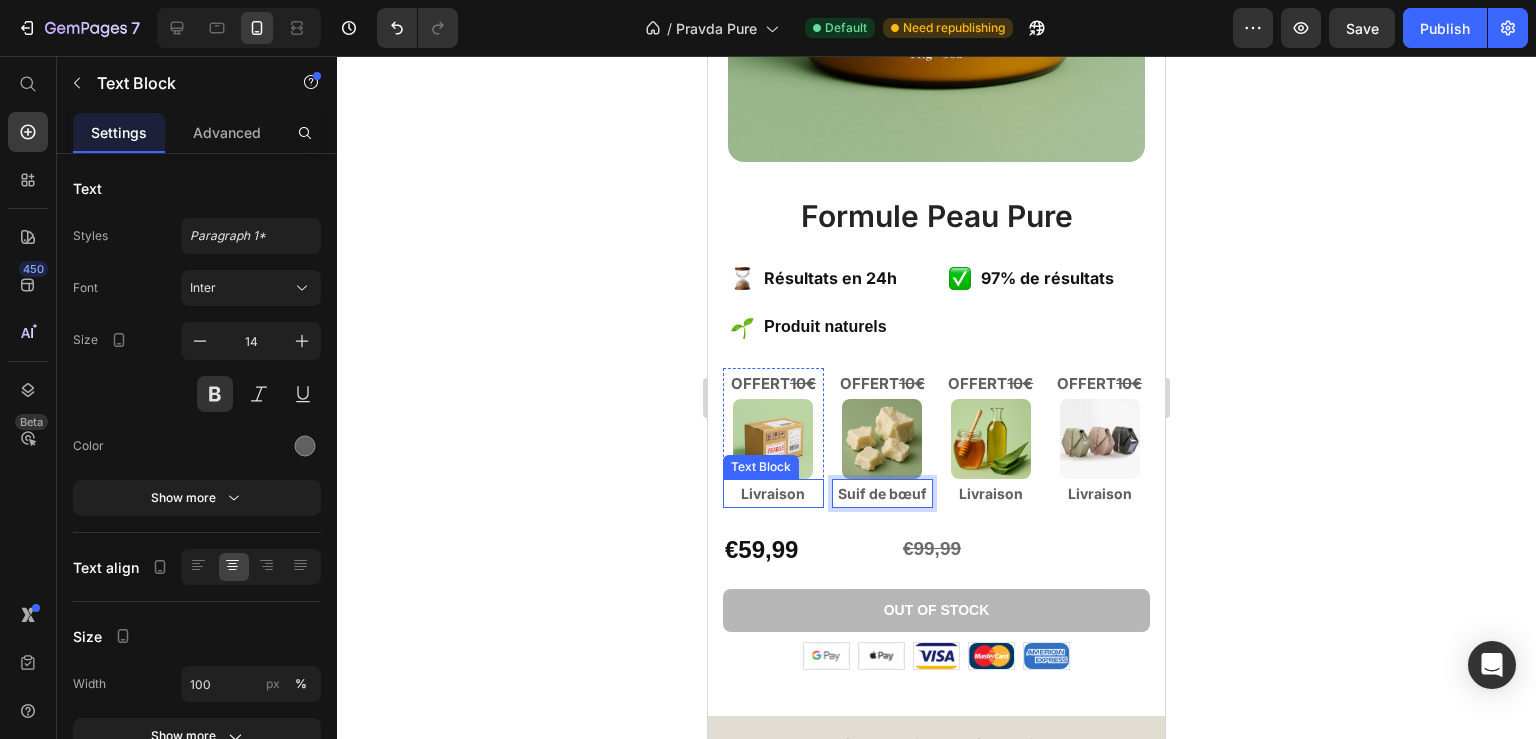 click on "Livraison" at bounding box center (773, 493) 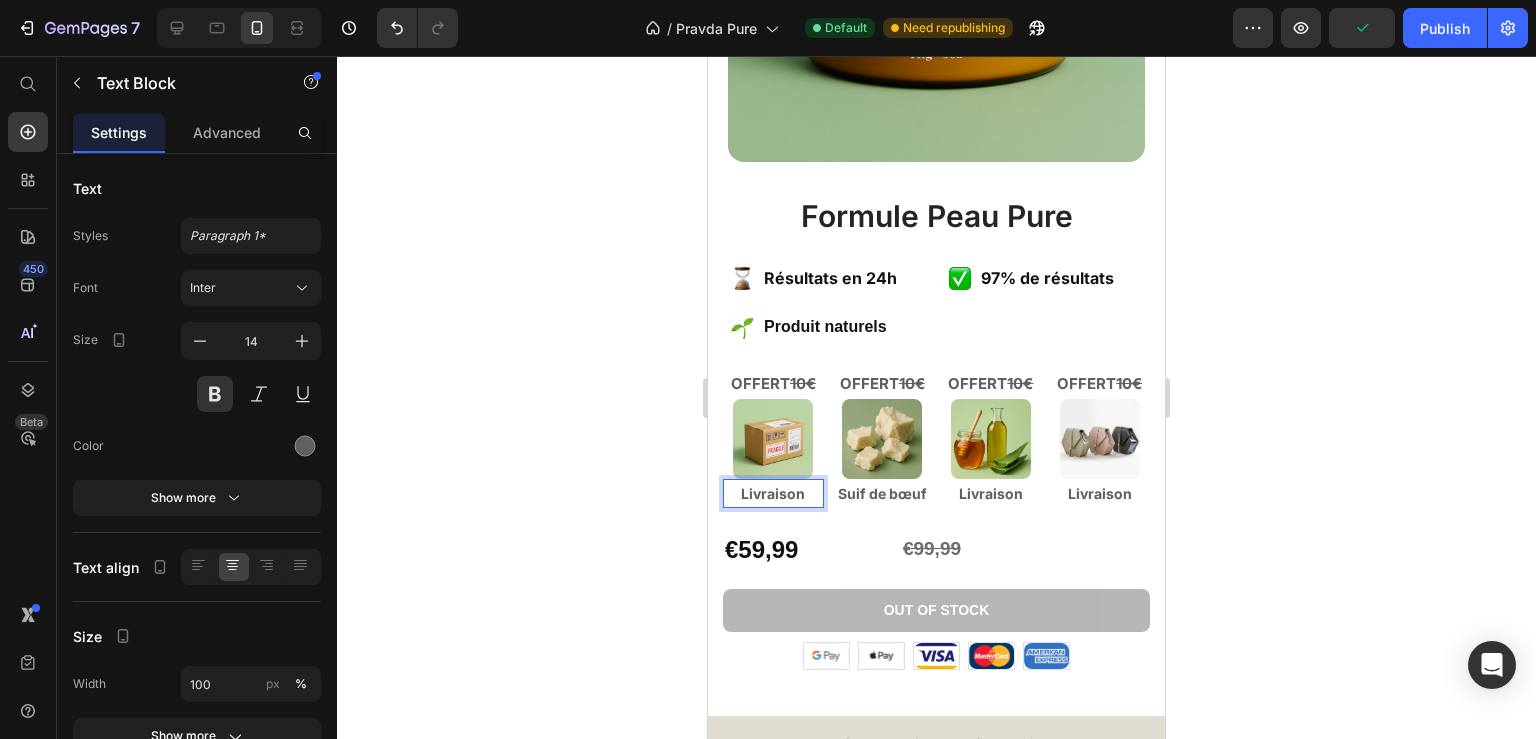 click 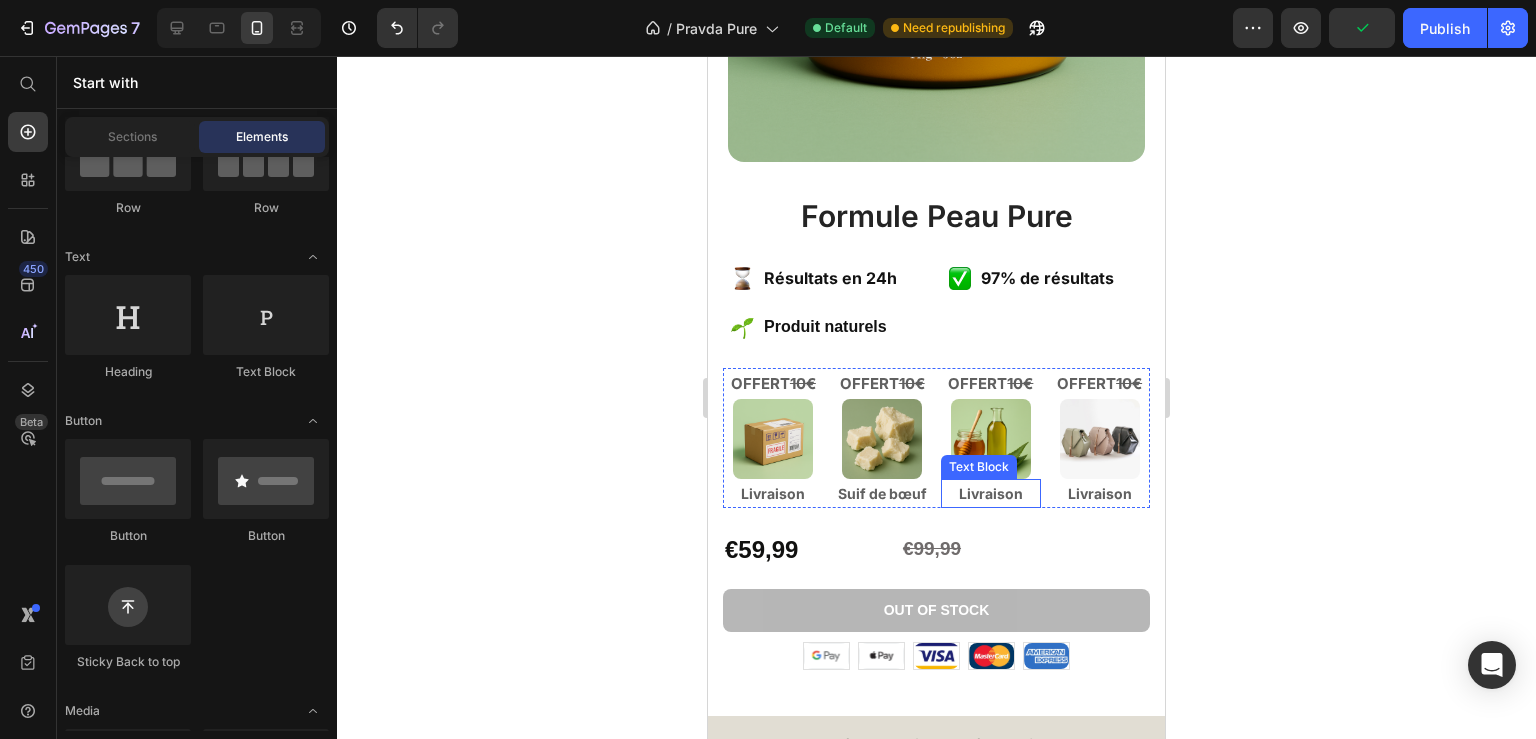 click on "Livraison" at bounding box center (991, 493) 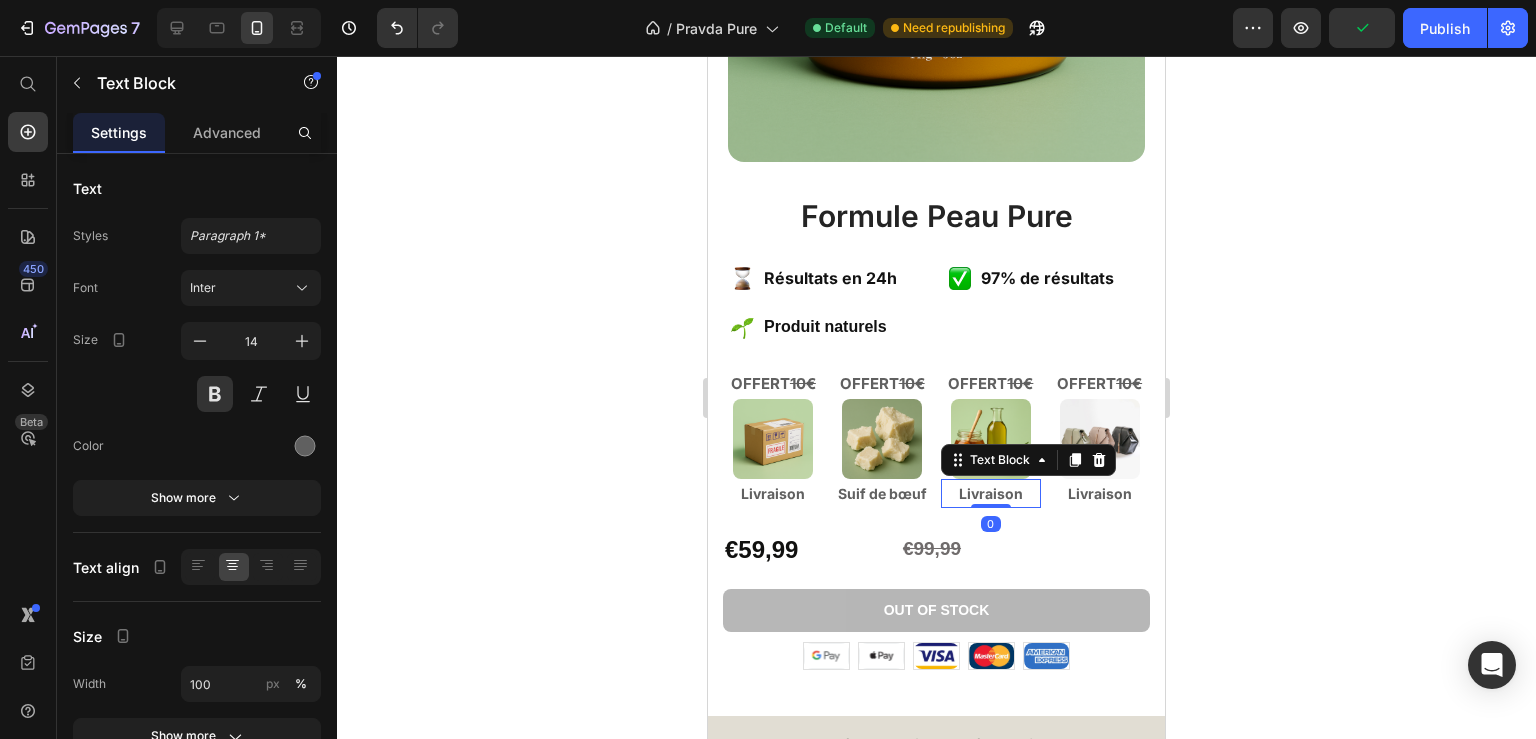 click on "Livraison" at bounding box center (991, 493) 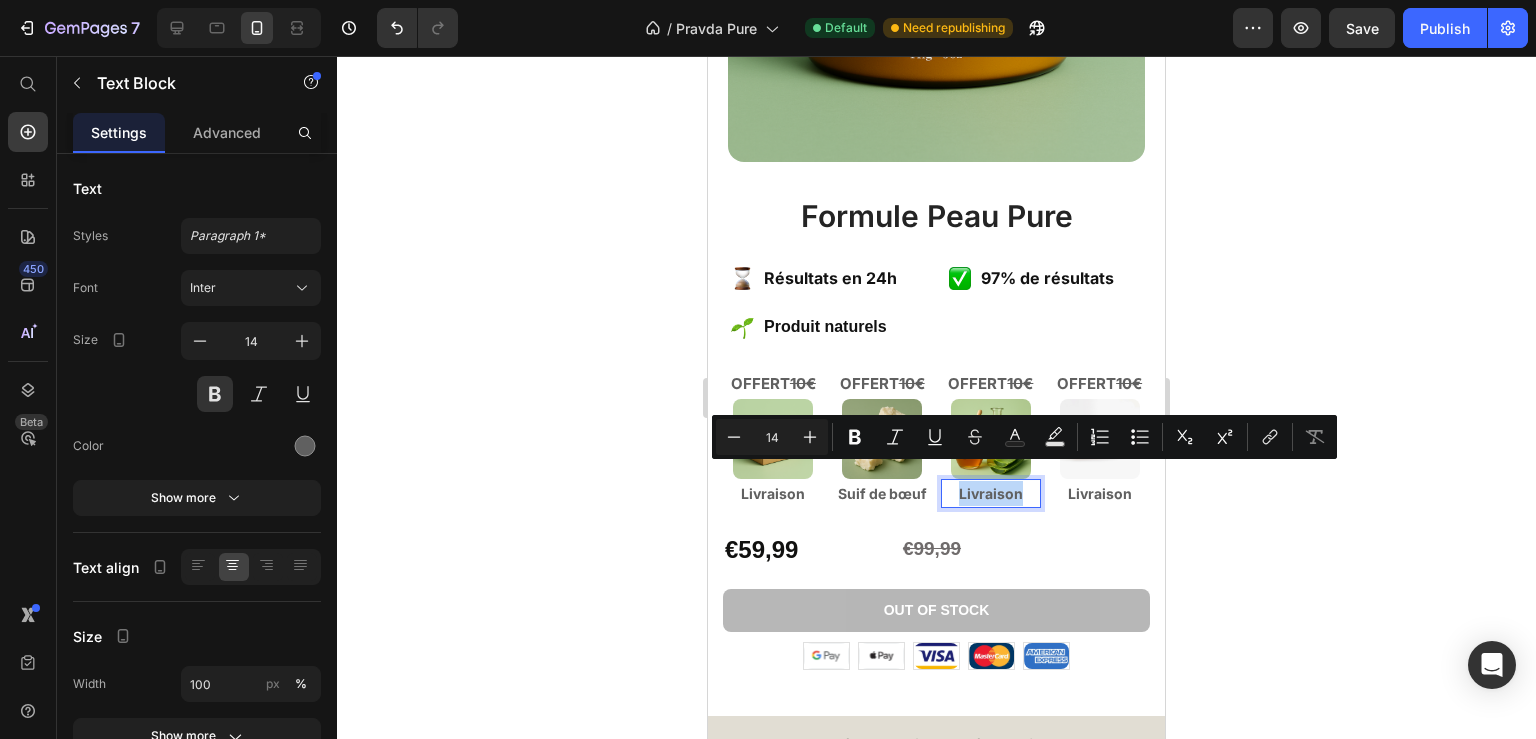 drag, startPoint x: 1009, startPoint y: 476, endPoint x: 950, endPoint y: 477, distance: 59.008472 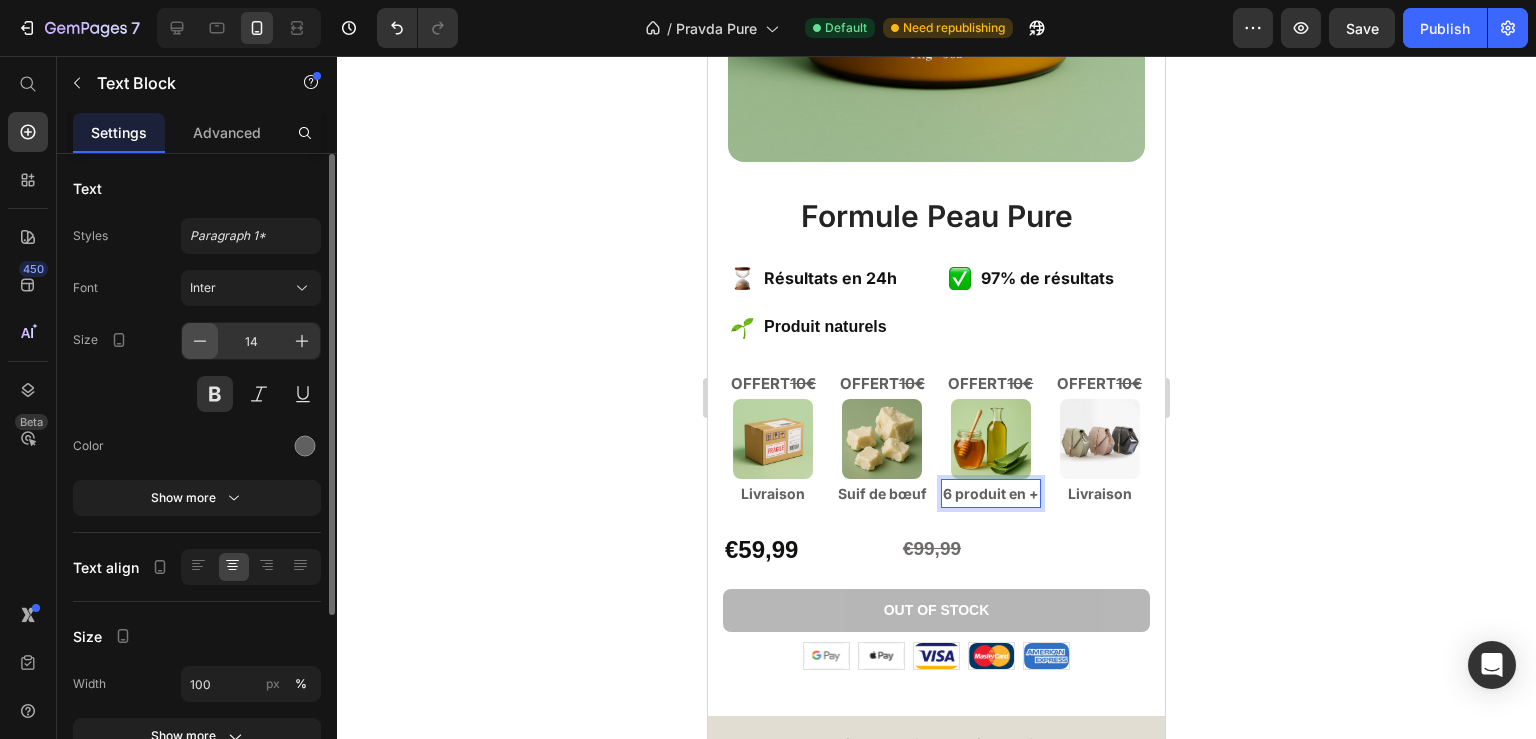 click at bounding box center (200, 341) 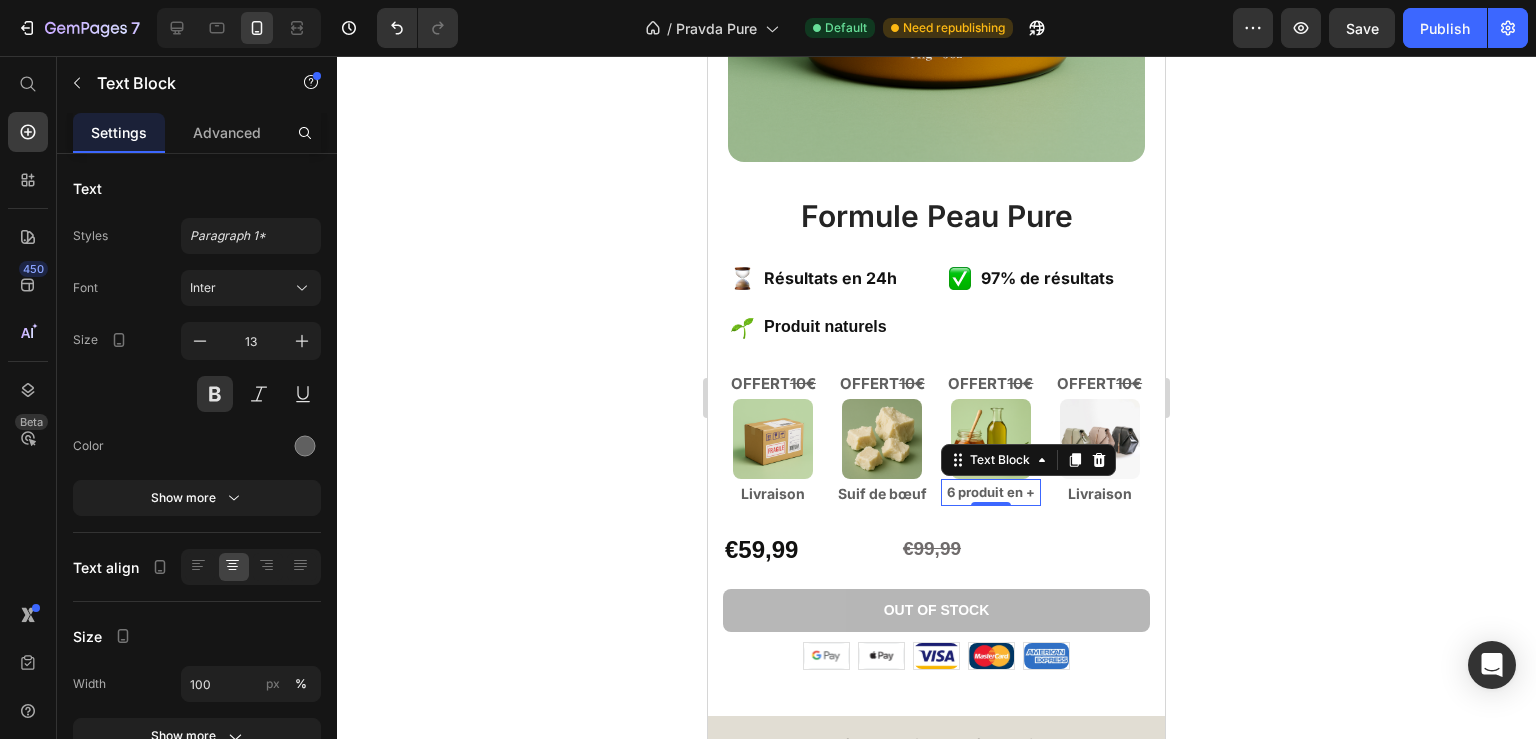 click 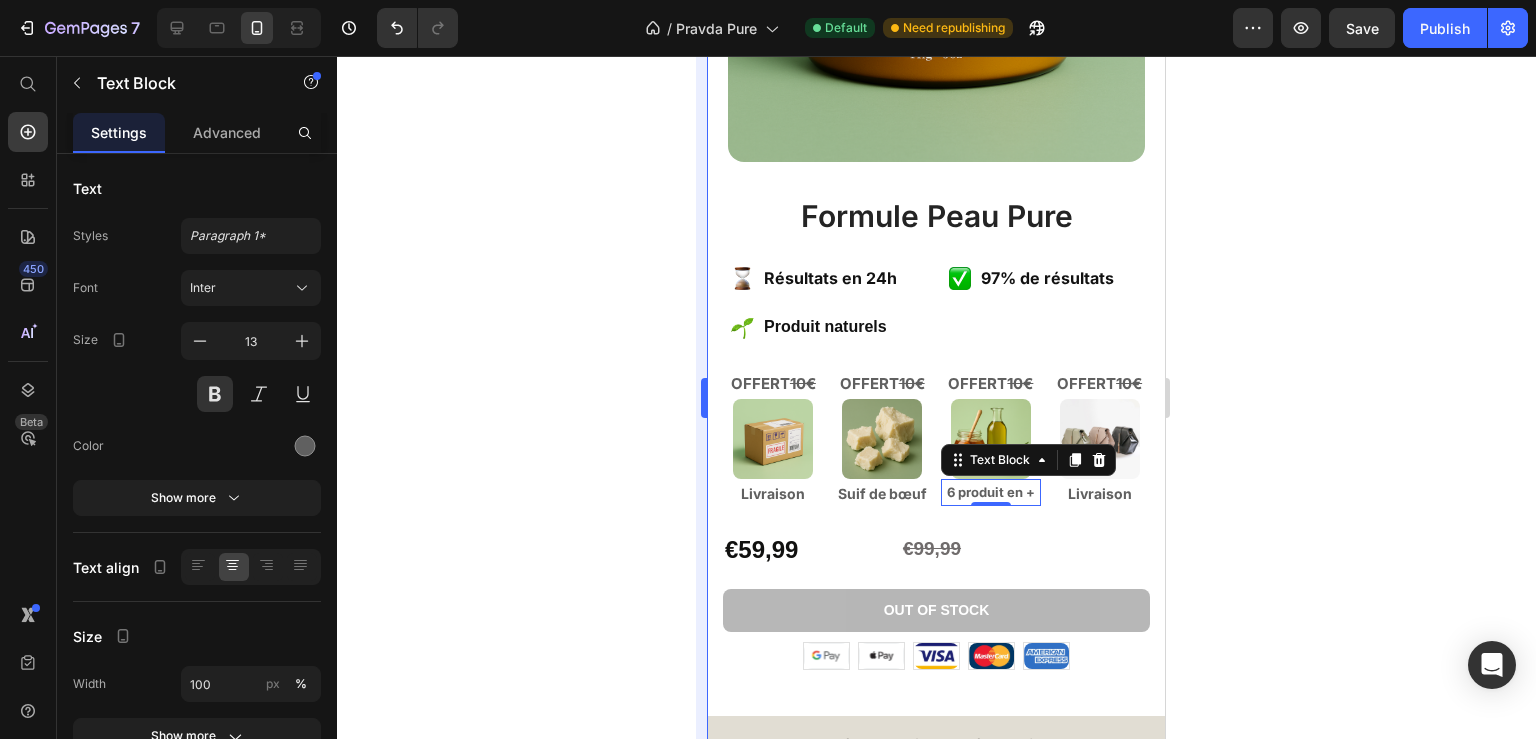 scroll, scrollTop: 216, scrollLeft: 0, axis: vertical 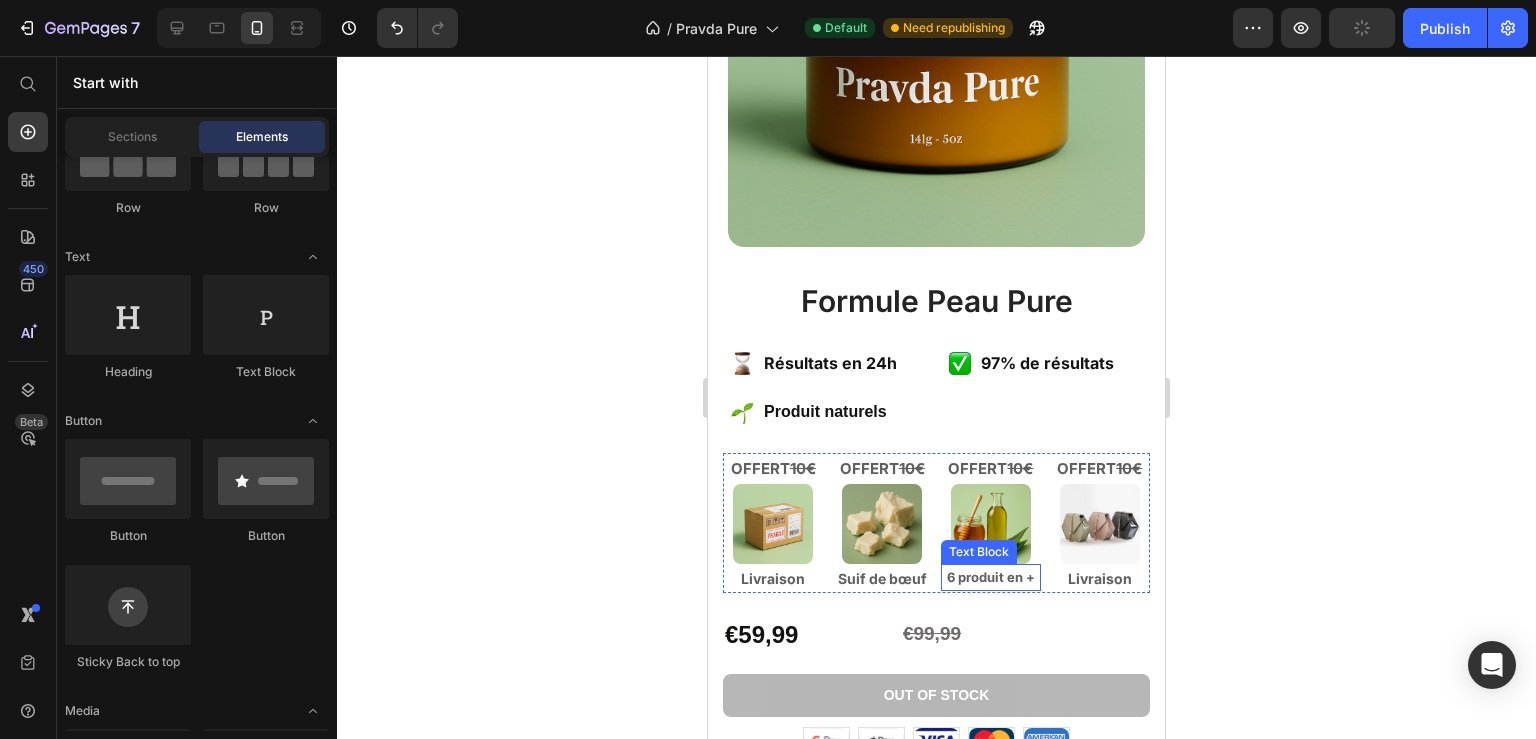 click on "6 produit en +" at bounding box center (991, 577) 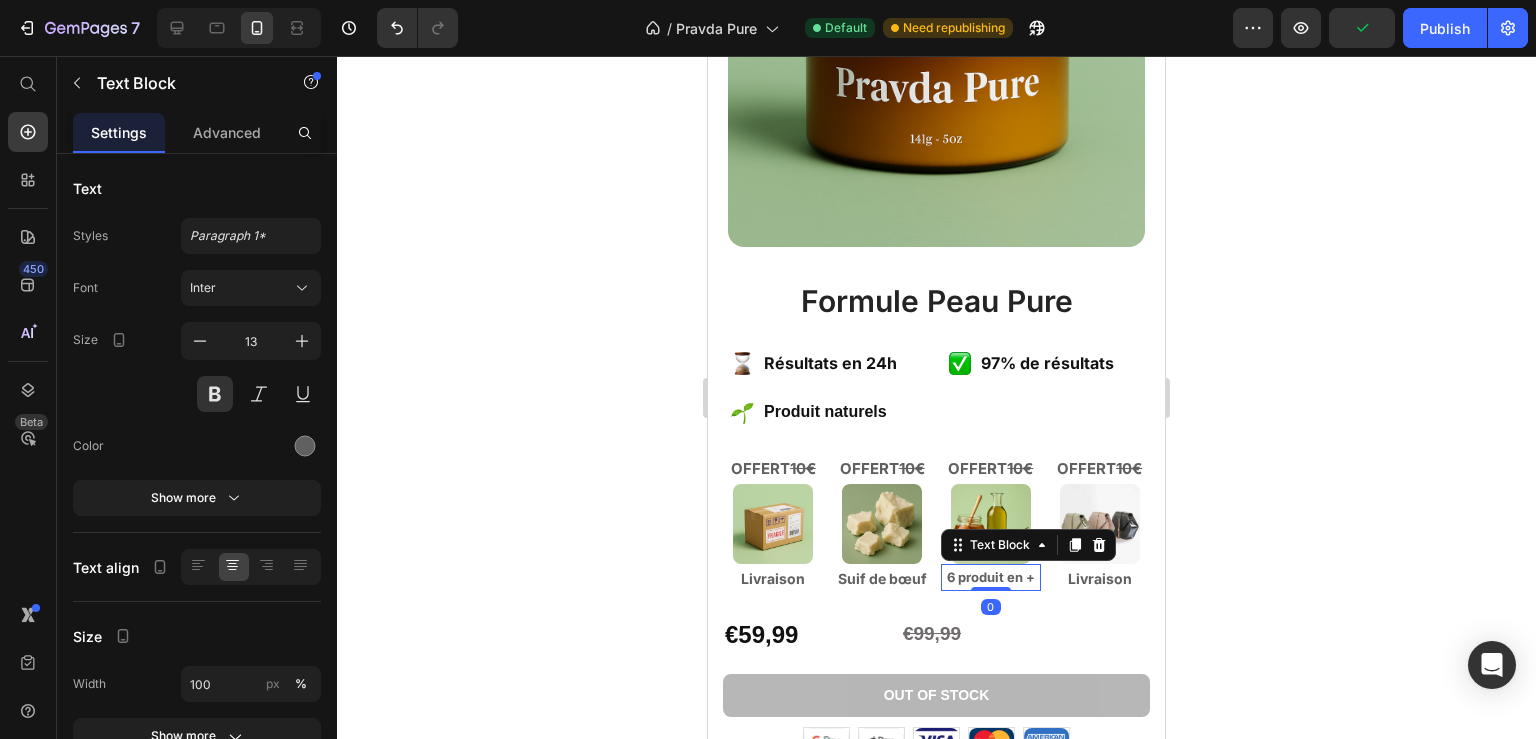 click on "6 produit en +" at bounding box center (991, 577) 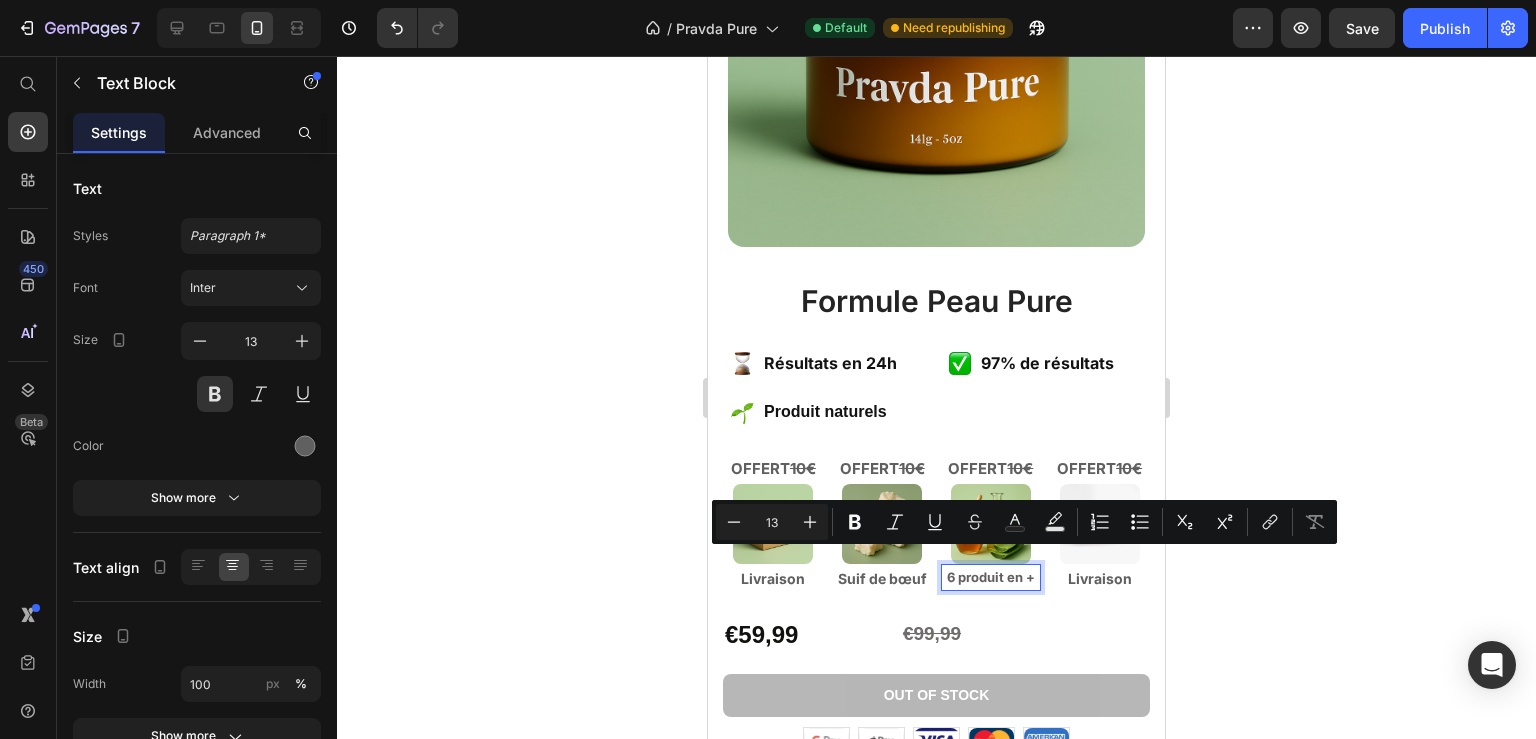 click on "6 produit en +" at bounding box center (991, 577) 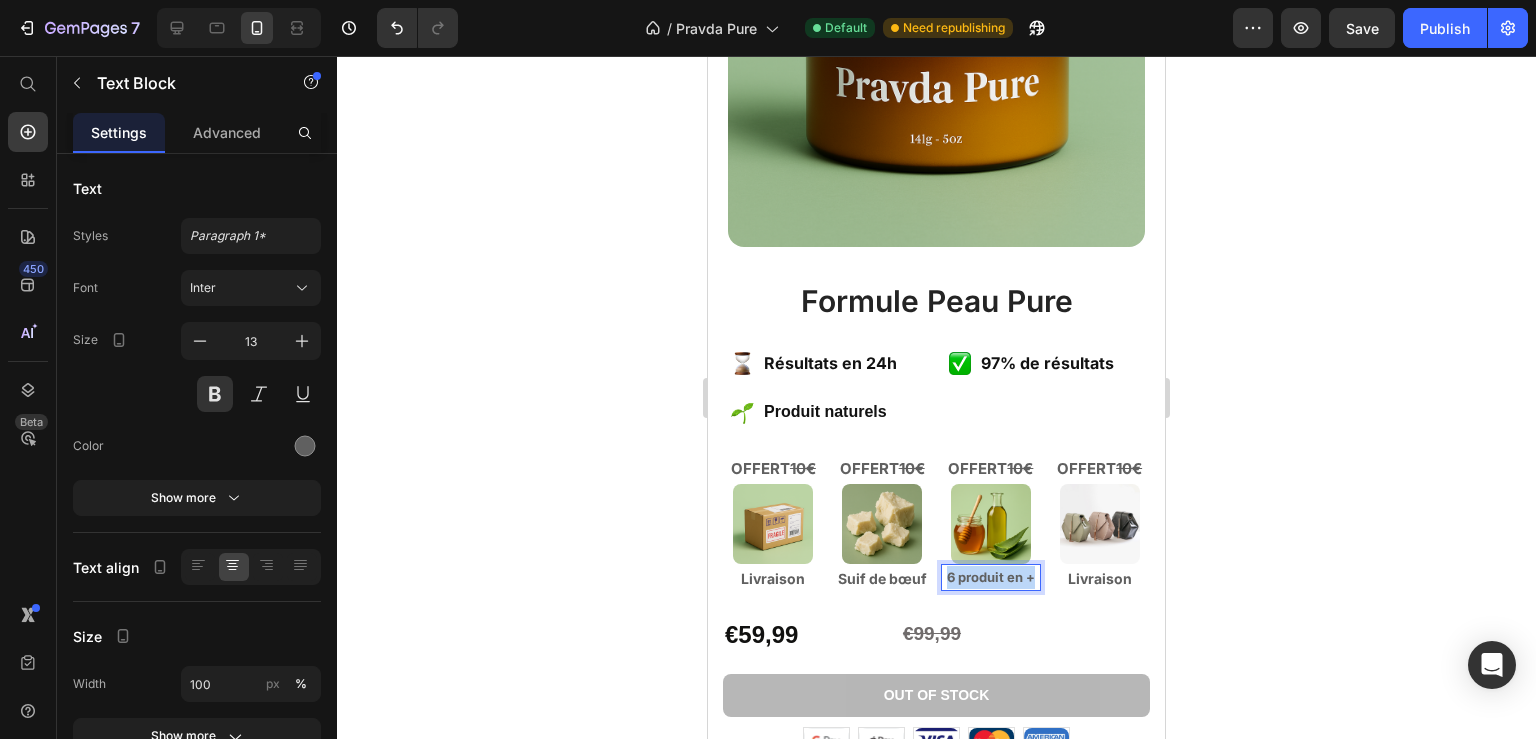 drag, startPoint x: 1021, startPoint y: 562, endPoint x: 937, endPoint y: 562, distance: 84 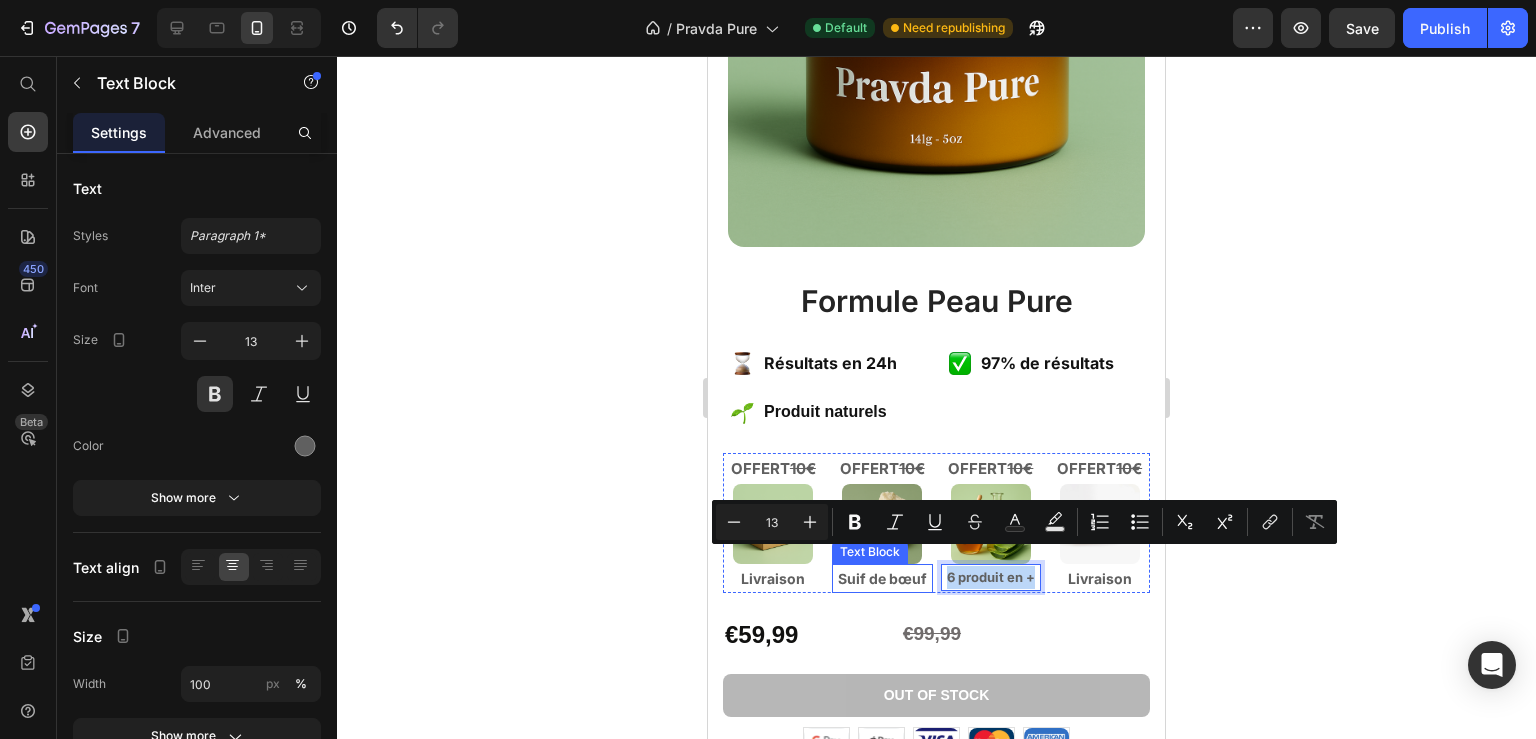 click on "Suif de bœuf" at bounding box center (882, 578) 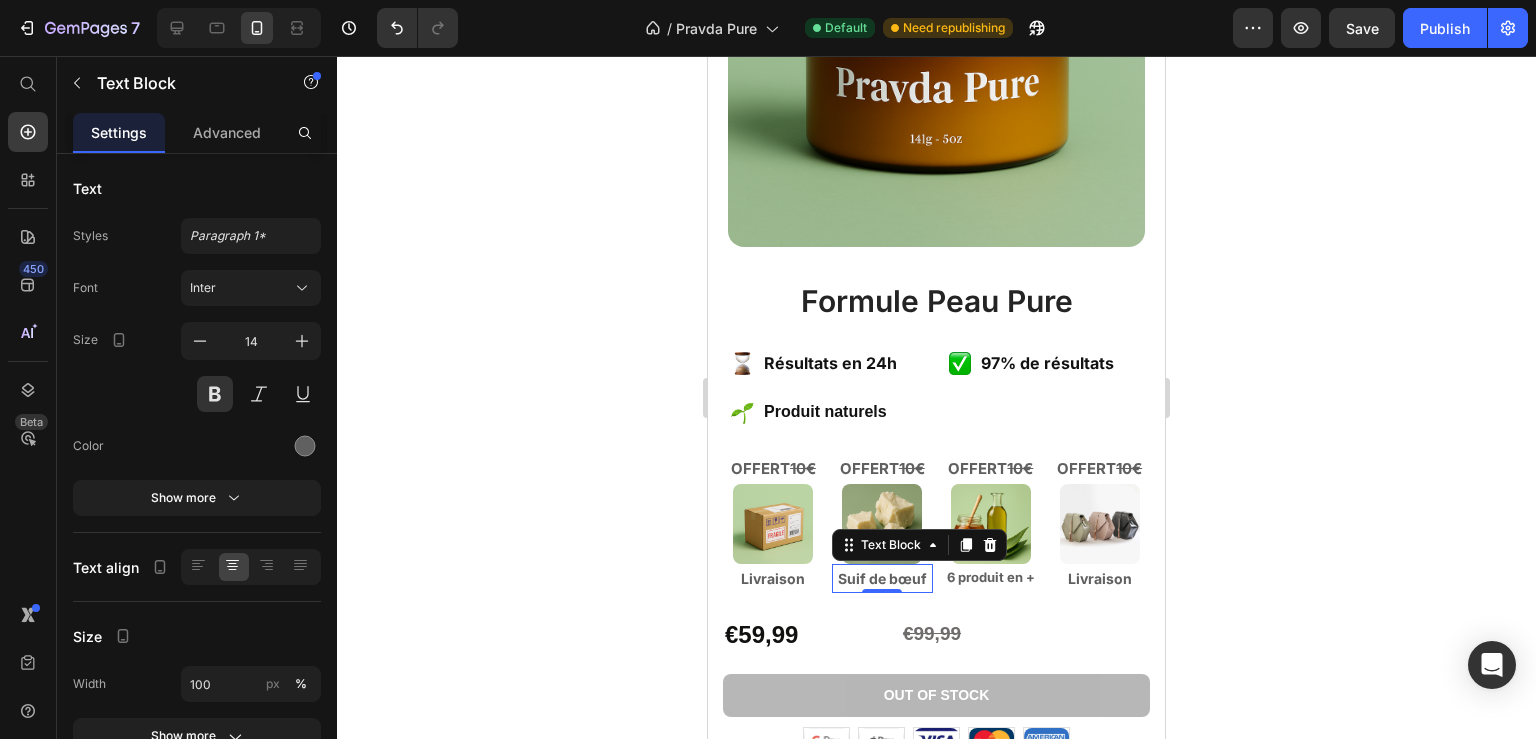 click 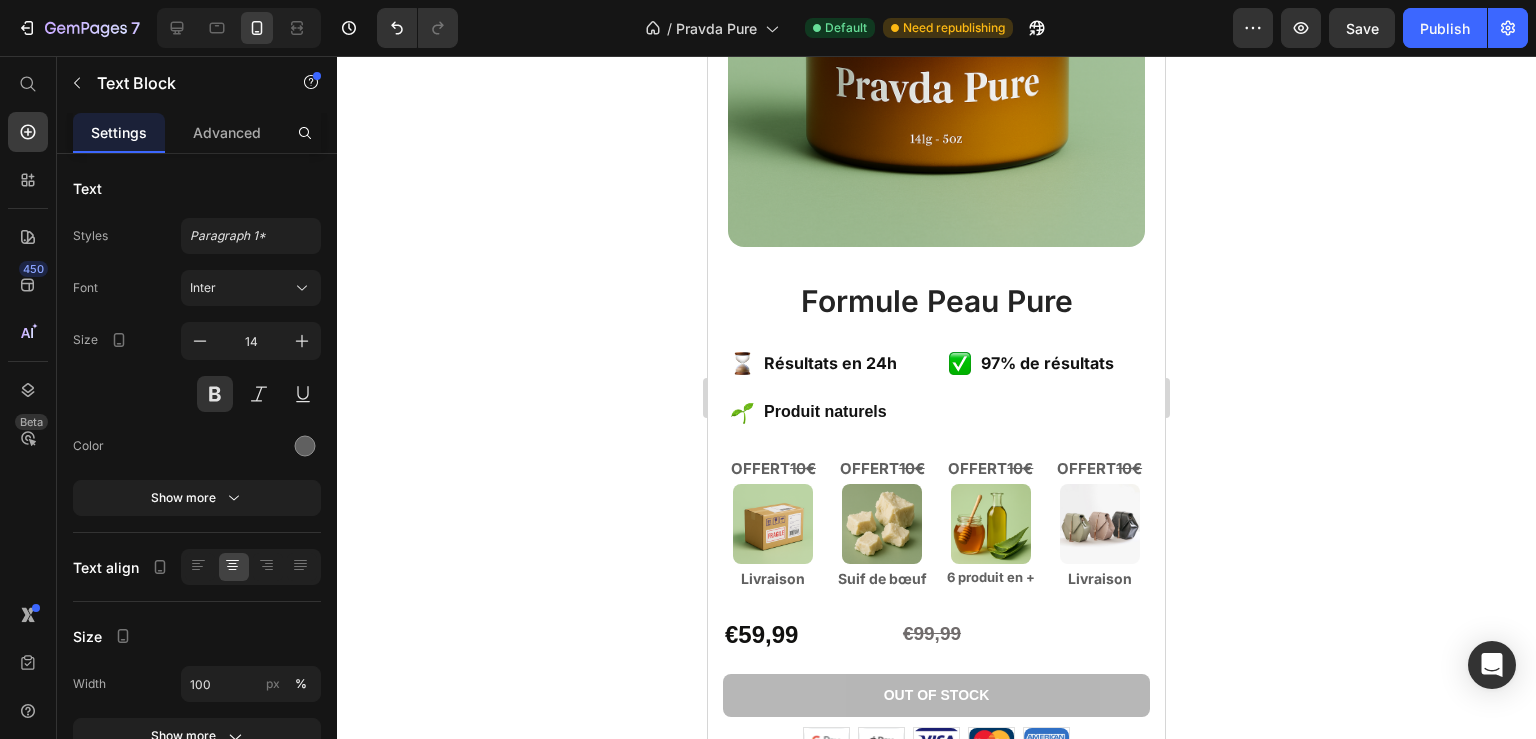 scroll, scrollTop: 216, scrollLeft: 0, axis: vertical 